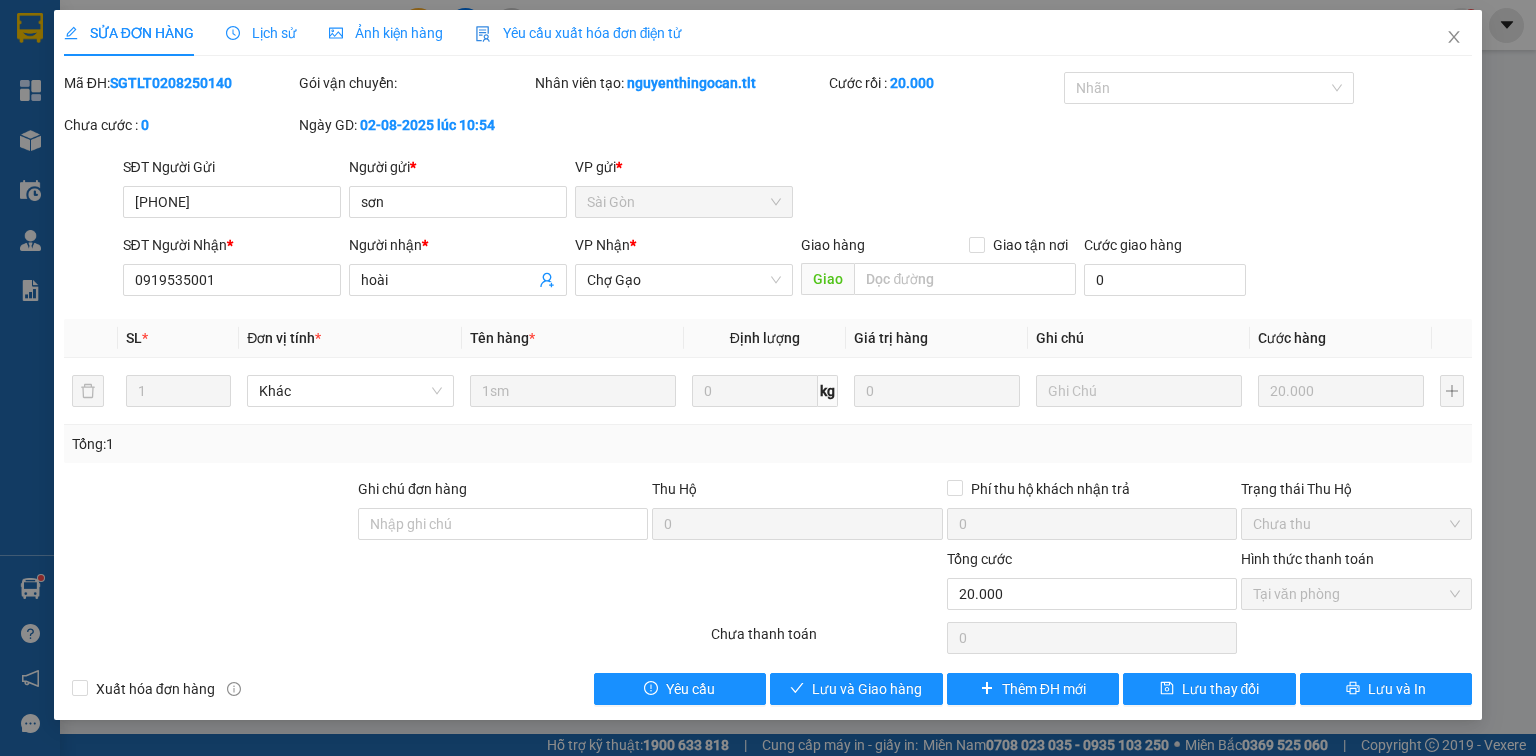 scroll, scrollTop: 0, scrollLeft: 0, axis: both 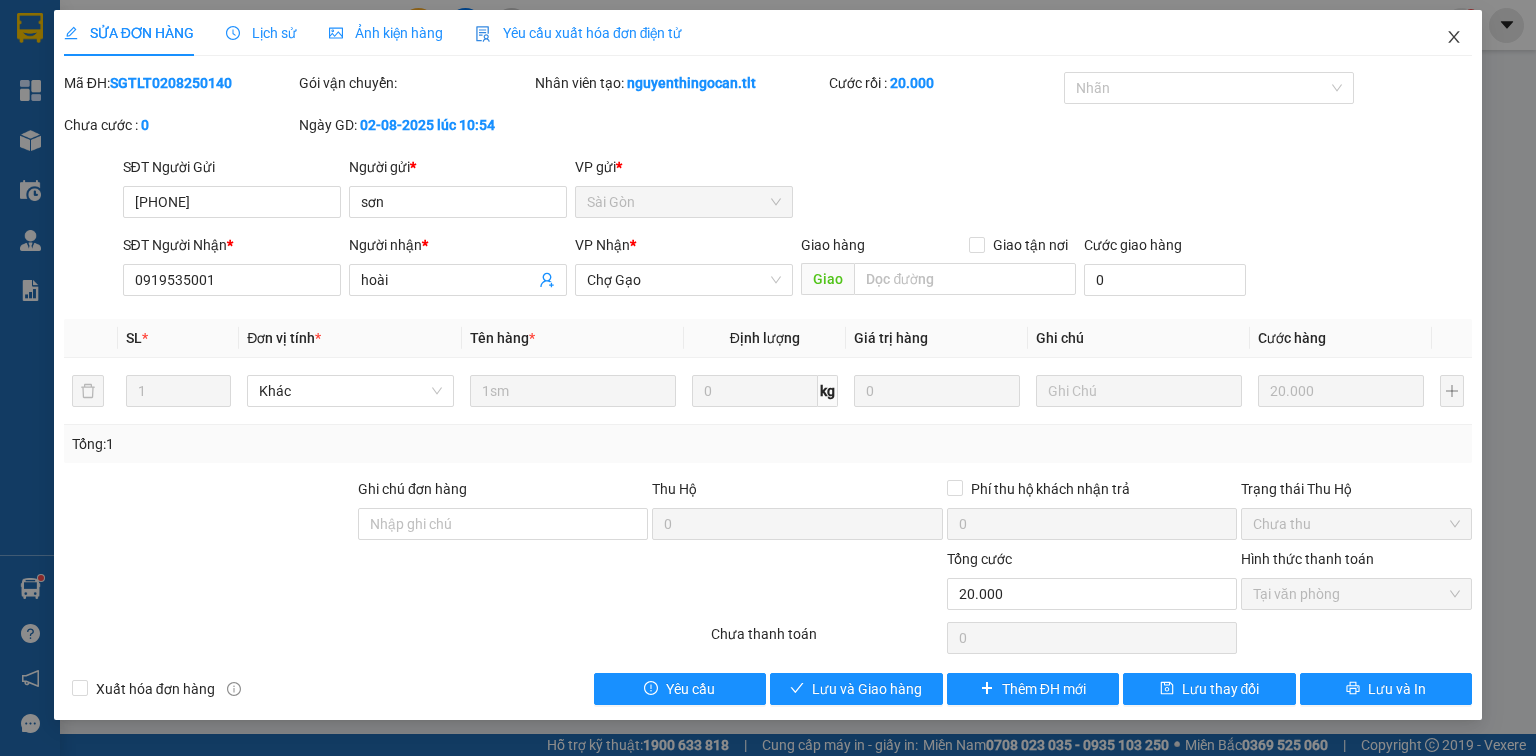 click at bounding box center (1454, 38) 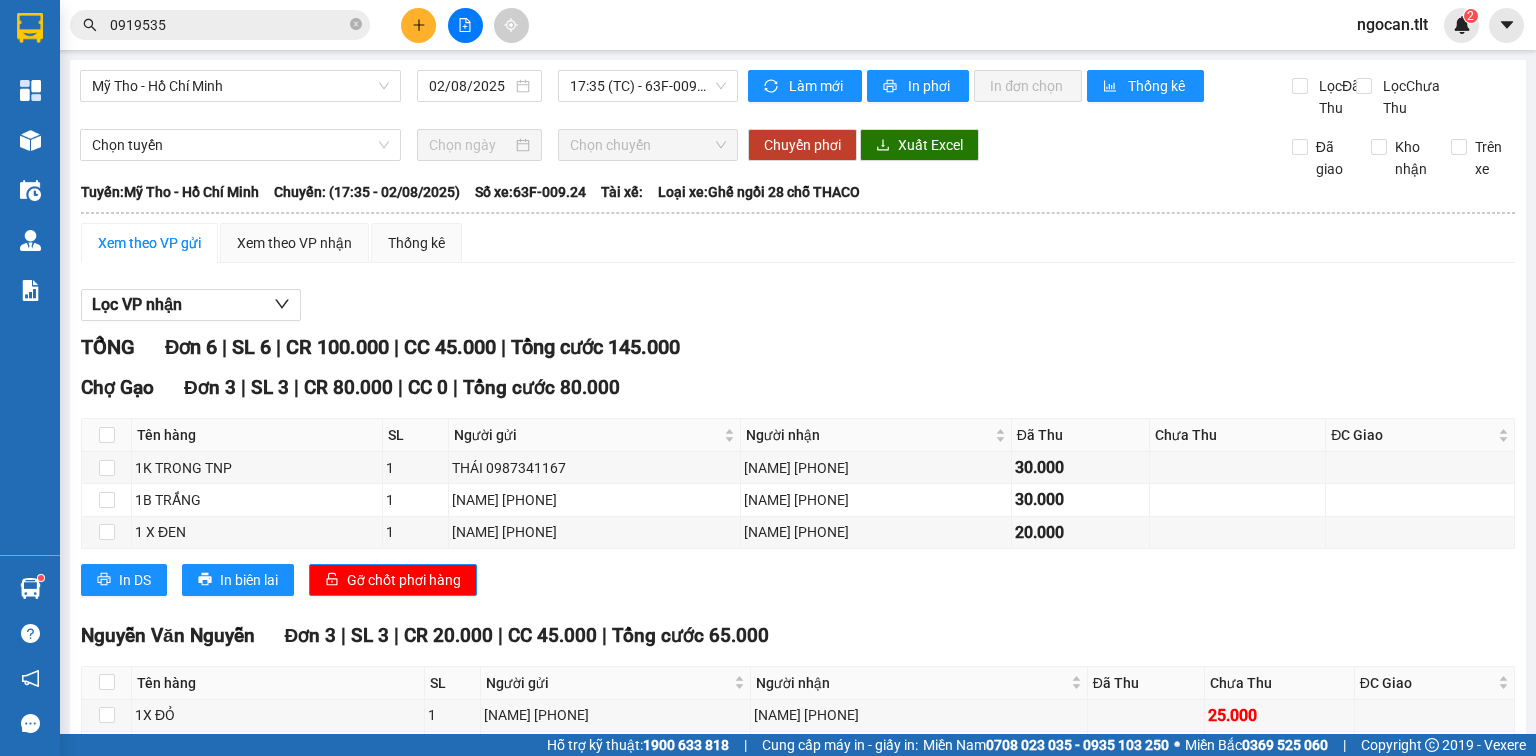 click on "0919535" at bounding box center [228, 25] 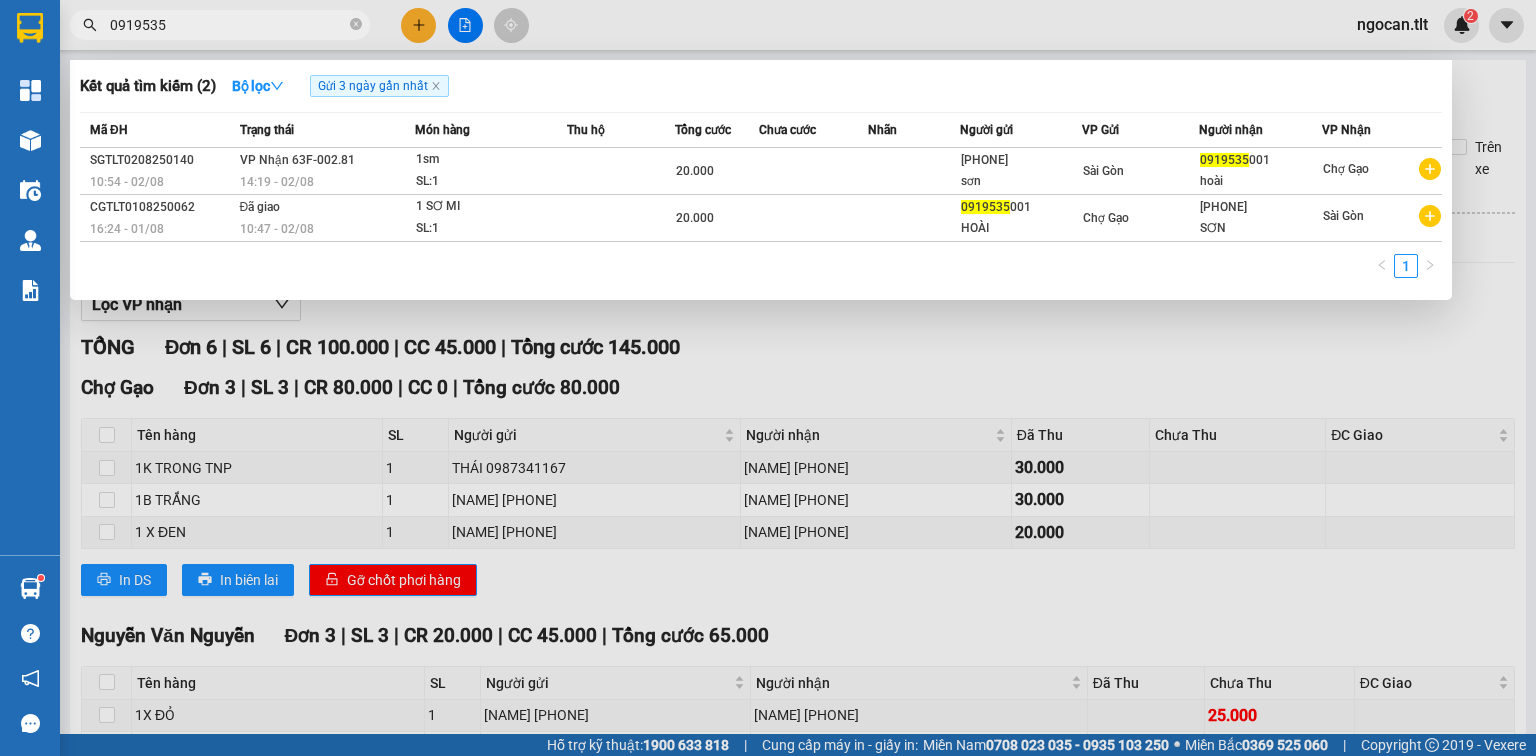 click on "0919535" at bounding box center (228, 25) 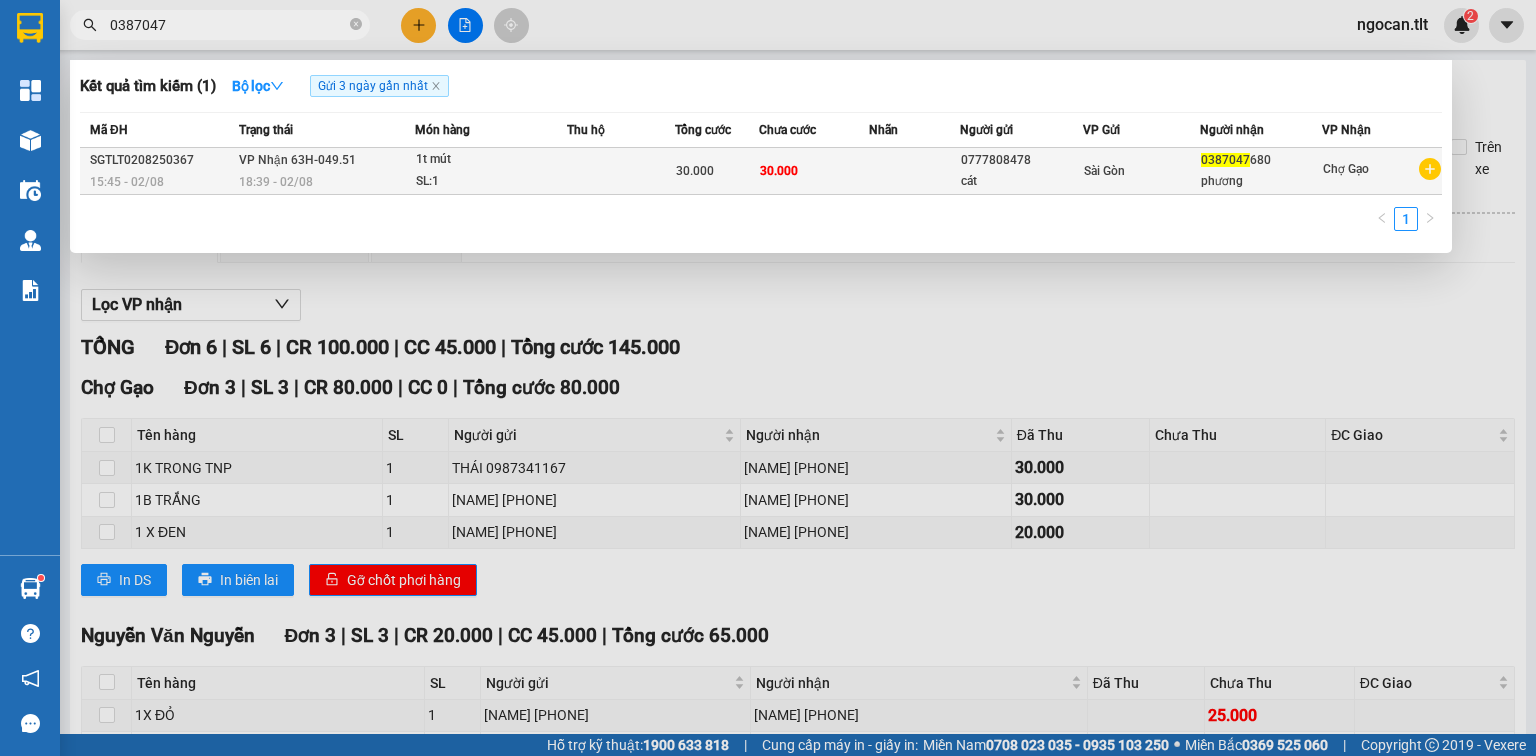 type on "0387047" 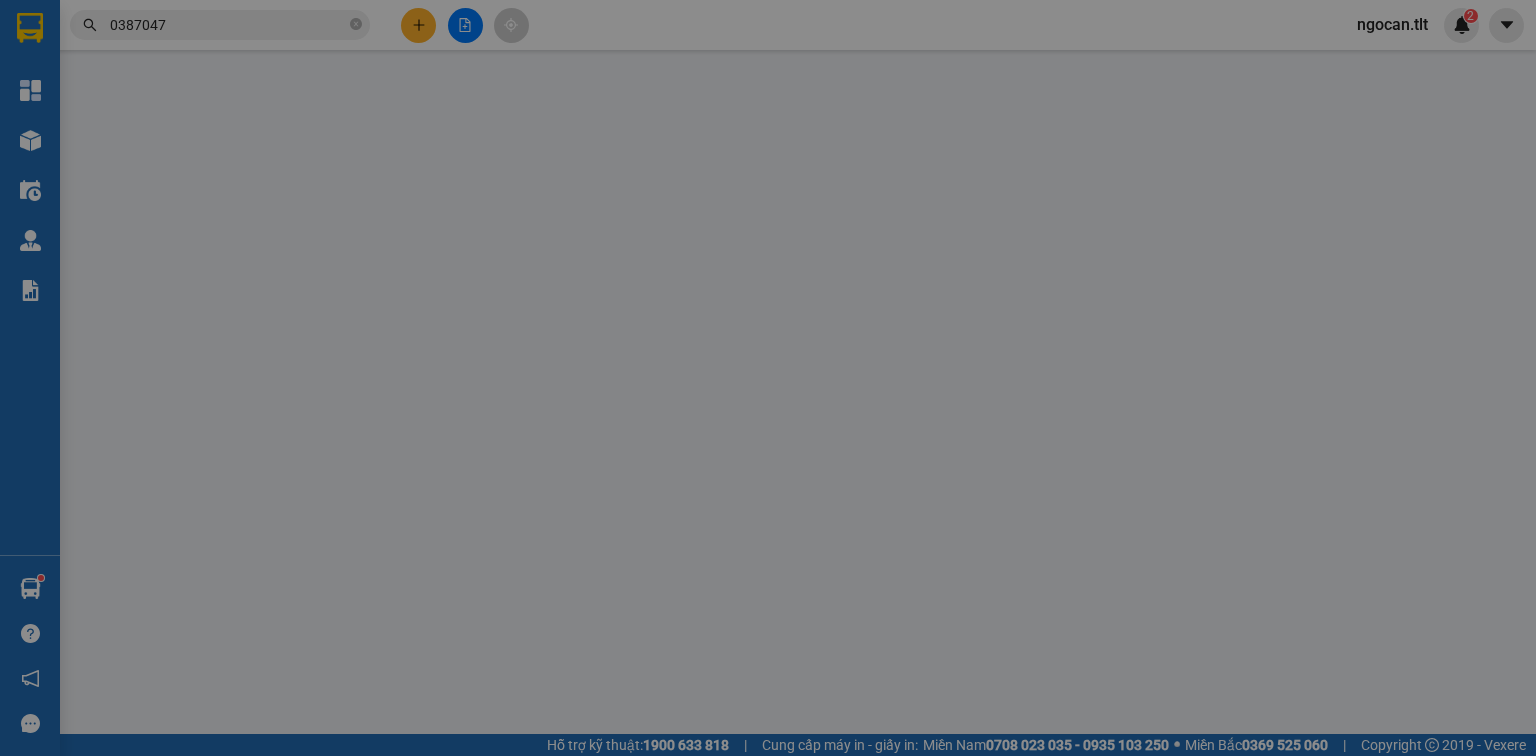 type on "0777808478" 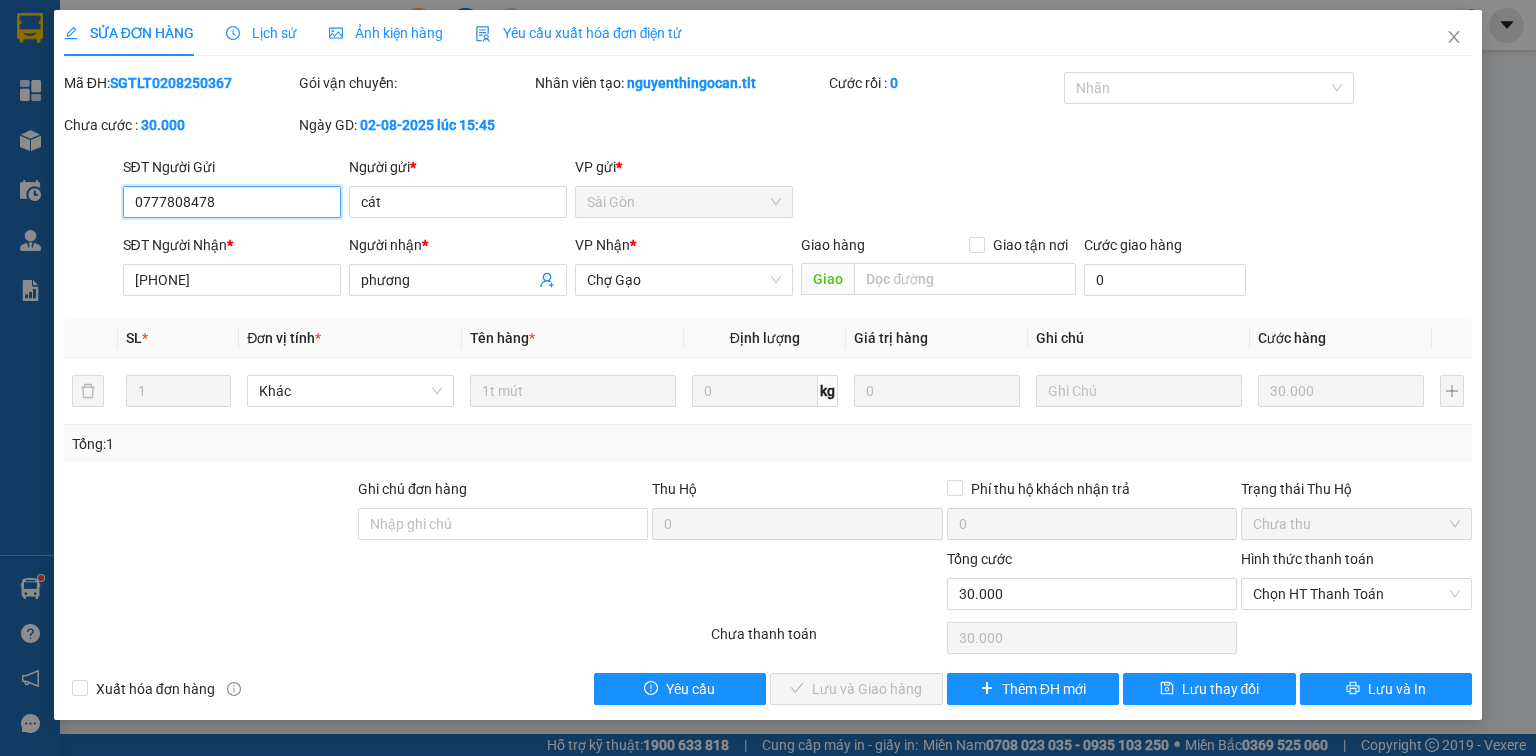 drag, startPoint x: 1311, startPoint y: 603, endPoint x: 1304, endPoint y: 613, distance: 12.206555 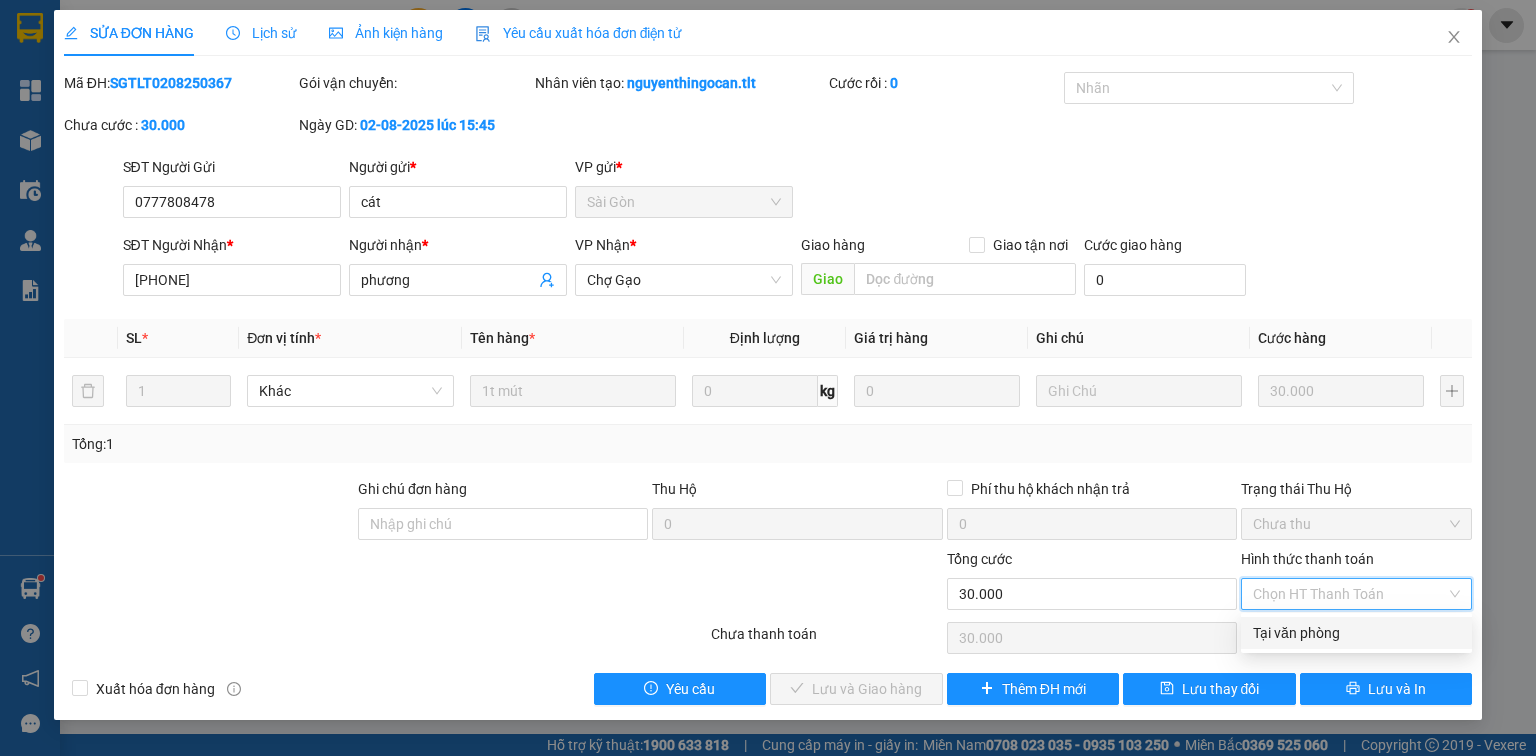 click on "Tại văn phòng" at bounding box center (1356, 633) 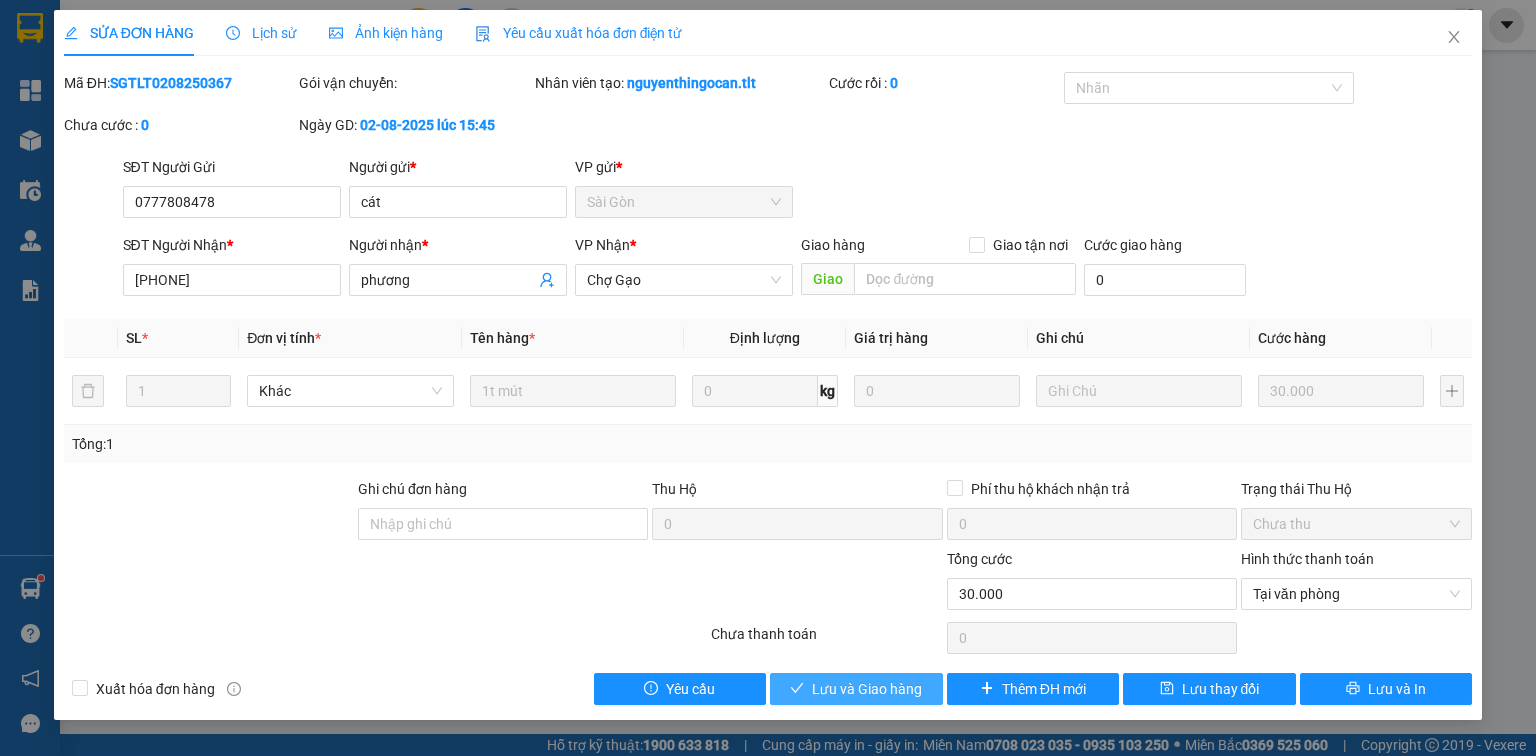 click on "Lưu và Giao hàng" at bounding box center (867, 689) 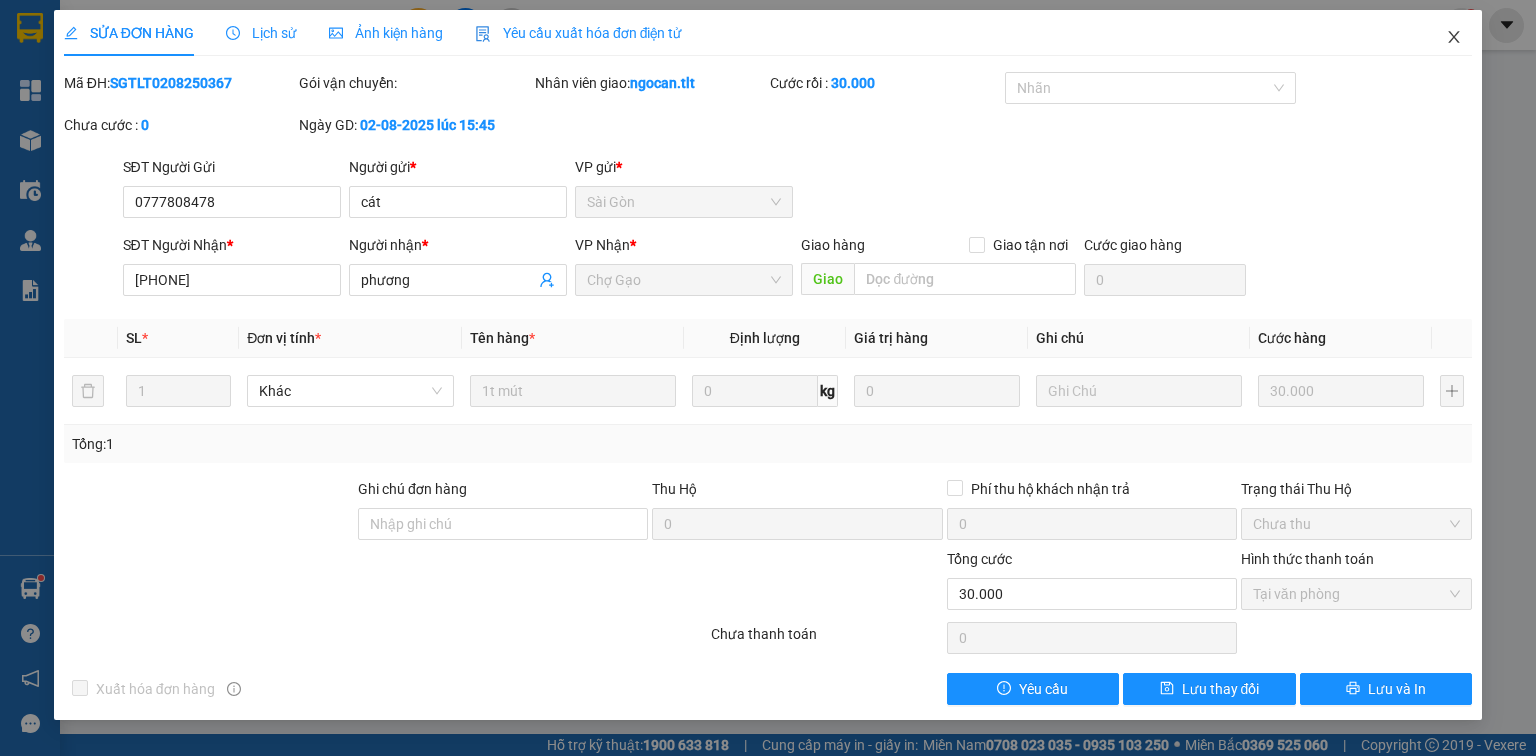 click 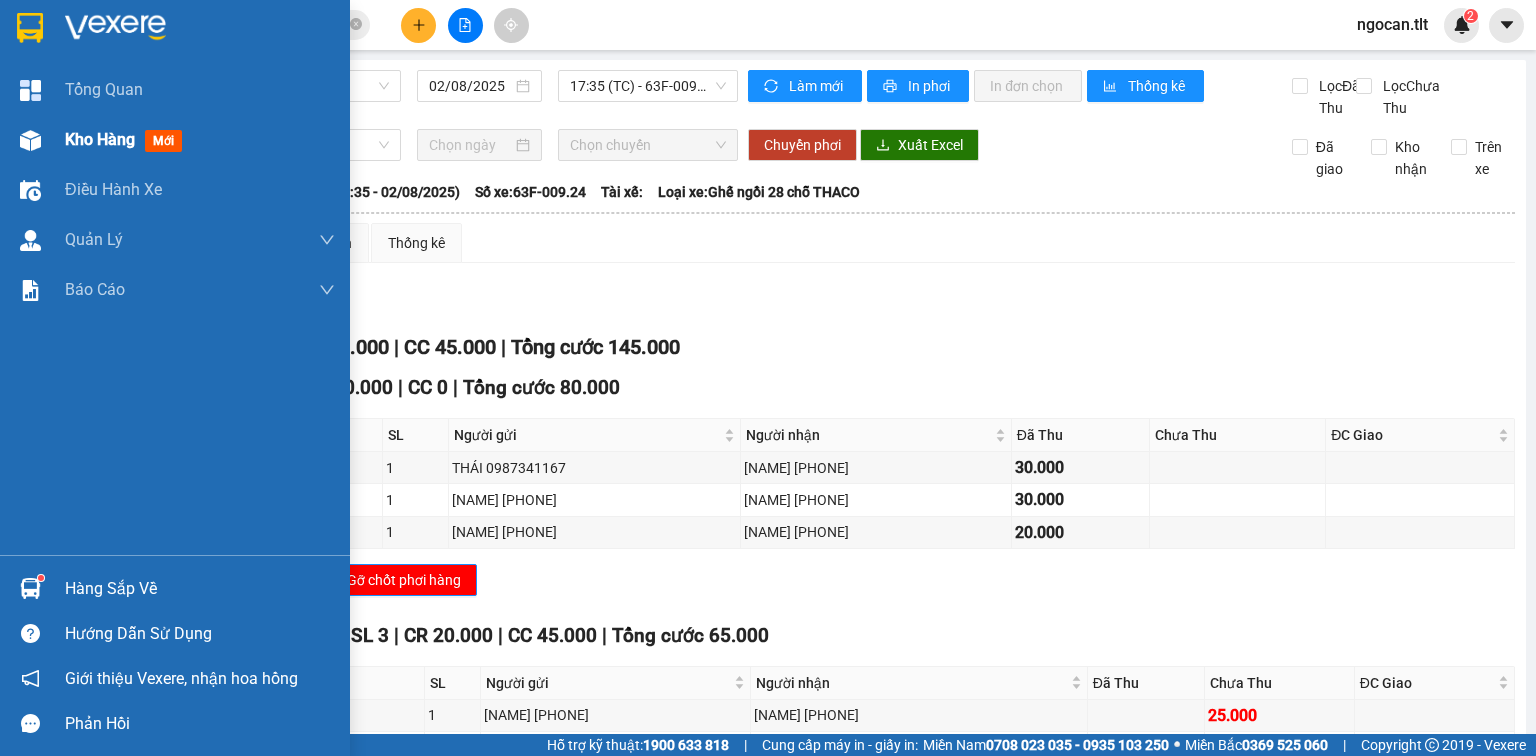 click on "Kho hàng" at bounding box center [100, 139] 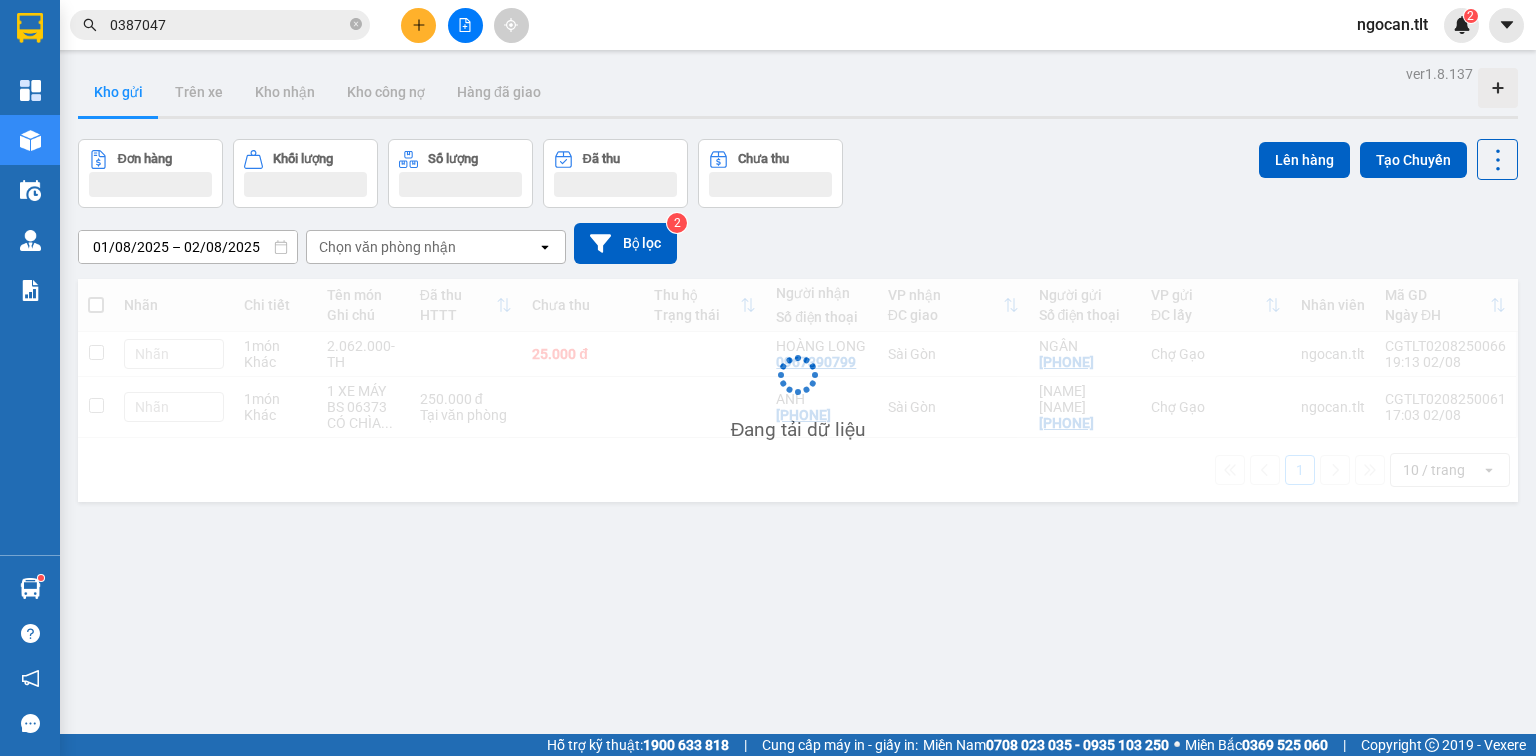 click on "Nhãn Chi tiết Tên món Ghi chú Đã thu HTTT Chưa thu Thu hộ Trạng thái Người nhận Số điện thoại VP nhận ĐC giao Người gửi Số điện thoại VP gửi ĐC lấy Nhân viên Mã GD Ngày ĐH Nhãn 1  món Khác 2.062.000-TH 25.000 đ HOÀNG LONG  0967390799 Sài Gòn NGÂN 0912120374 Chợ Gạo ngocan.tlt CGTLT0208250066 19:13 02/08 Nhãn 1  món Khác 1 XE MÁY BS 06373 CÓ CHÌA ... 250.000 đ Tại văn phòng ANH 0902734868 Sài Gòn HUY TUẤN 0981653538 Chợ Gạo ngocan.tlt CGTLT0208250061 17:03 02/08 1 10 / trang open Đang tải dữ liệu" at bounding box center (798, 390) 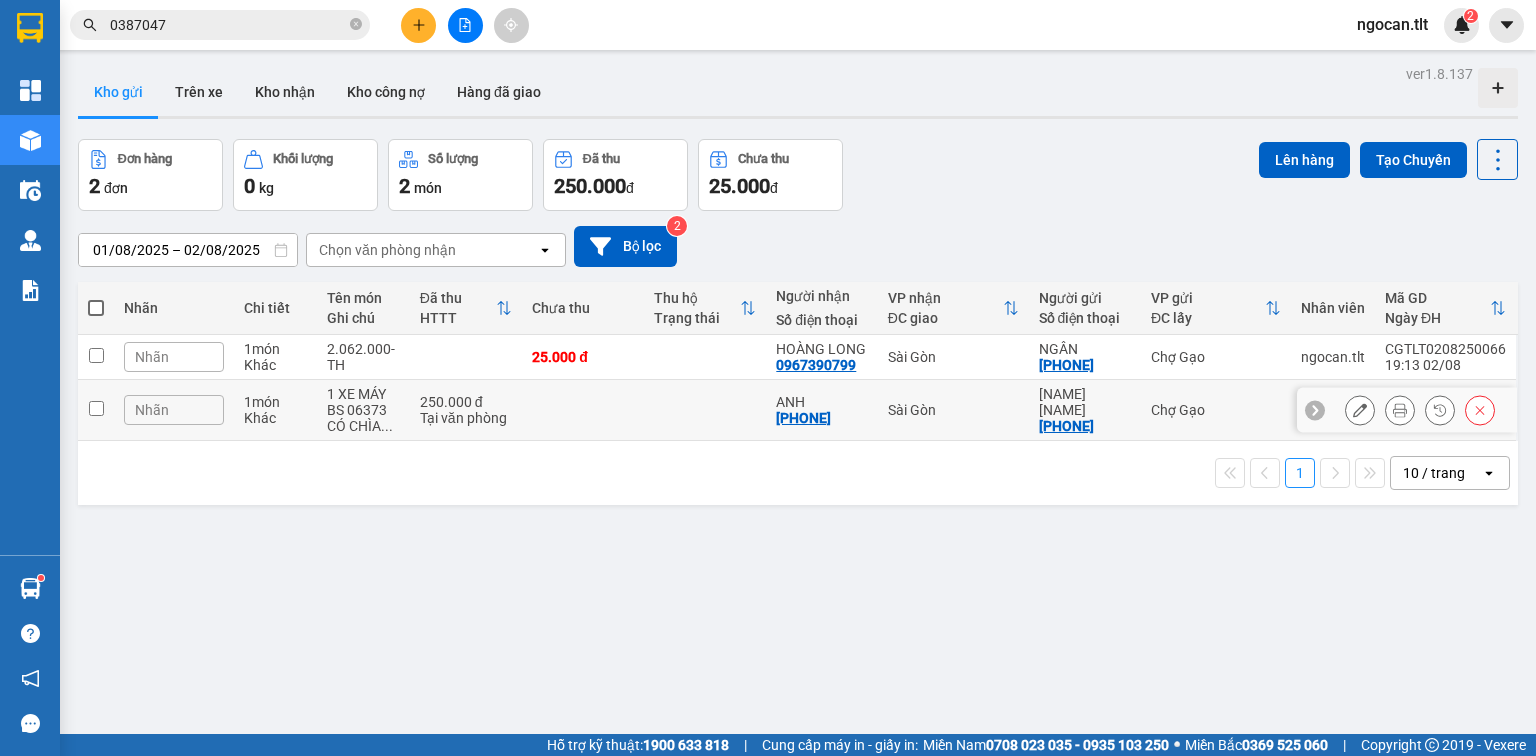 click at bounding box center [705, 410] 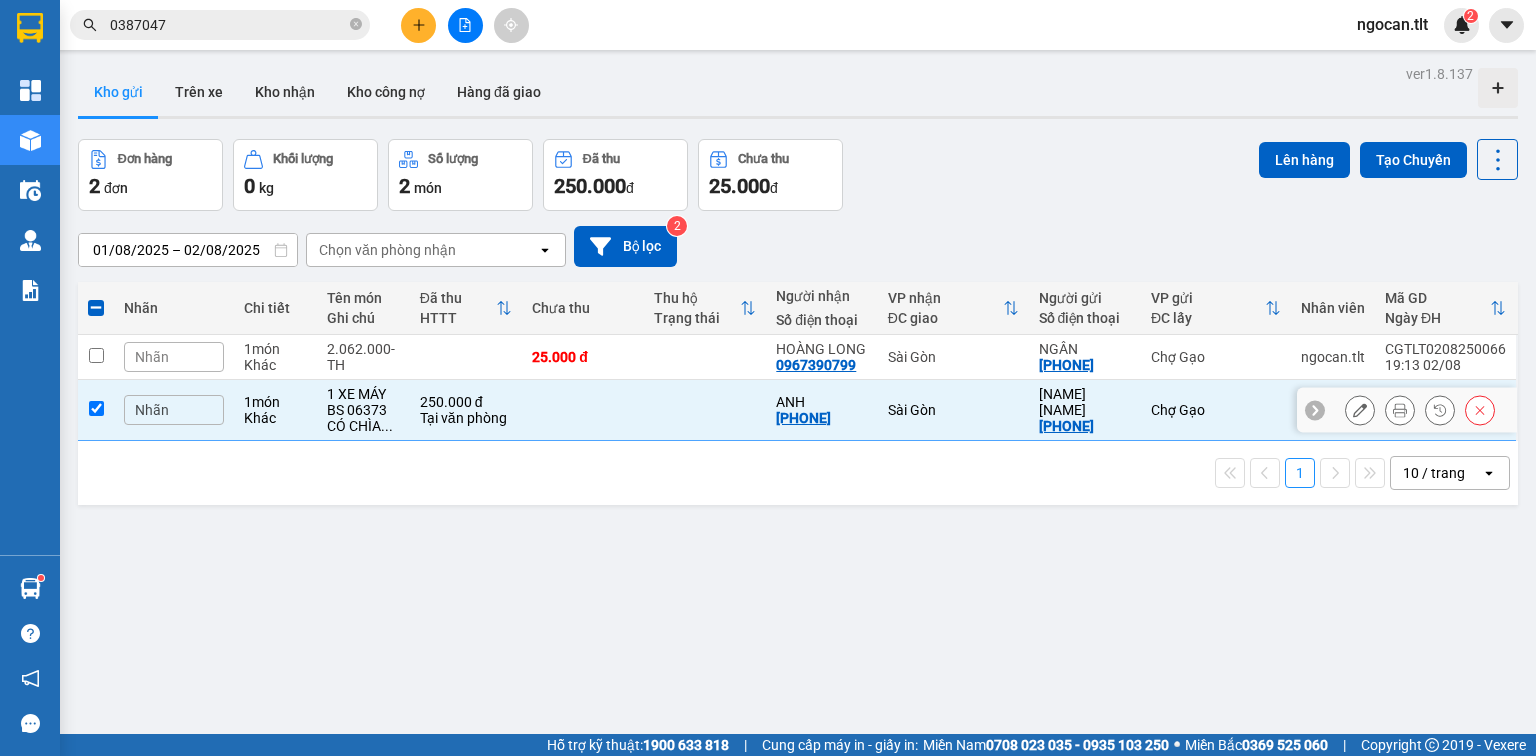 click at bounding box center [96, 410] 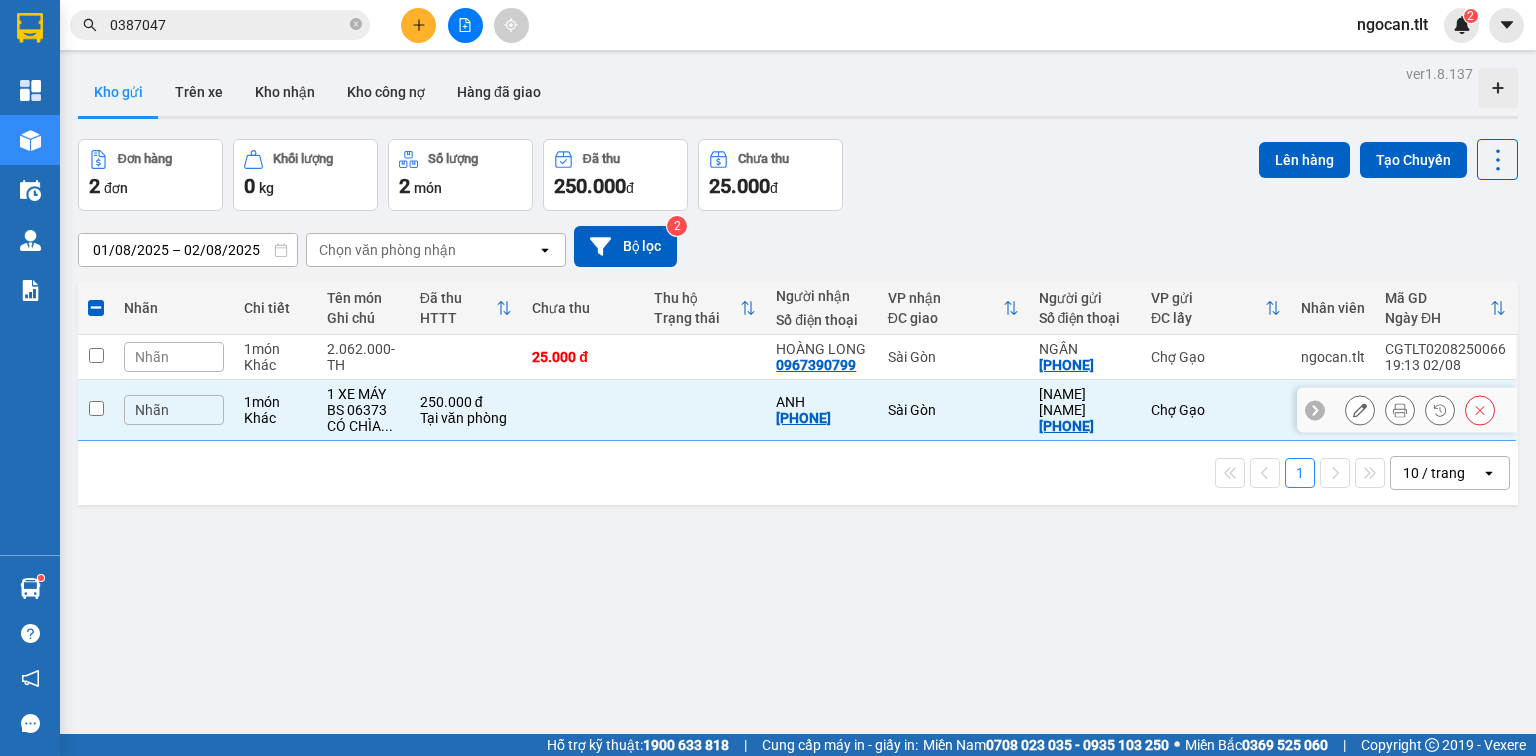 checkbox on "false" 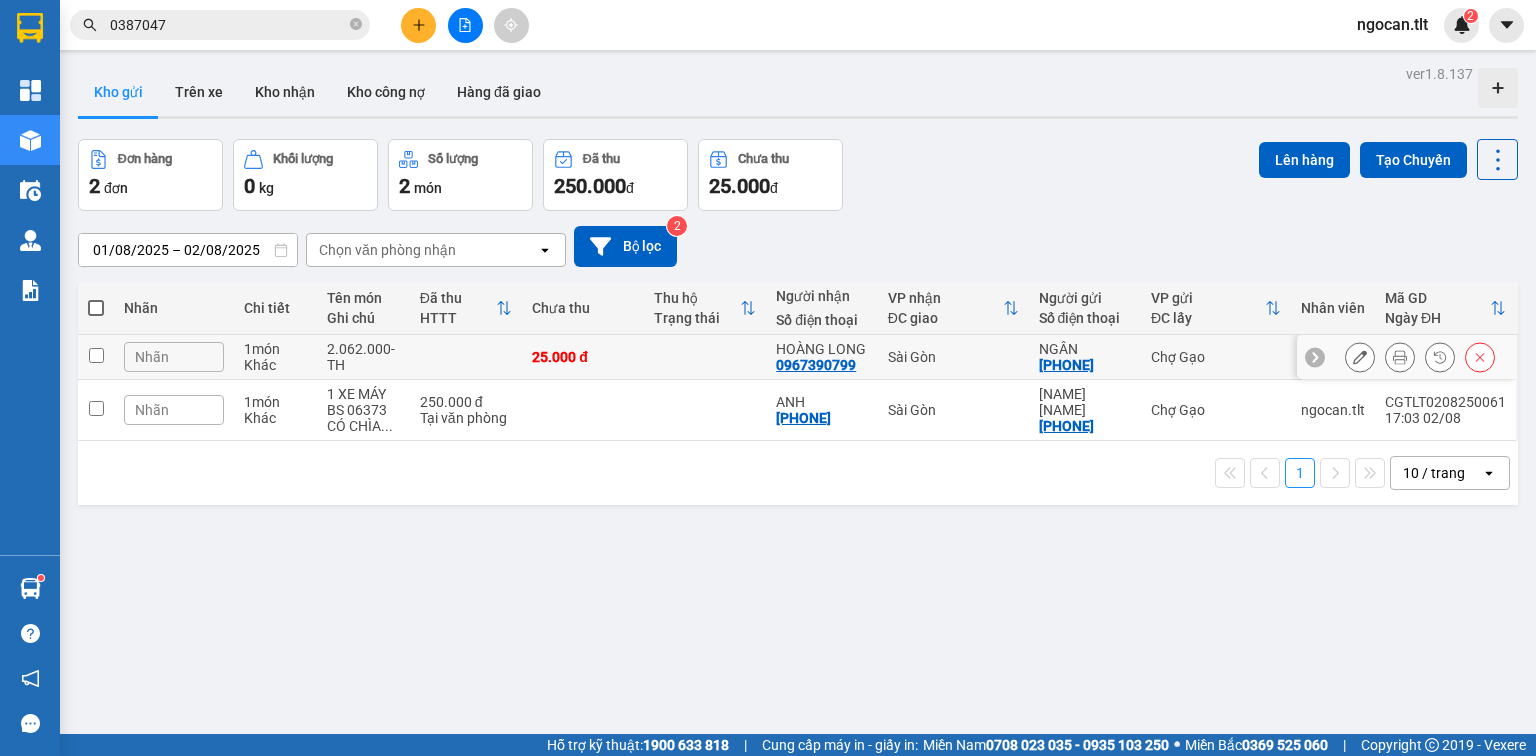 click on "25.000 đ" at bounding box center [583, 357] 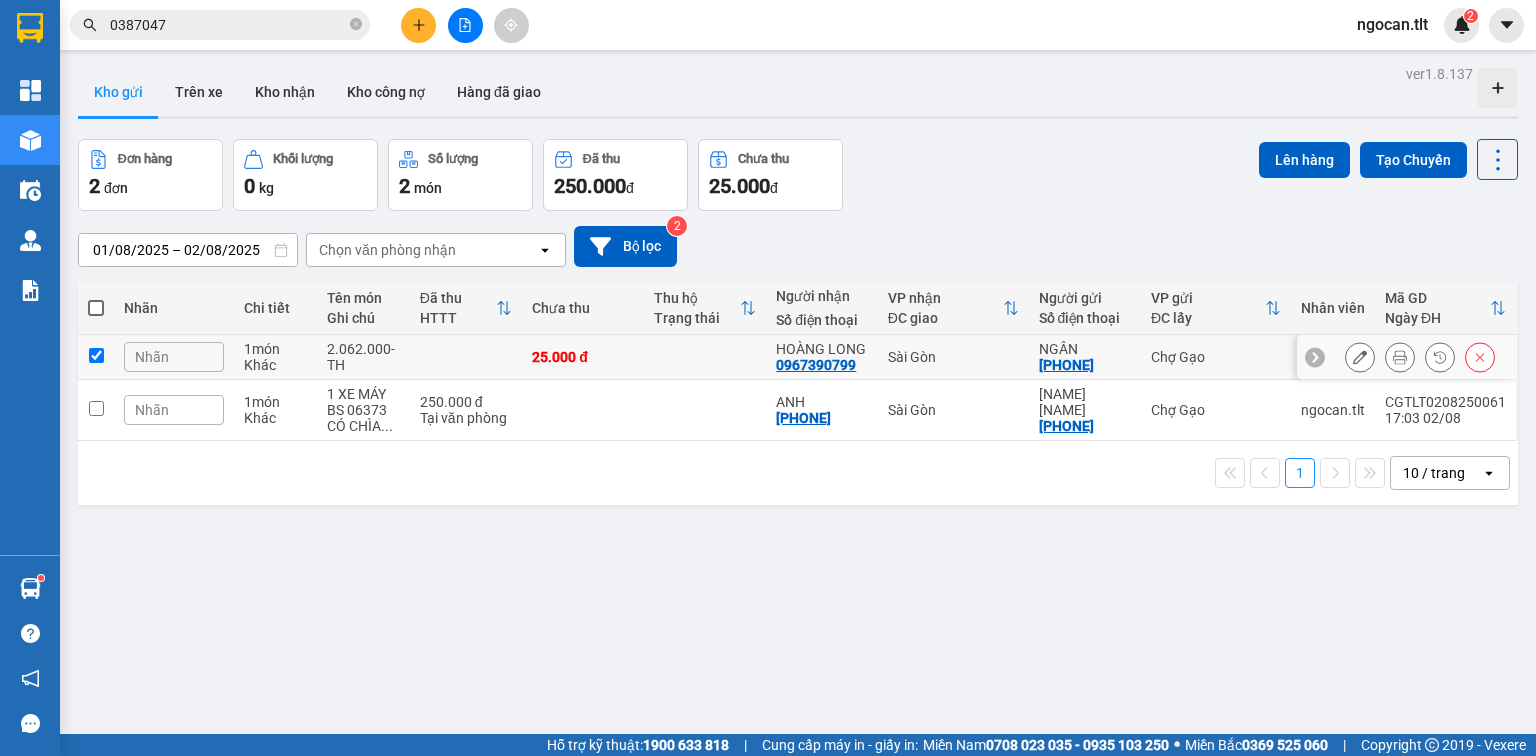 checkbox on "true" 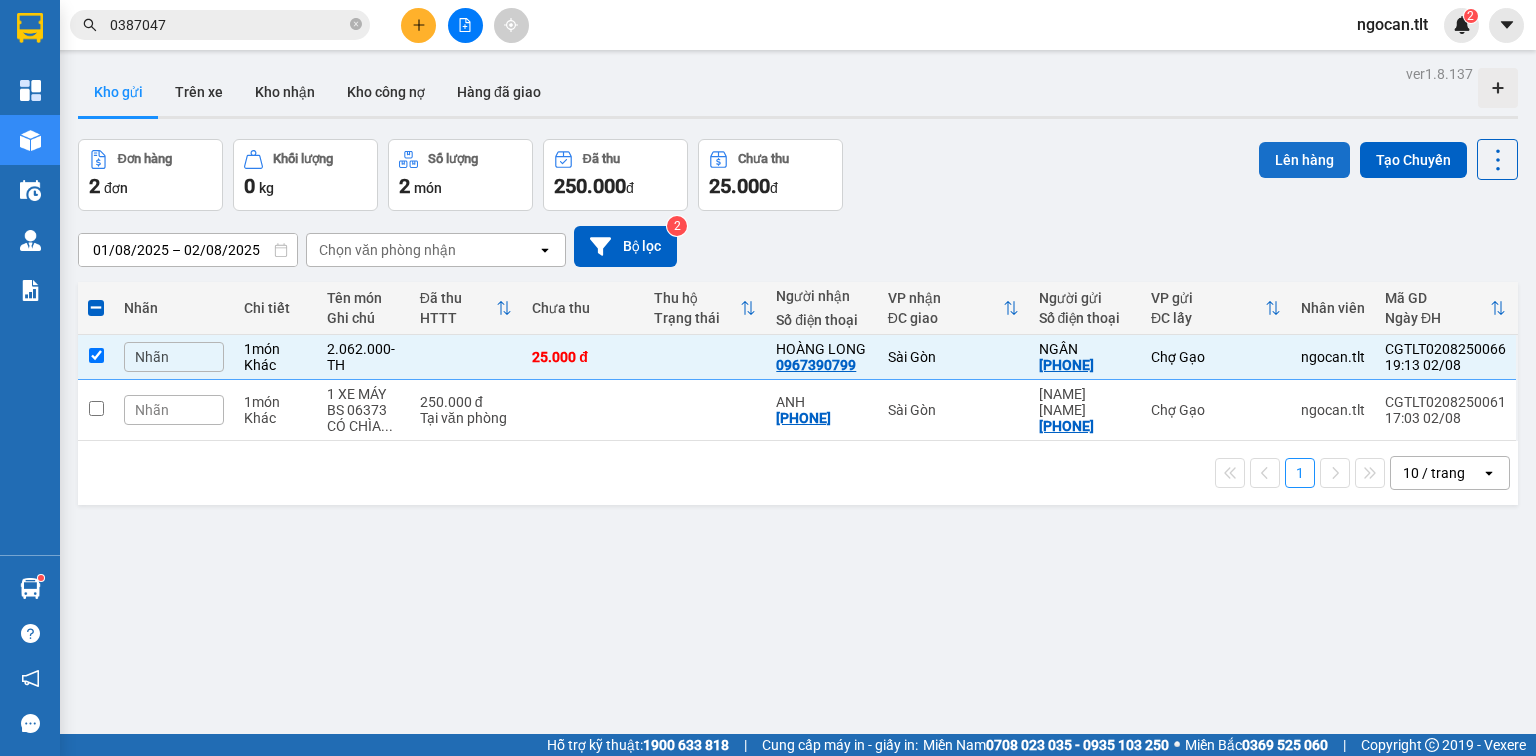 click on "Lên hàng" at bounding box center (1304, 160) 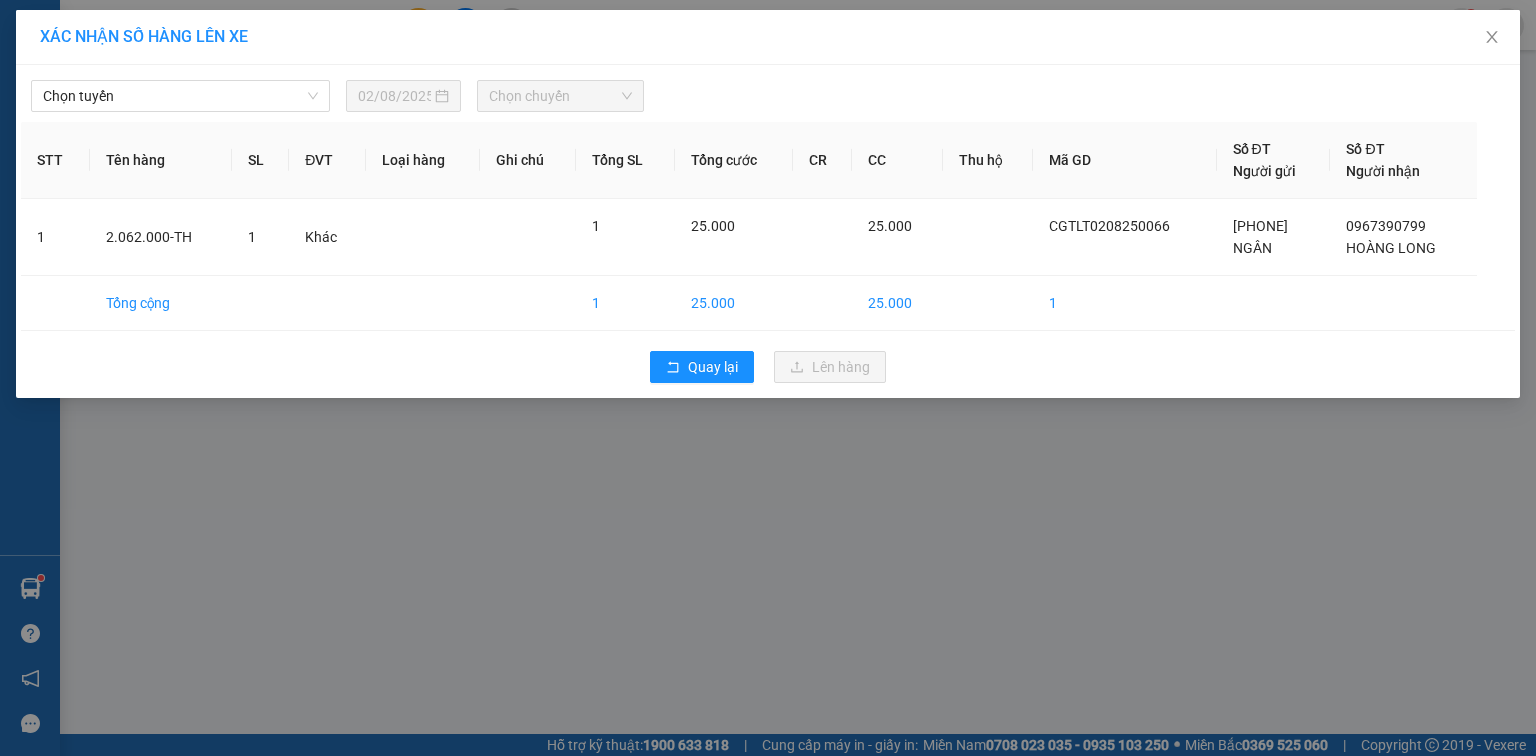 drag, startPoint x: 220, startPoint y: 95, endPoint x: 212, endPoint y: 114, distance: 20.615528 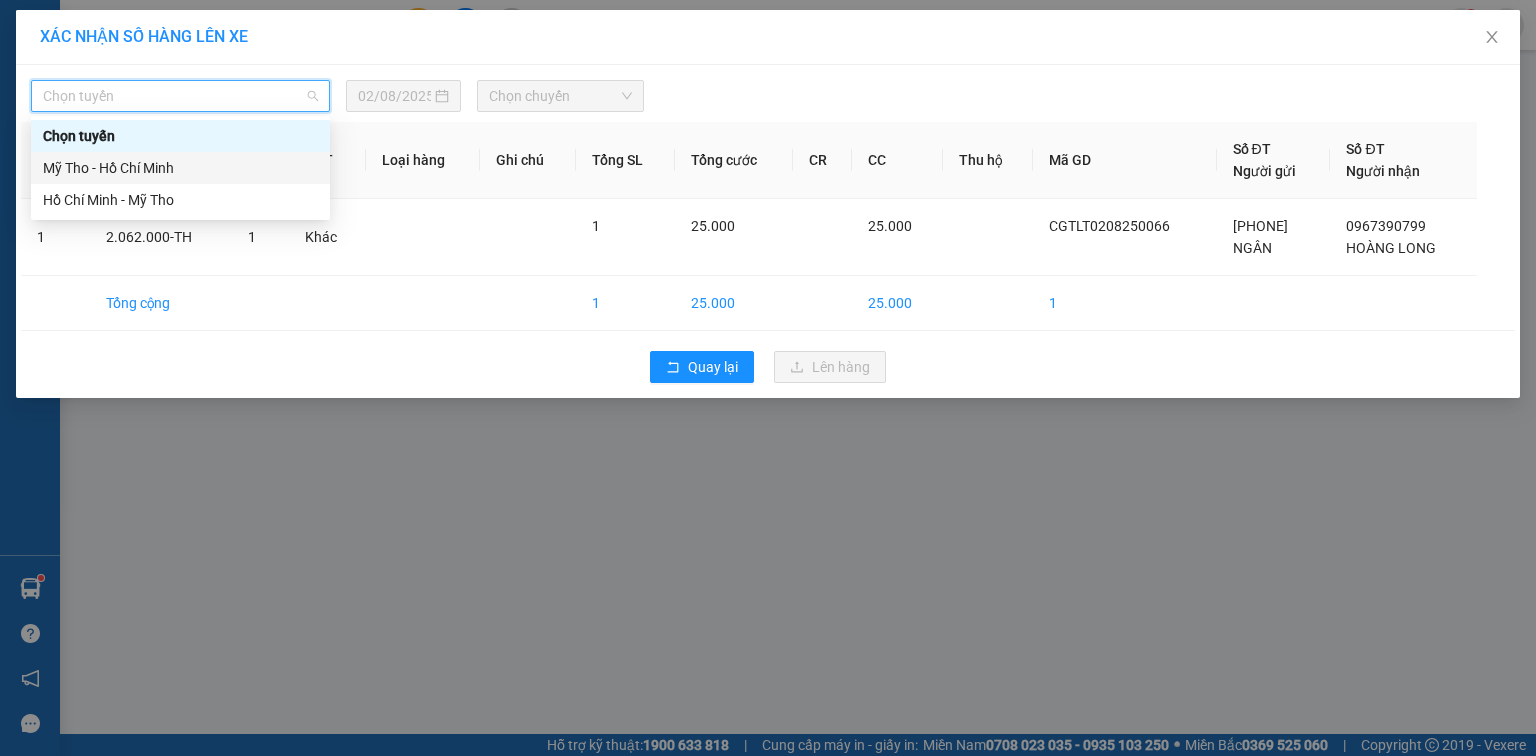 drag, startPoint x: 159, startPoint y: 168, endPoint x: 175, endPoint y: 173, distance: 16.763054 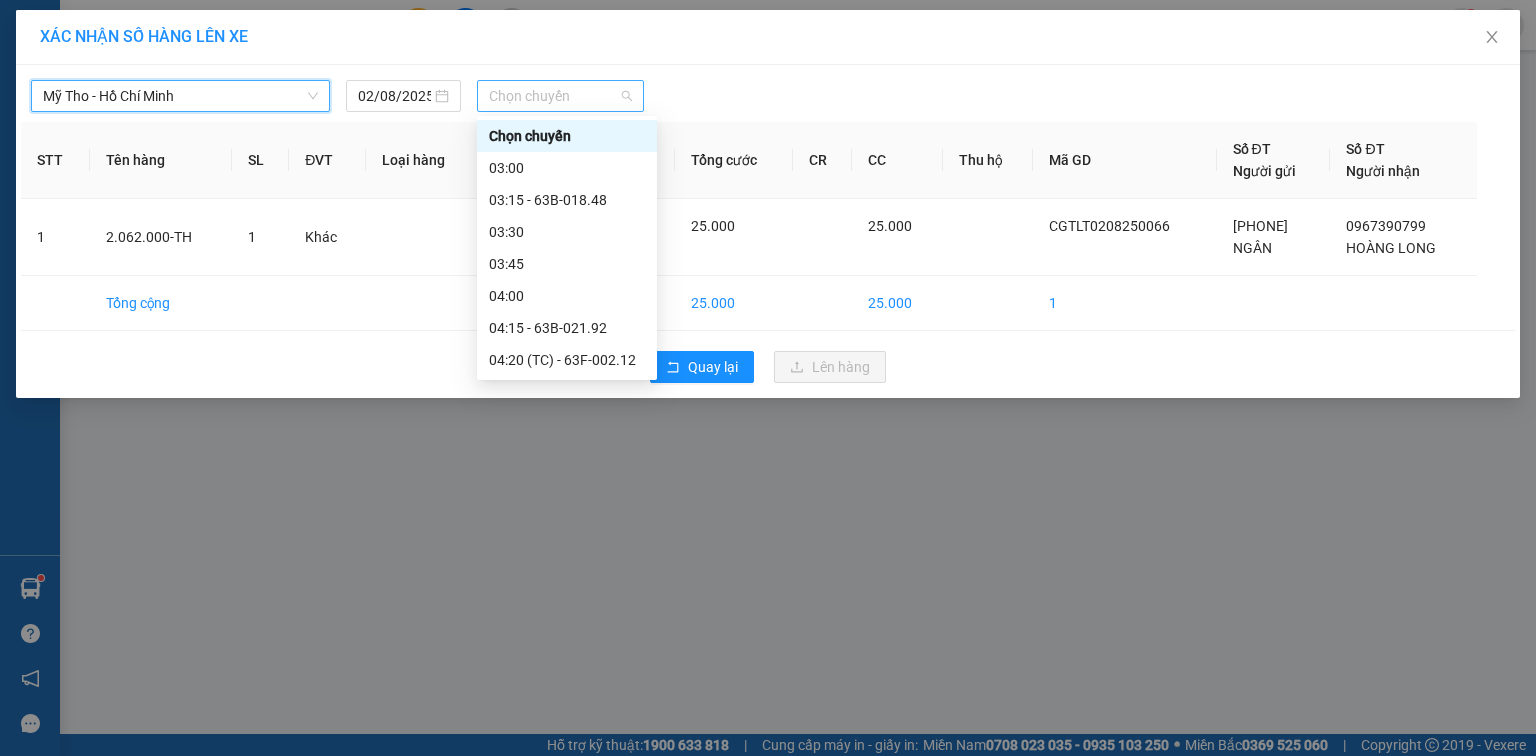 click on "Chọn chuyến" at bounding box center (561, 96) 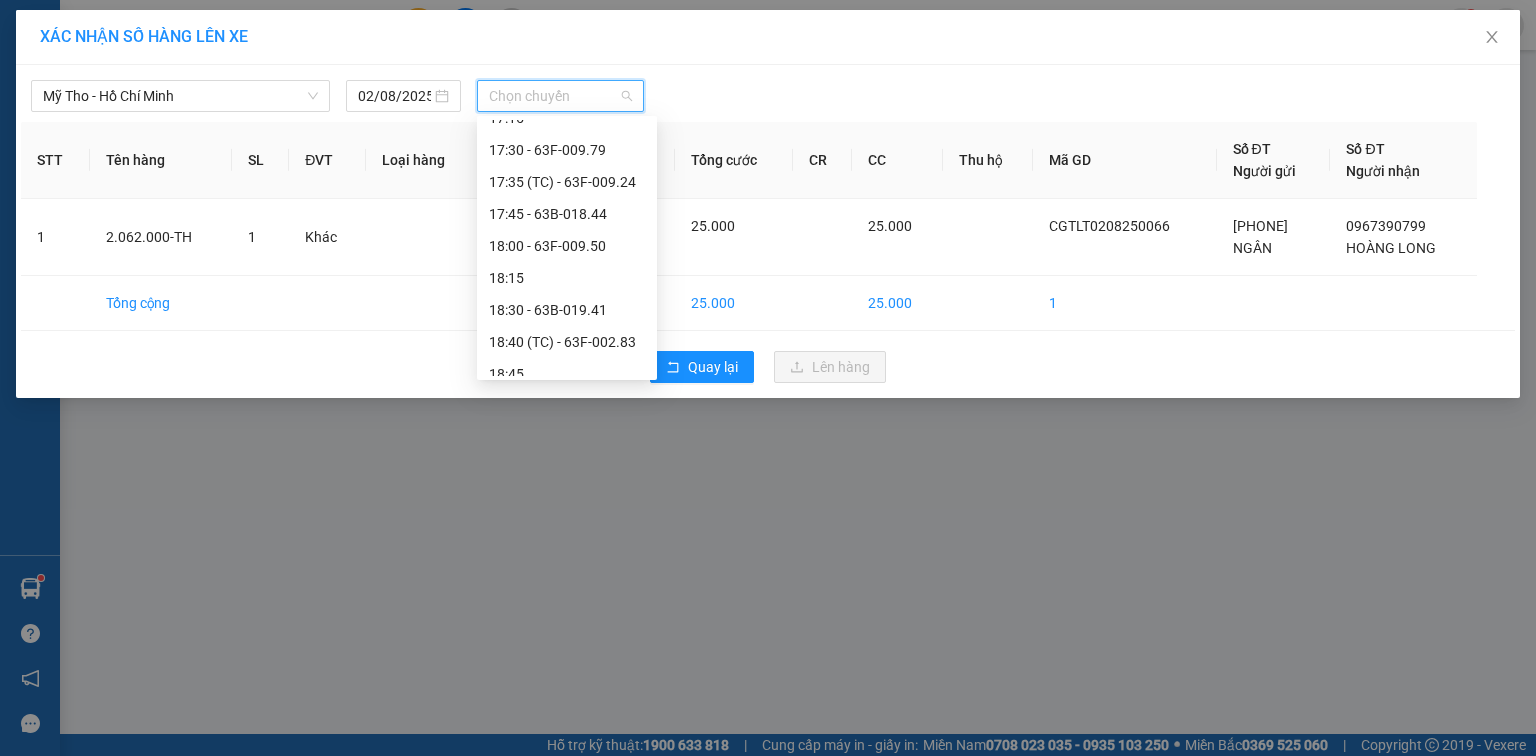 scroll, scrollTop: 2800, scrollLeft: 0, axis: vertical 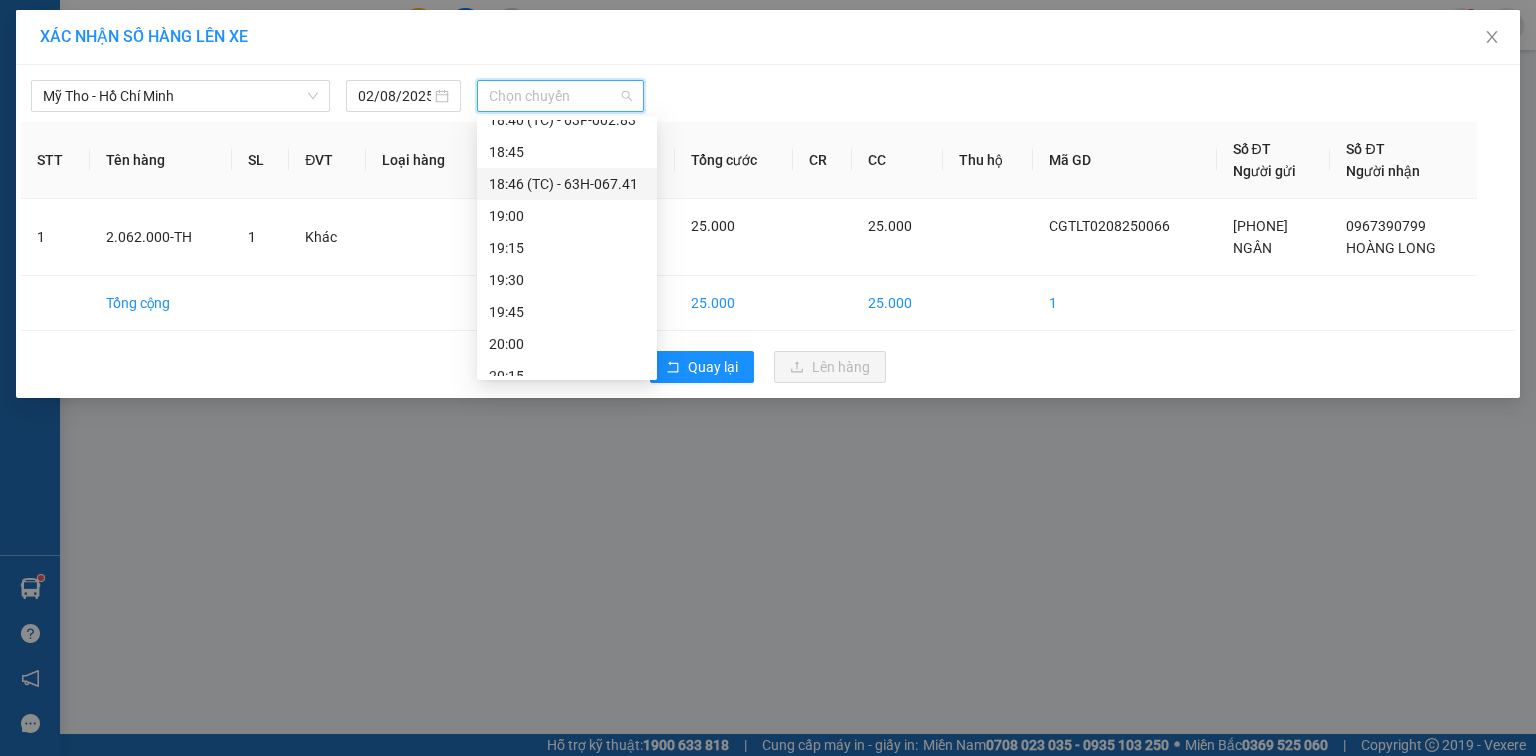 click on "18:46   (TC)   - 63H-067.41" at bounding box center [567, 184] 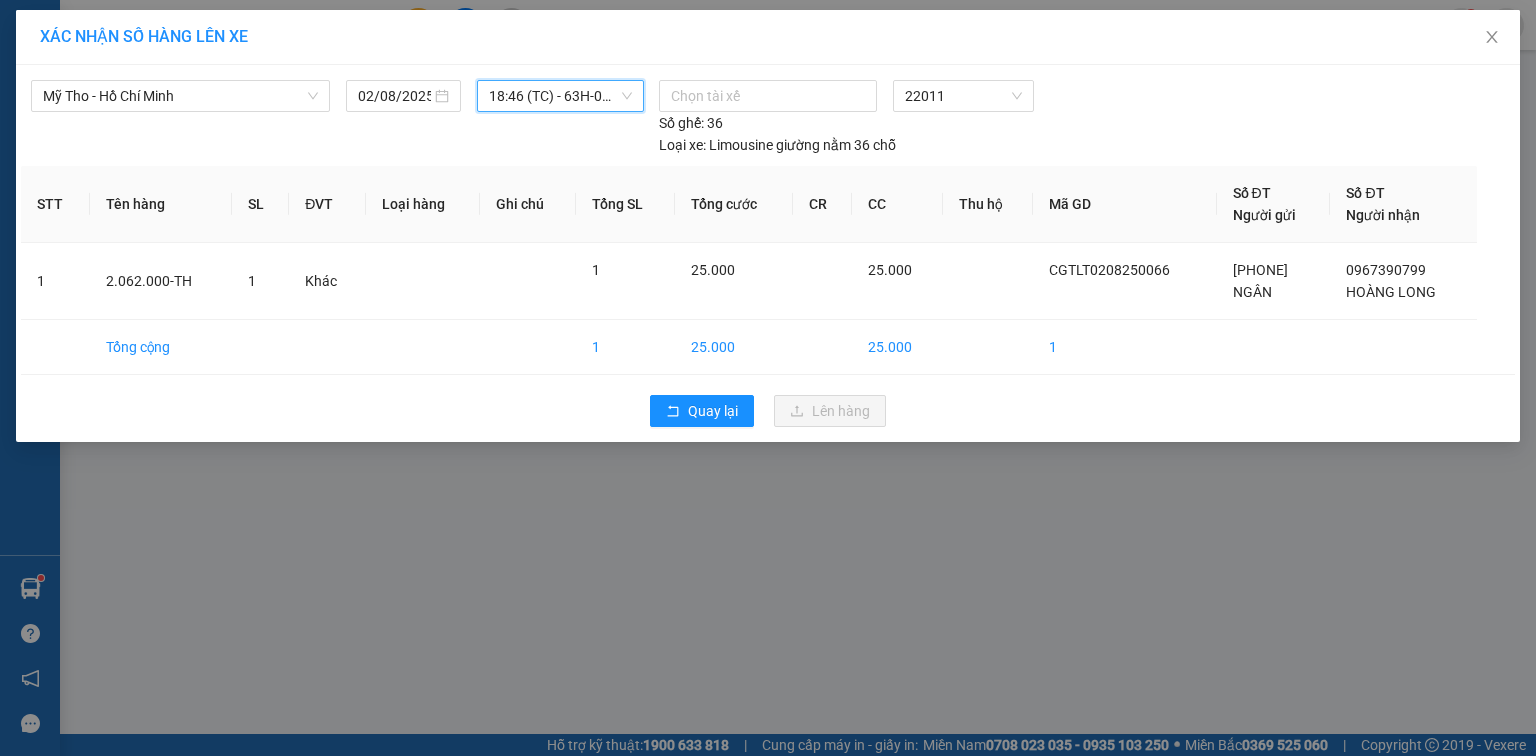 click on "18:46   (TC)   - 63H-067.41" at bounding box center [561, 96] 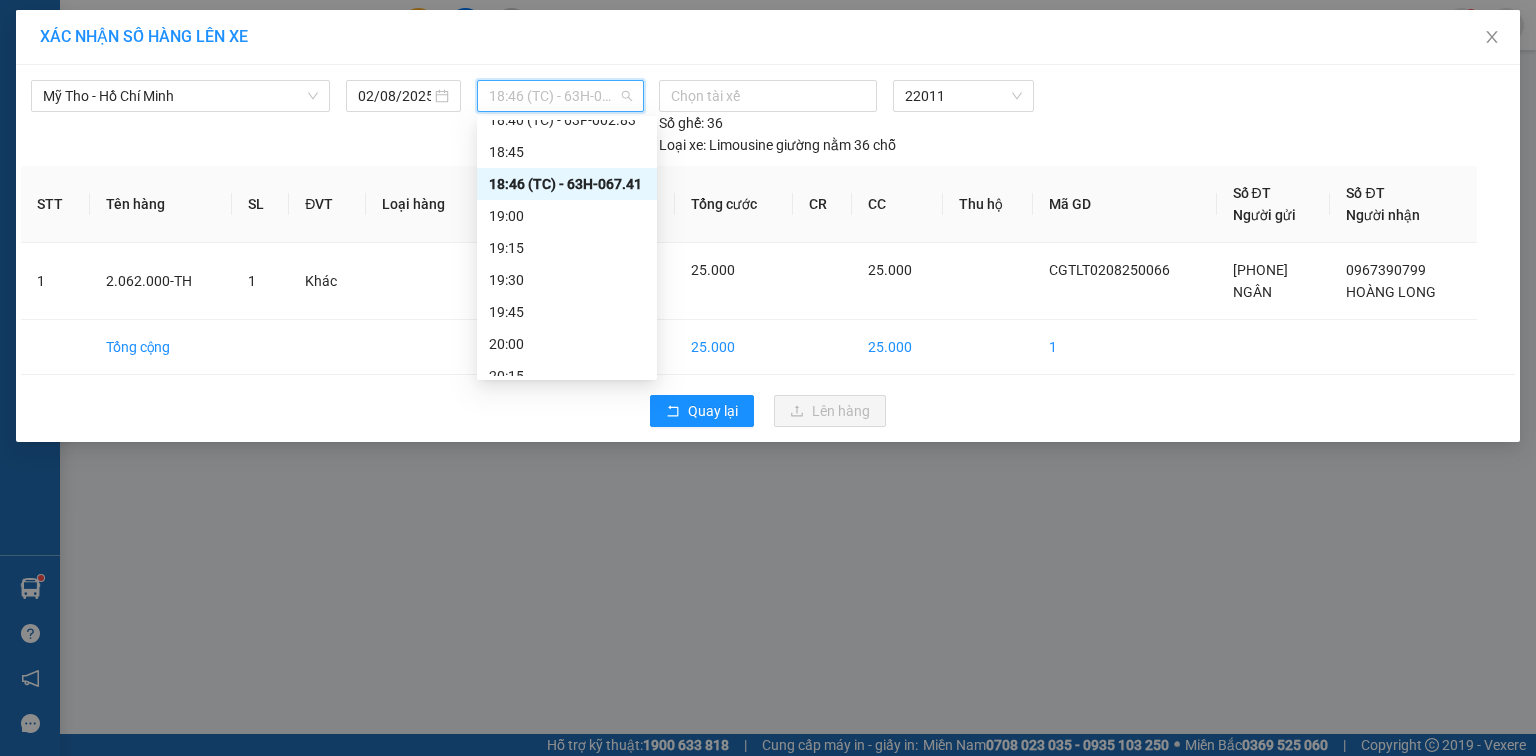 click on "18:46   (TC)   - 63H-067.41" at bounding box center [561, 96] 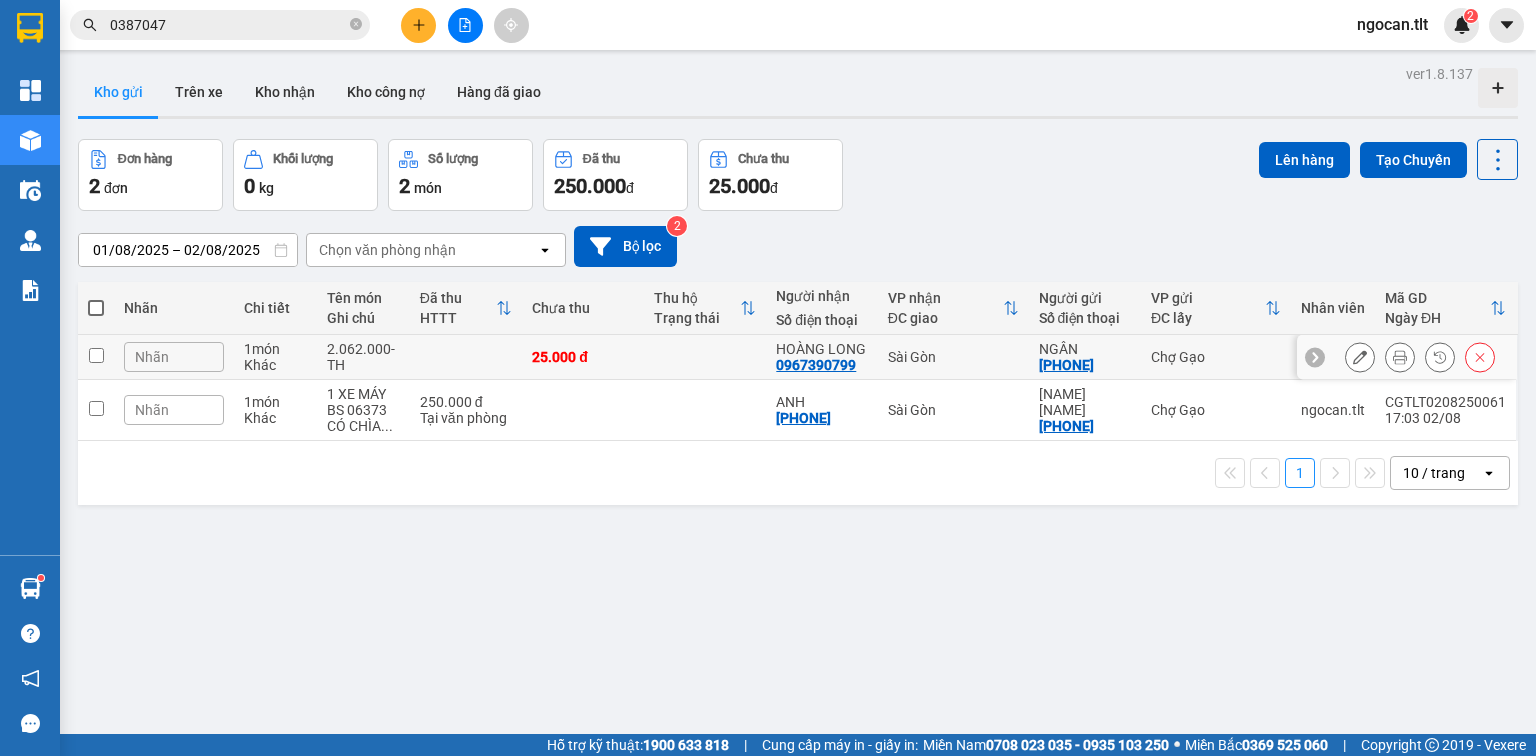 drag, startPoint x: 635, startPoint y: 351, endPoint x: 653, endPoint y: 358, distance: 19.313208 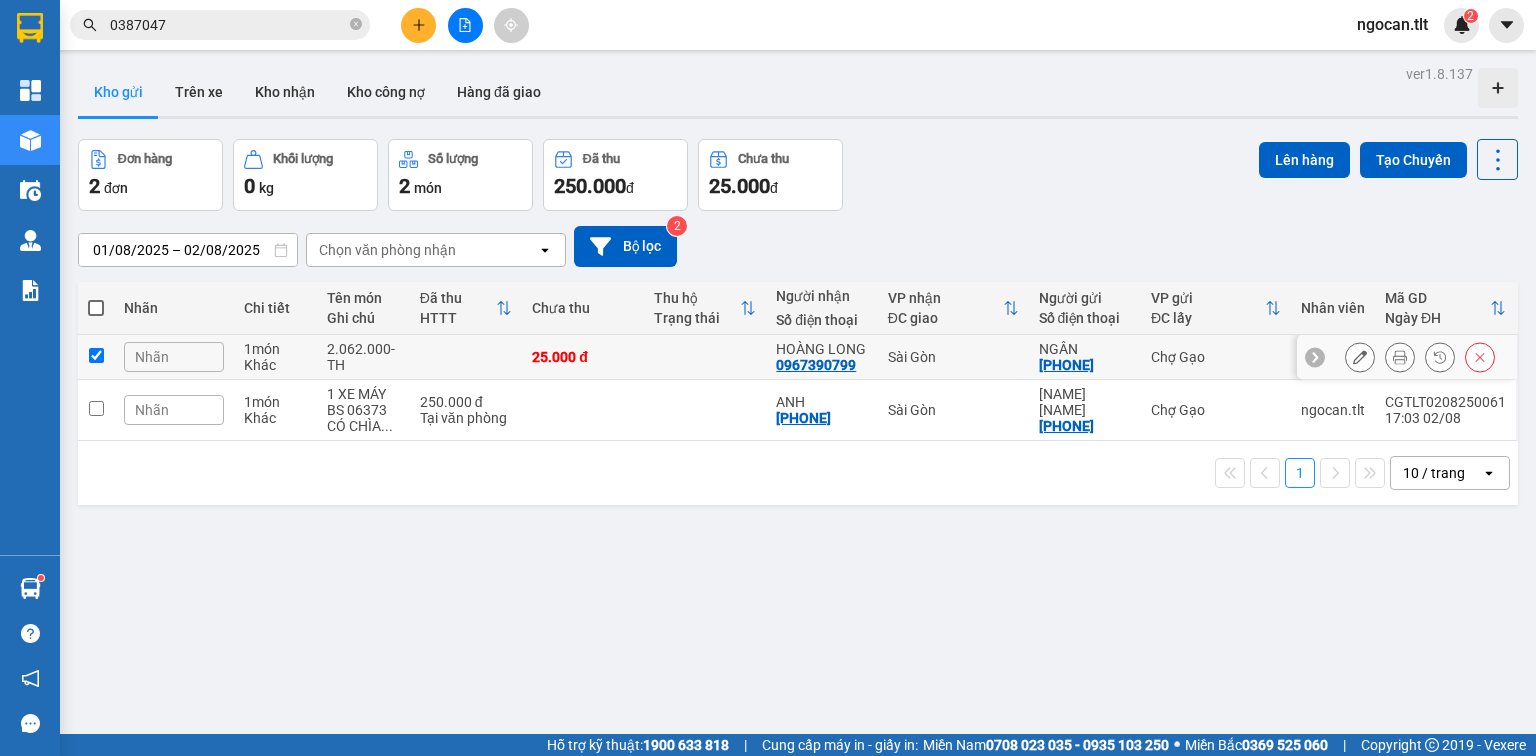 checkbox on "true" 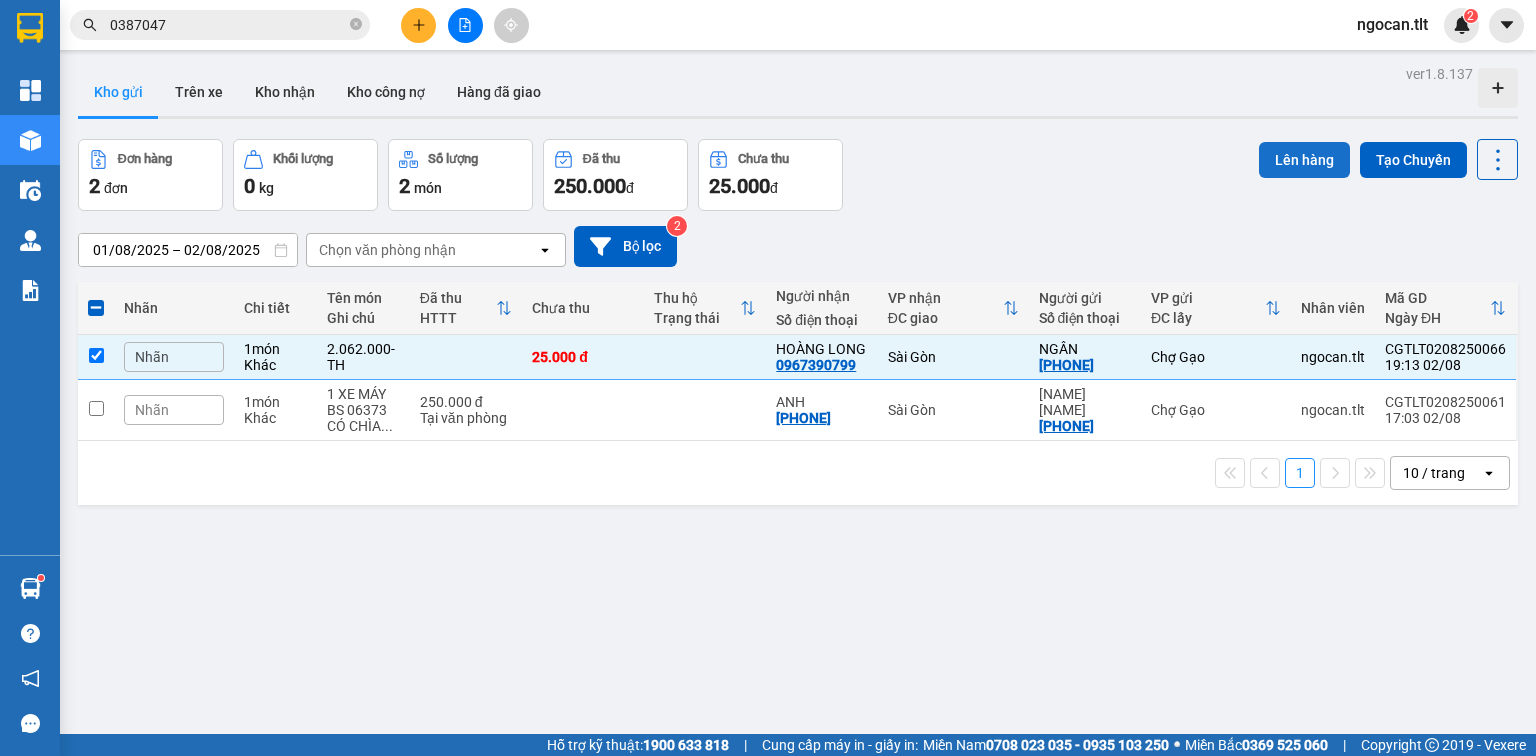 click on "Lên hàng" at bounding box center (1304, 160) 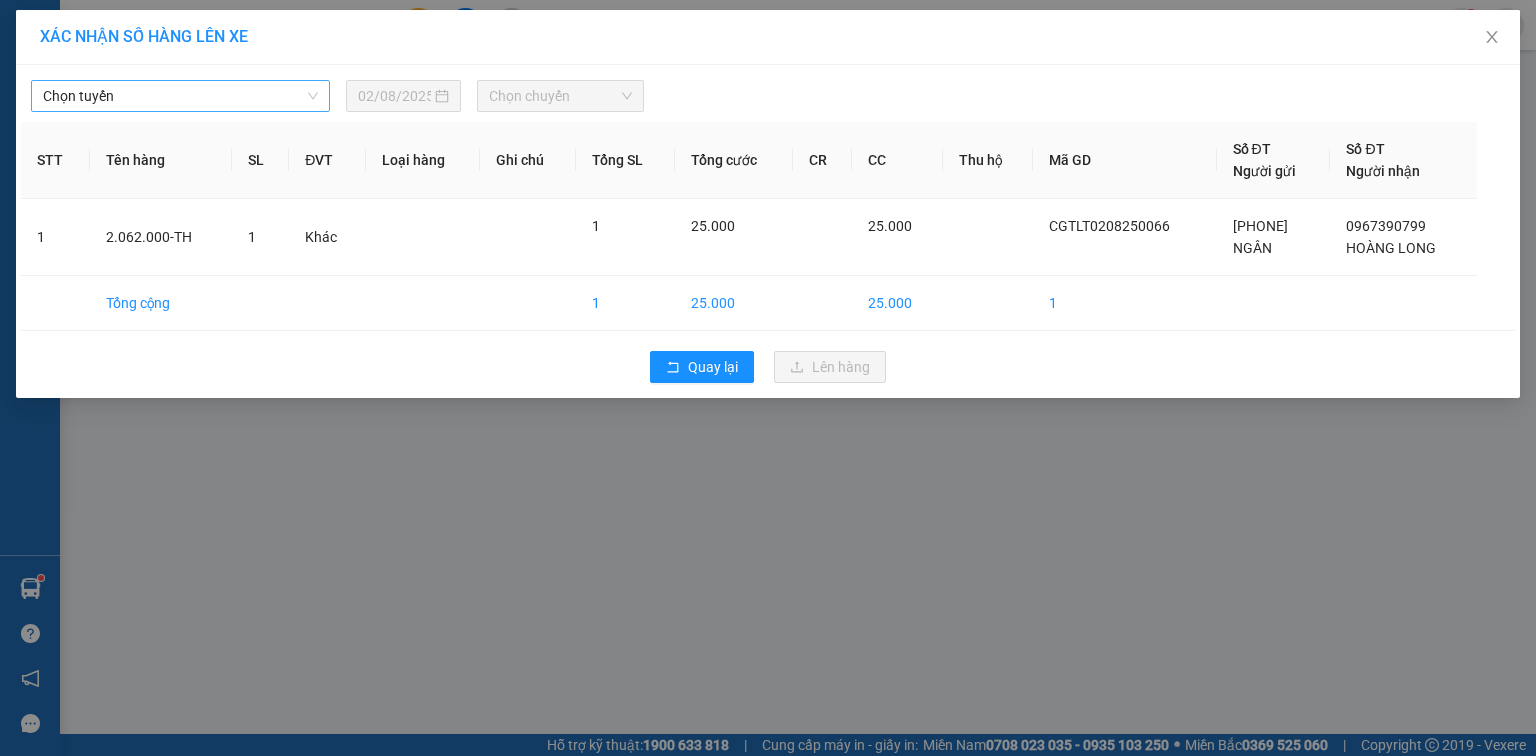 click on "Chọn tuyến" at bounding box center (180, 96) 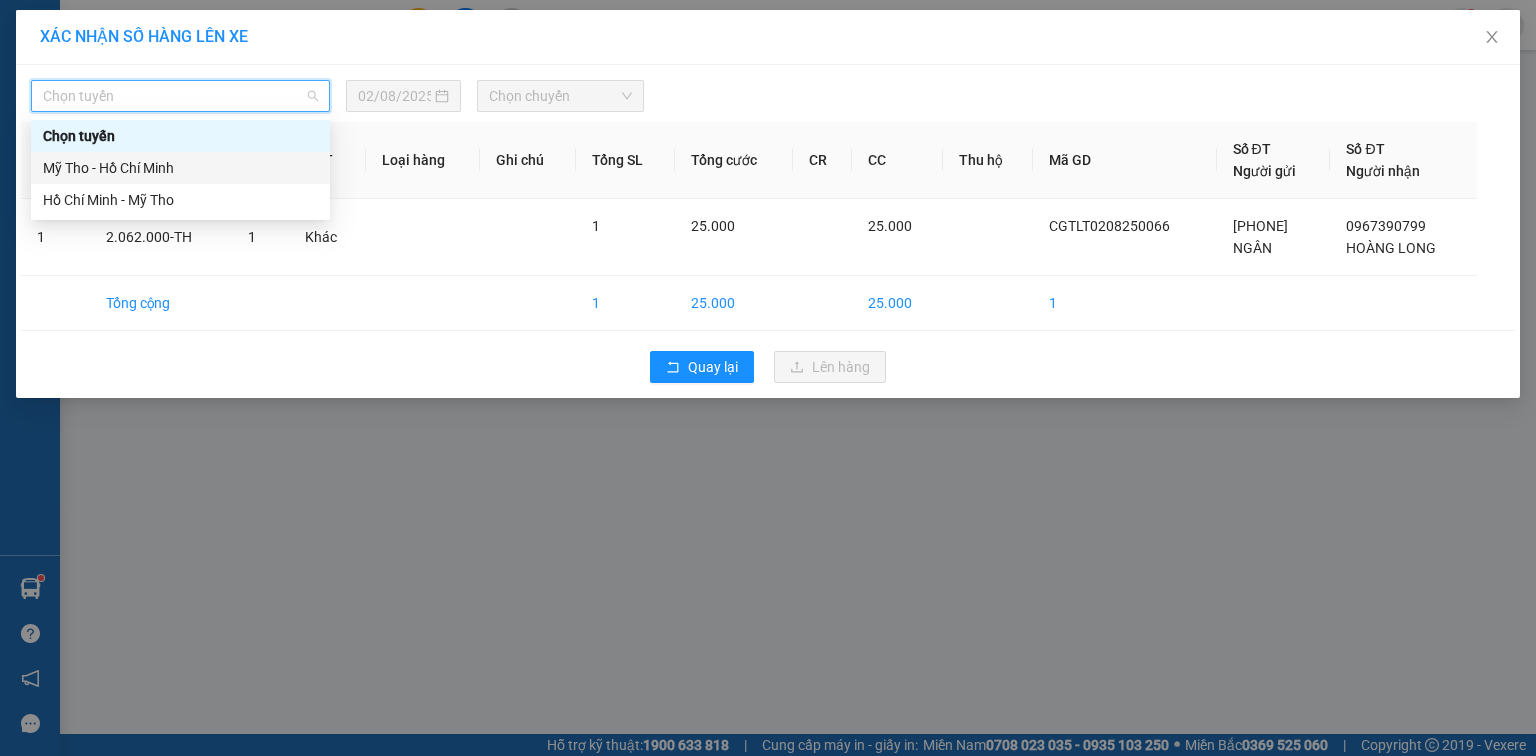 click on "Mỹ Tho - Hồ Chí Minh" at bounding box center [180, 168] 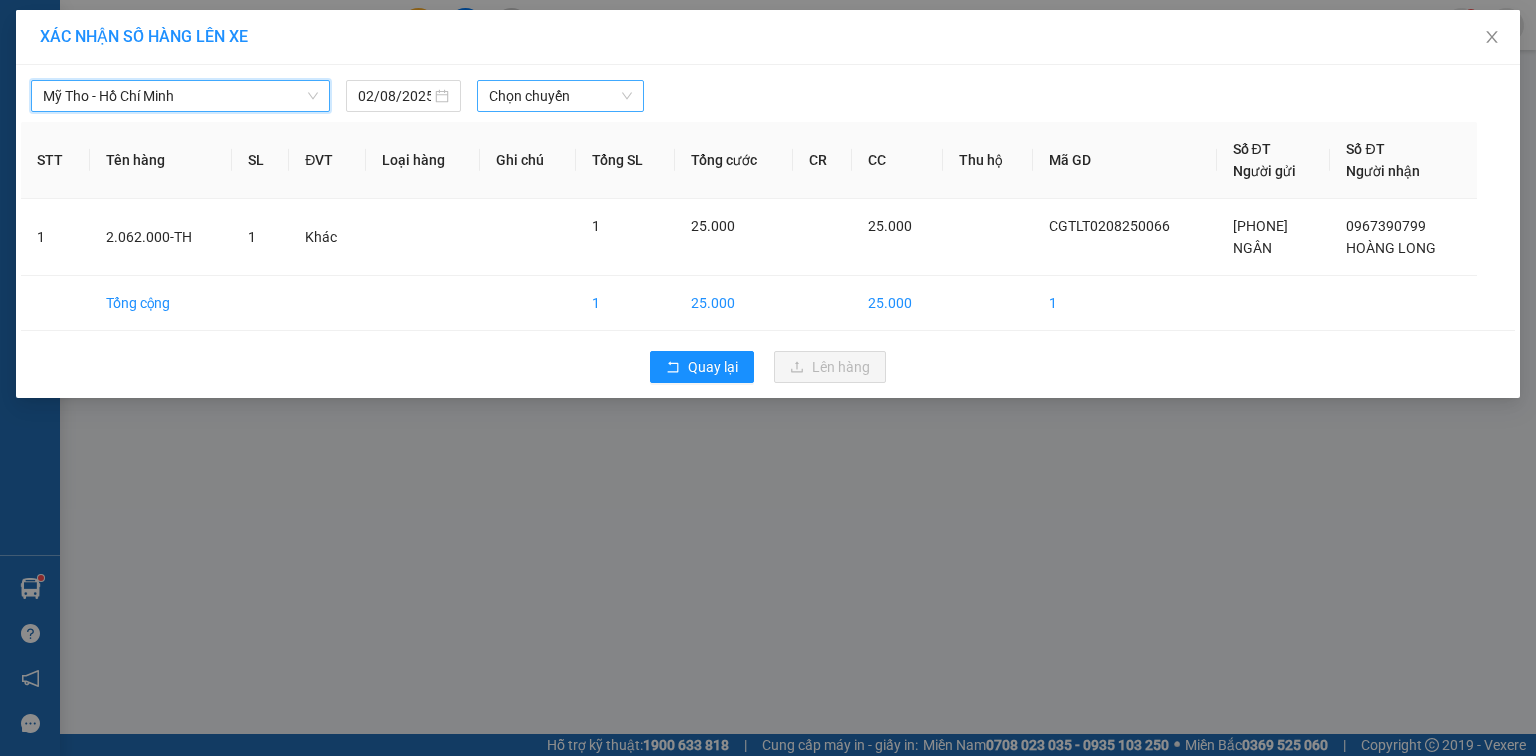 click on "Chọn chuyến" at bounding box center [561, 96] 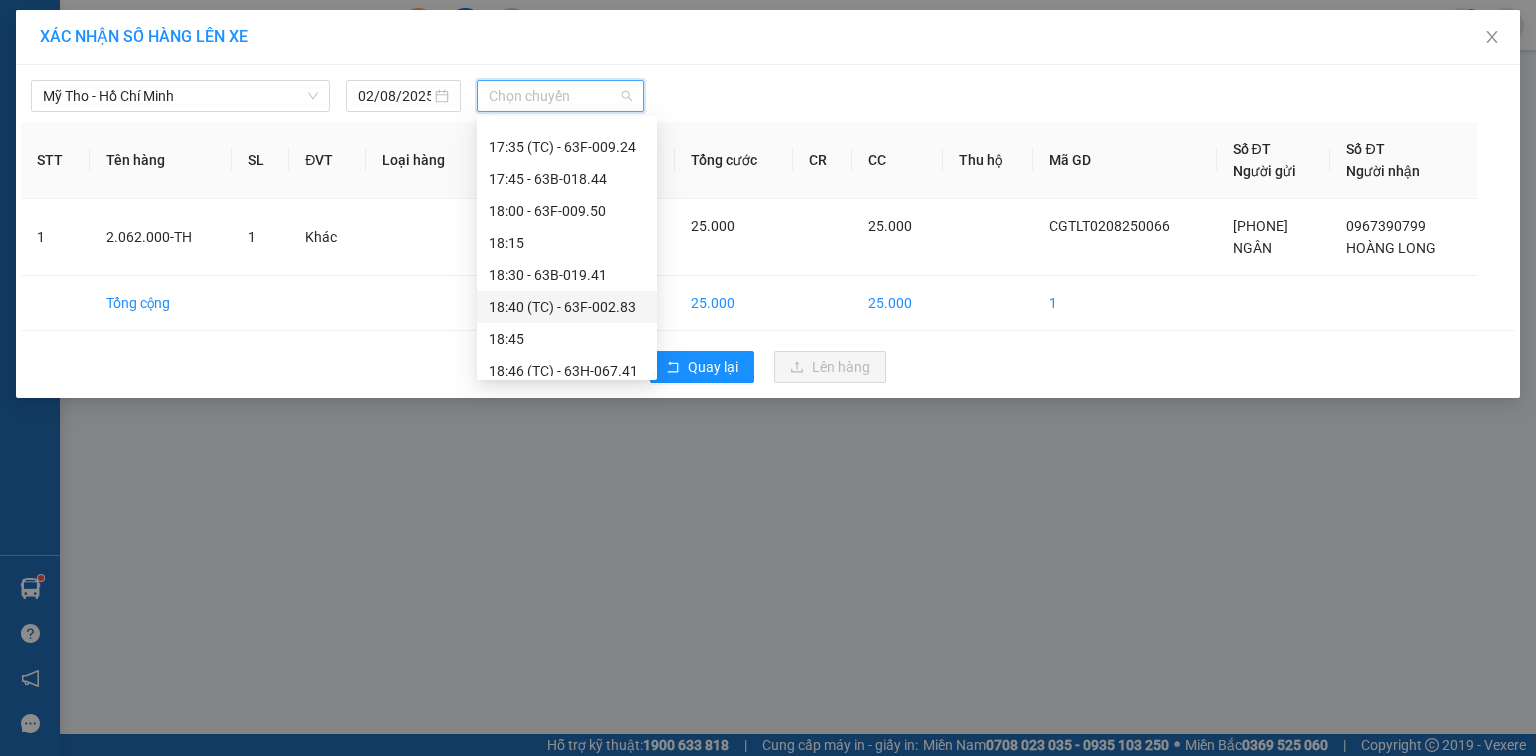 scroll, scrollTop: 2800, scrollLeft: 0, axis: vertical 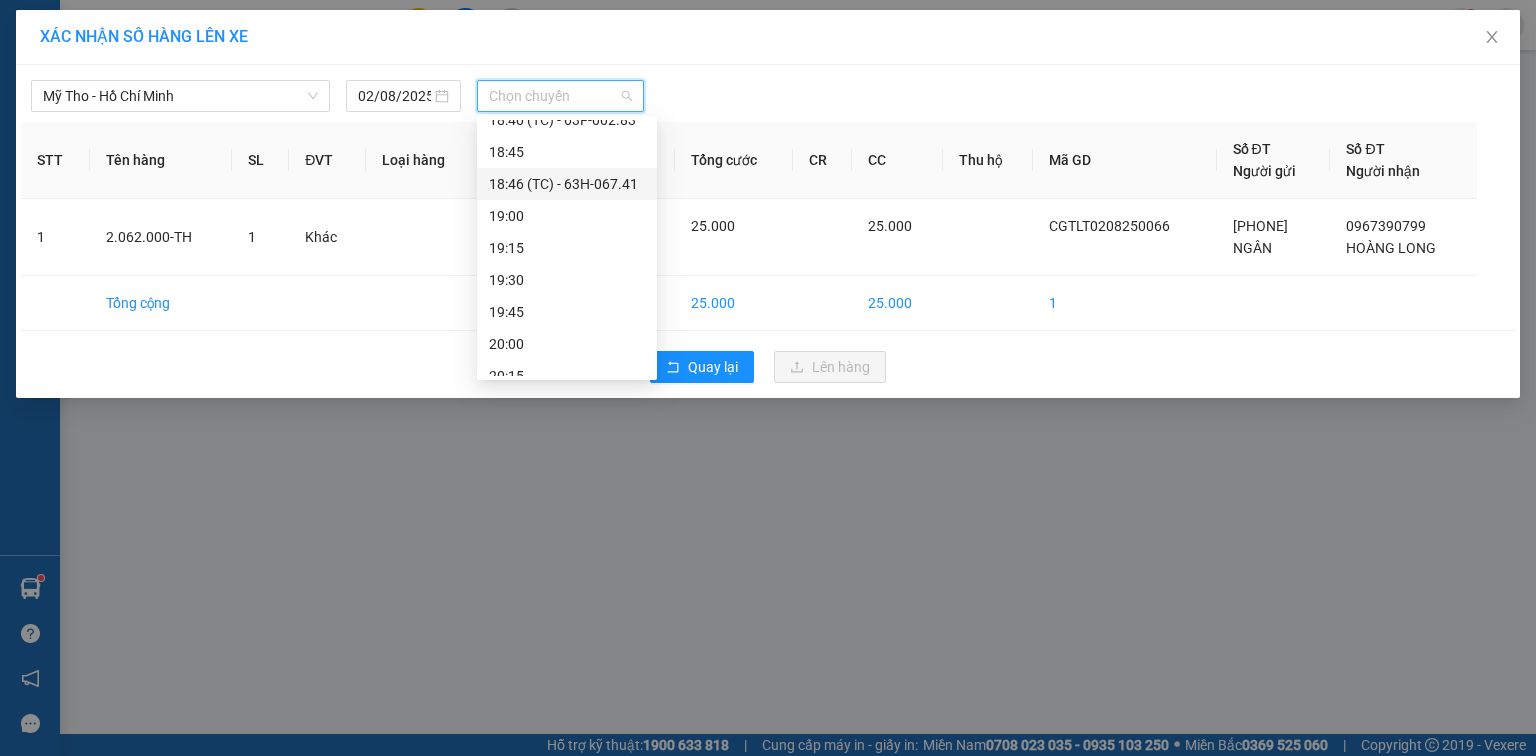 click on "18:46   (TC)   - 63H-067.41" at bounding box center [567, 184] 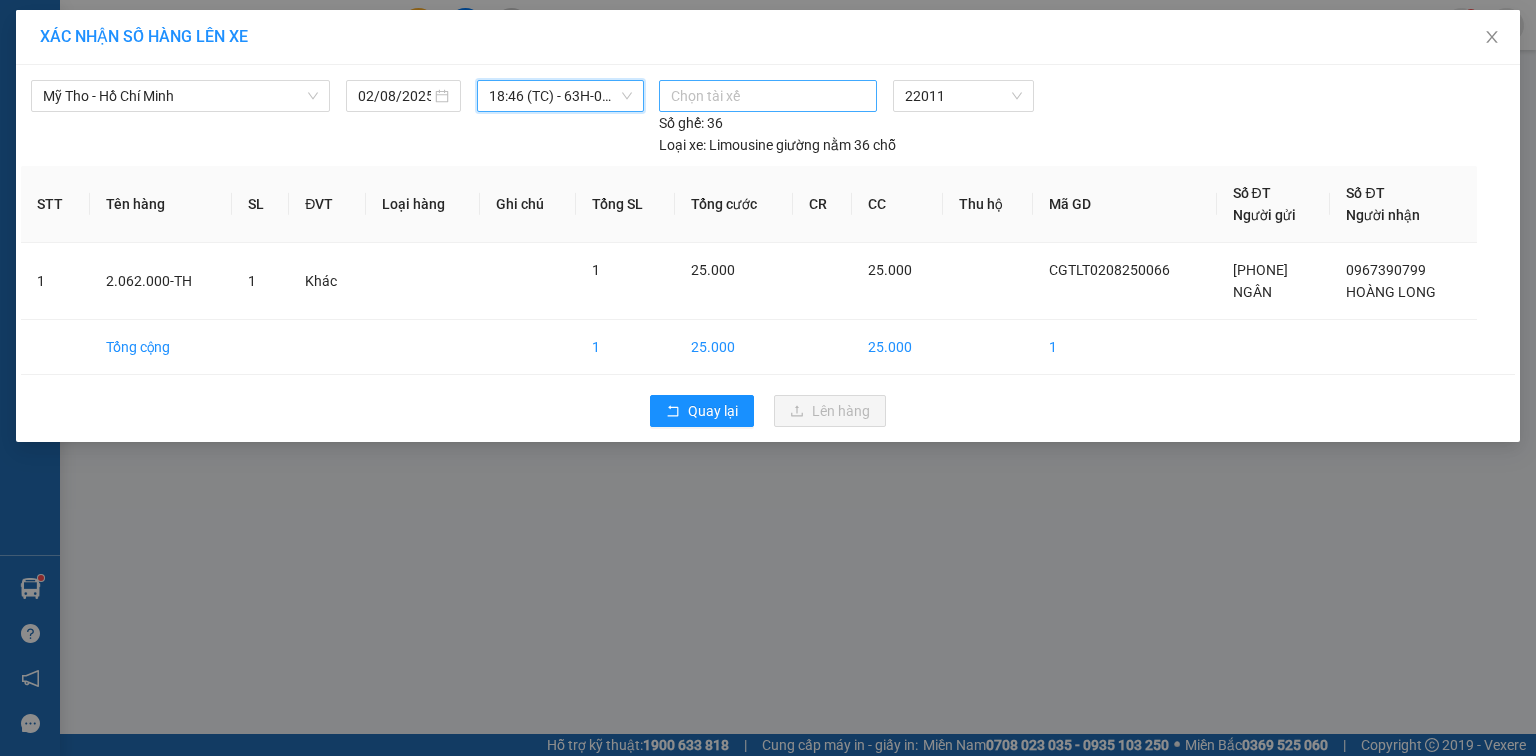 click at bounding box center [768, 96] 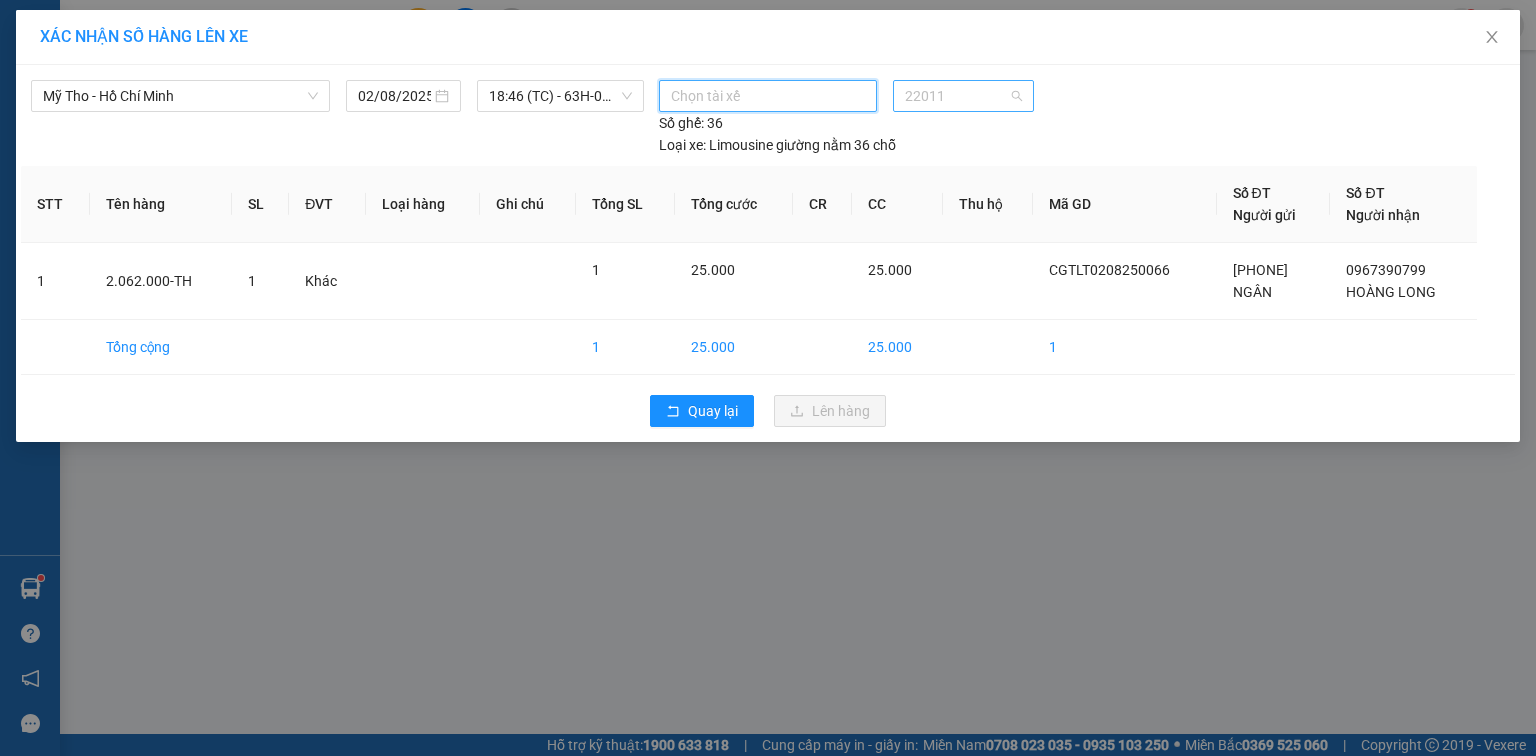 click on "22011" at bounding box center [963, 96] 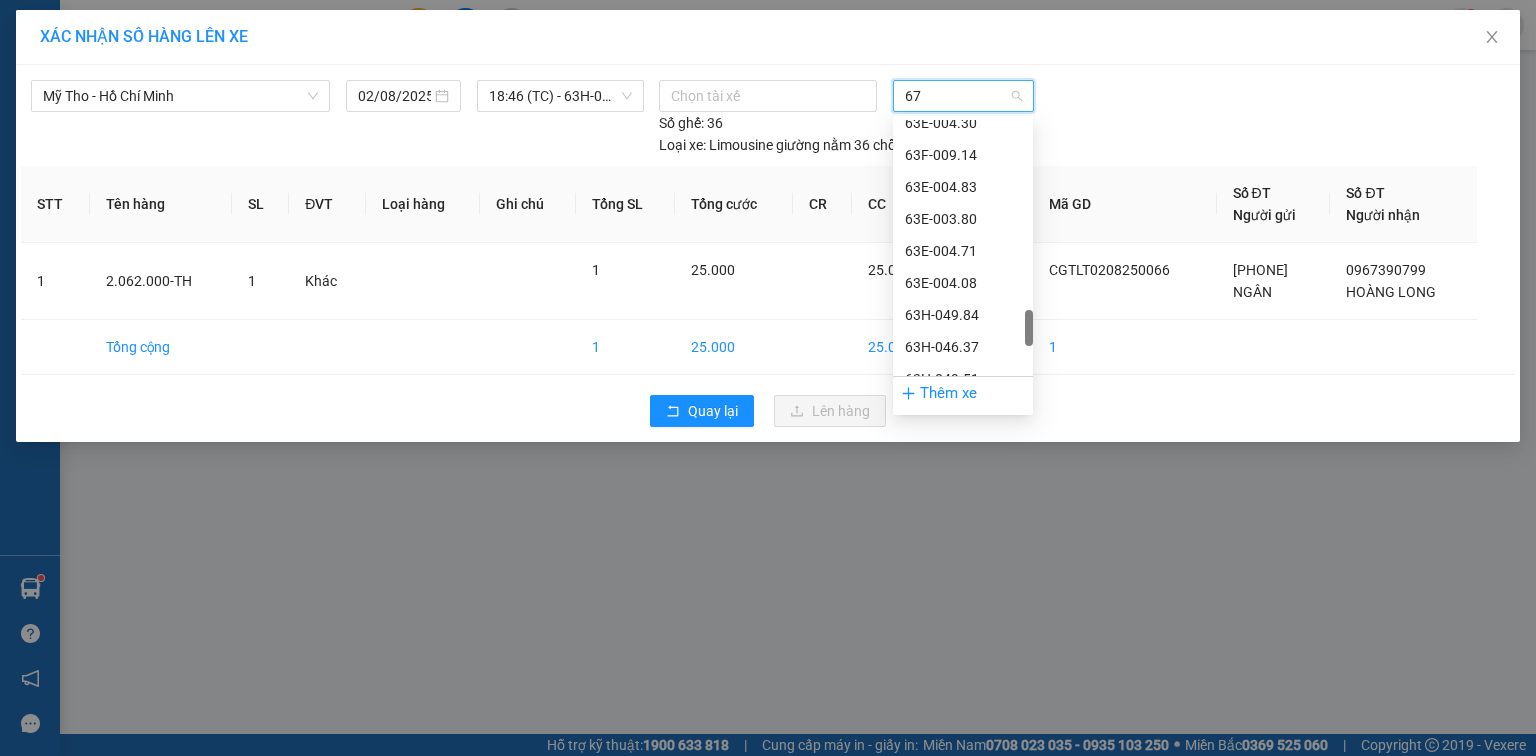 scroll, scrollTop: 0, scrollLeft: 0, axis: both 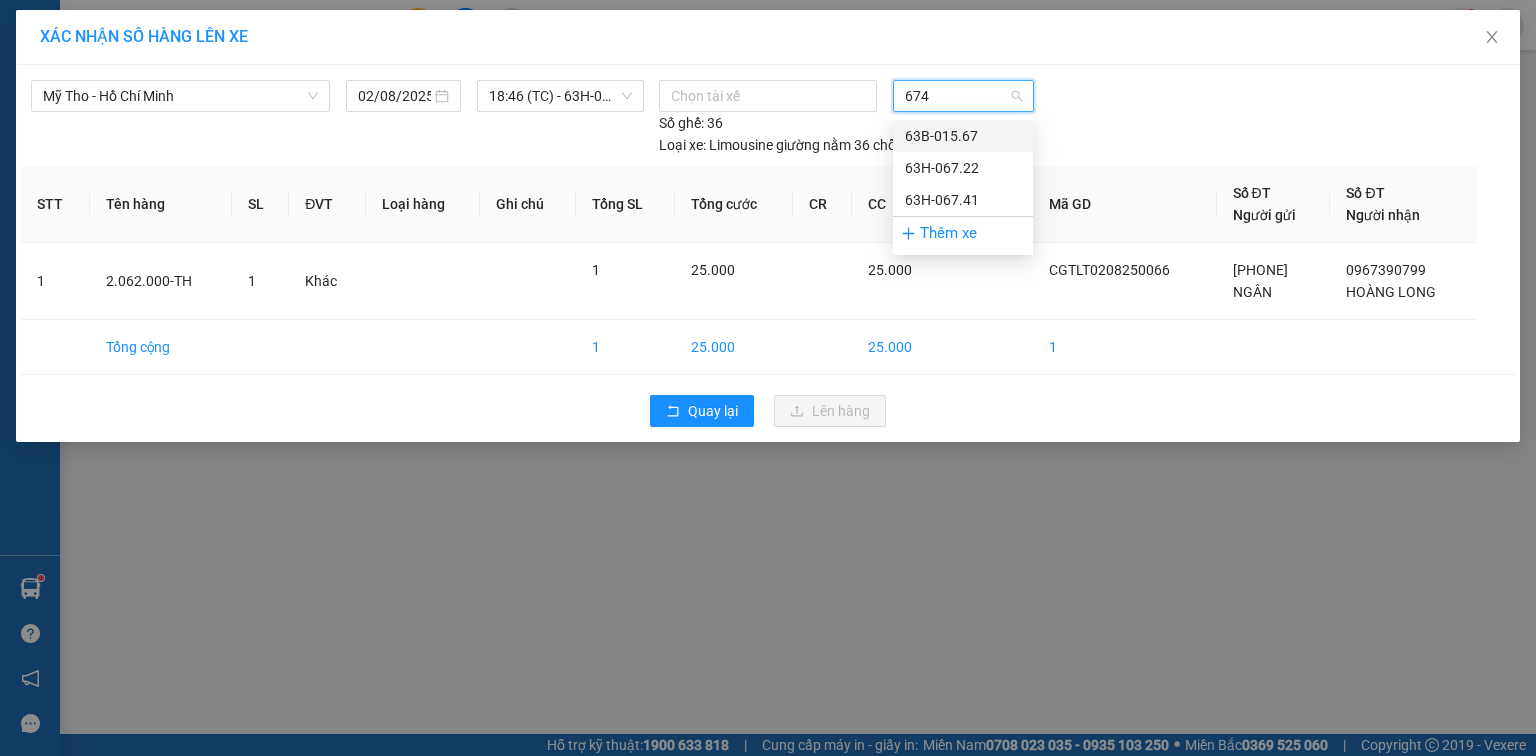 type on "6741" 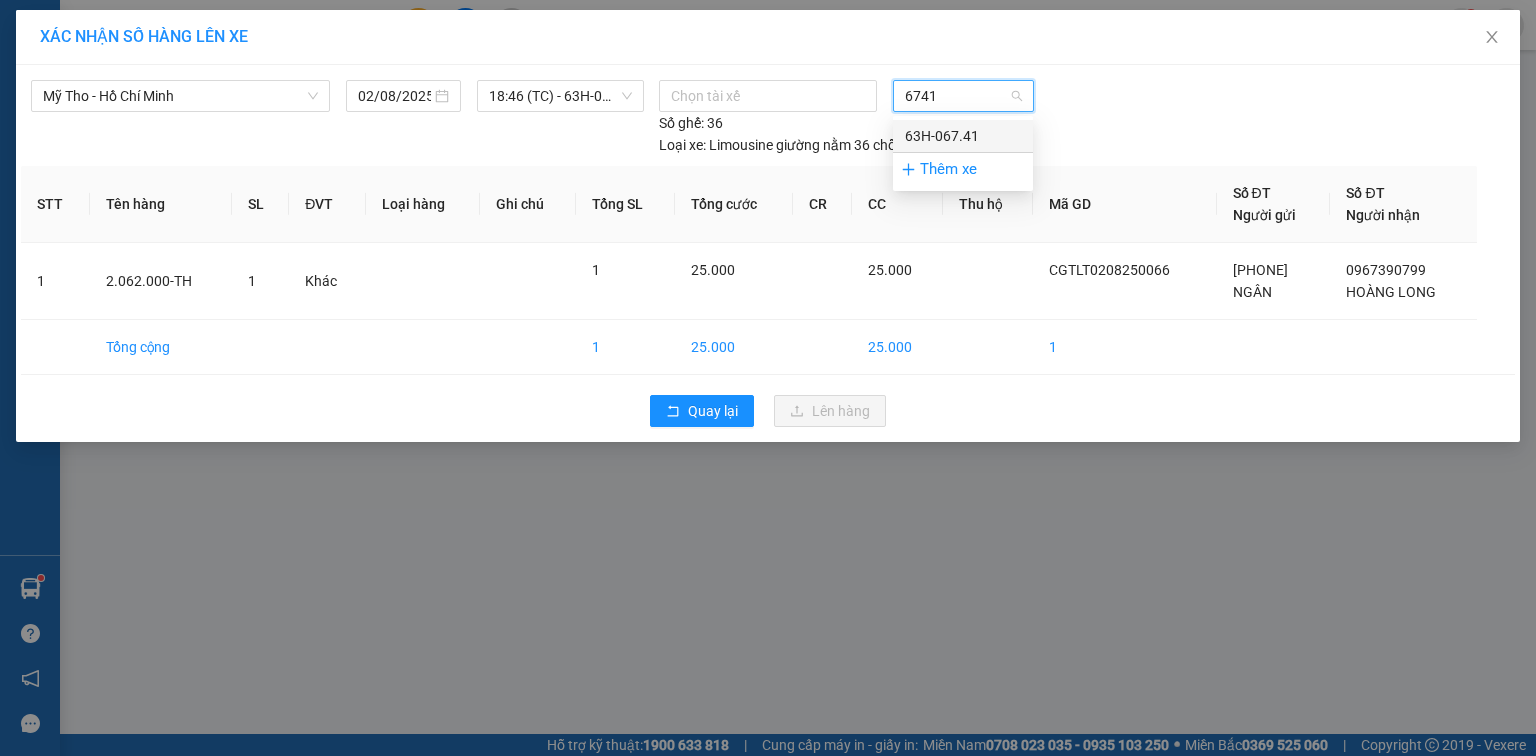 click on "63H-067.41" at bounding box center (963, 136) 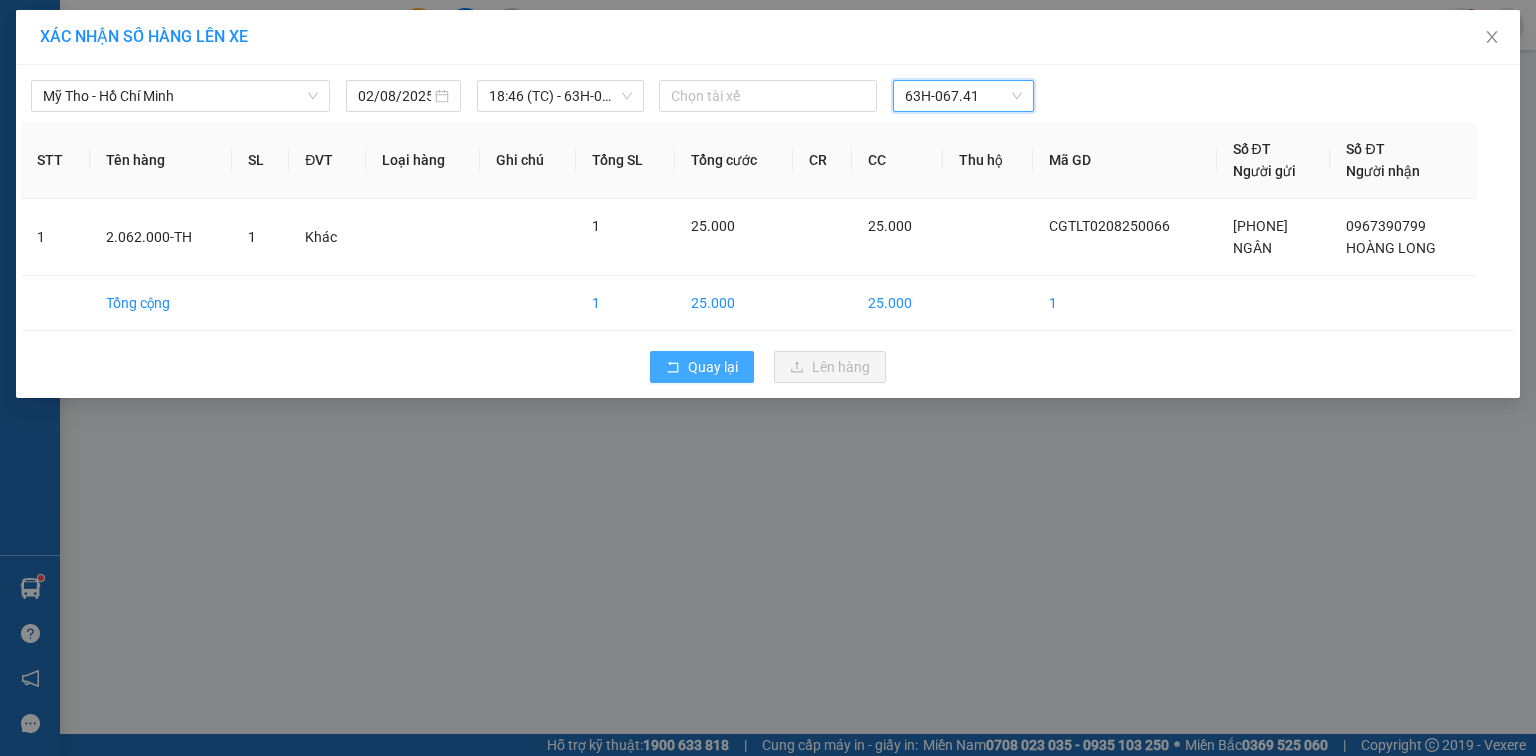 click on "Quay lại" at bounding box center (713, 367) 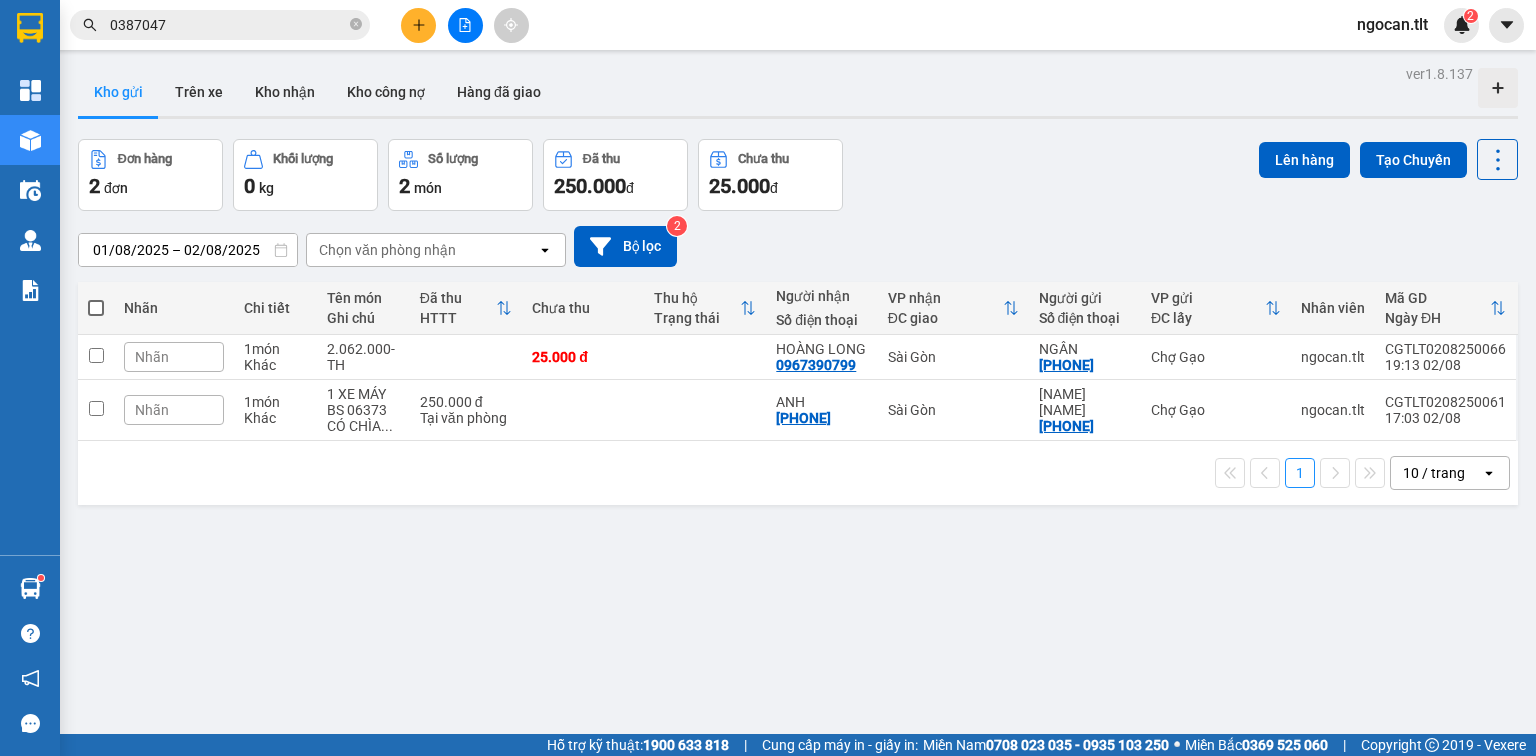 click 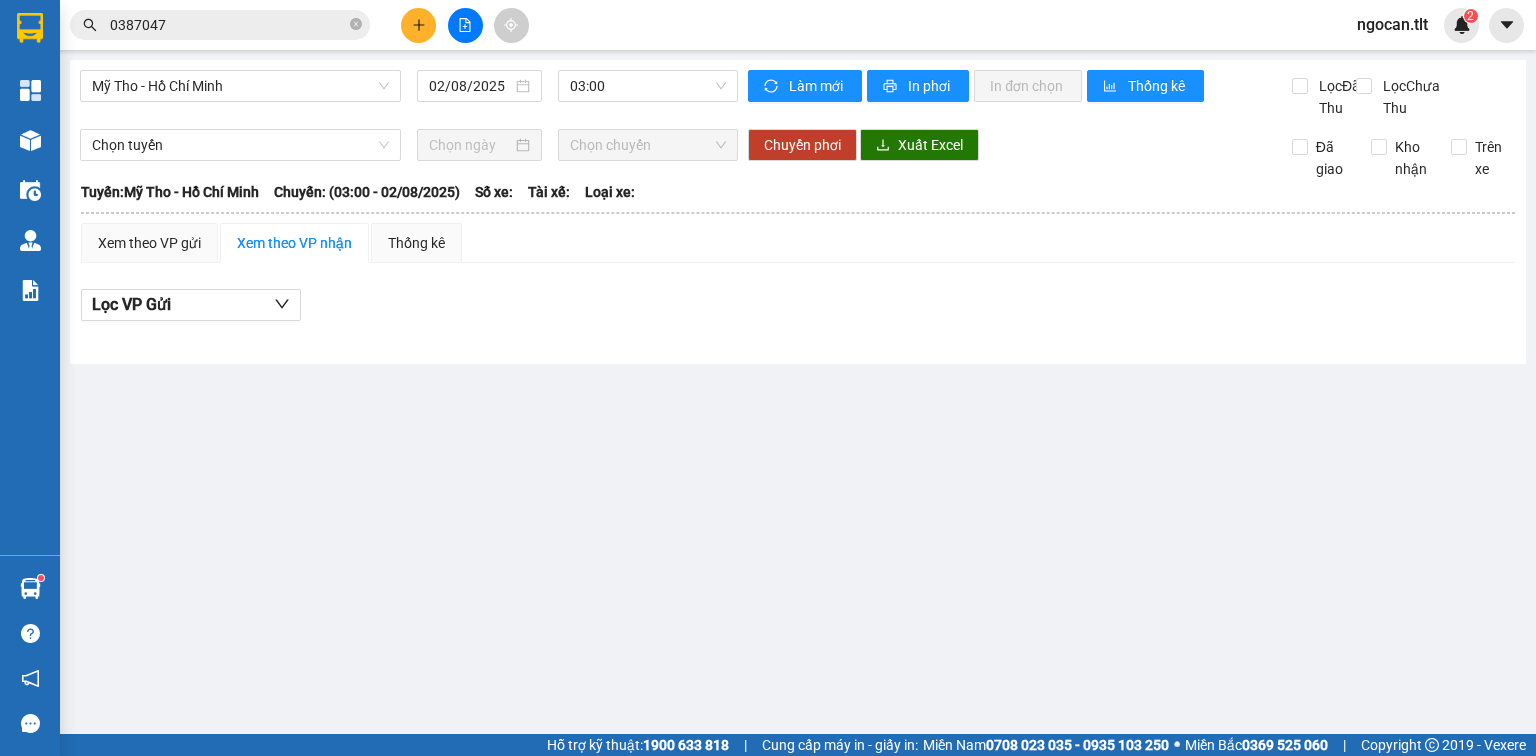 click on "Mỹ Tho - Hồ Chí Minh 02/08/2025 03:00" at bounding box center (409, 94) 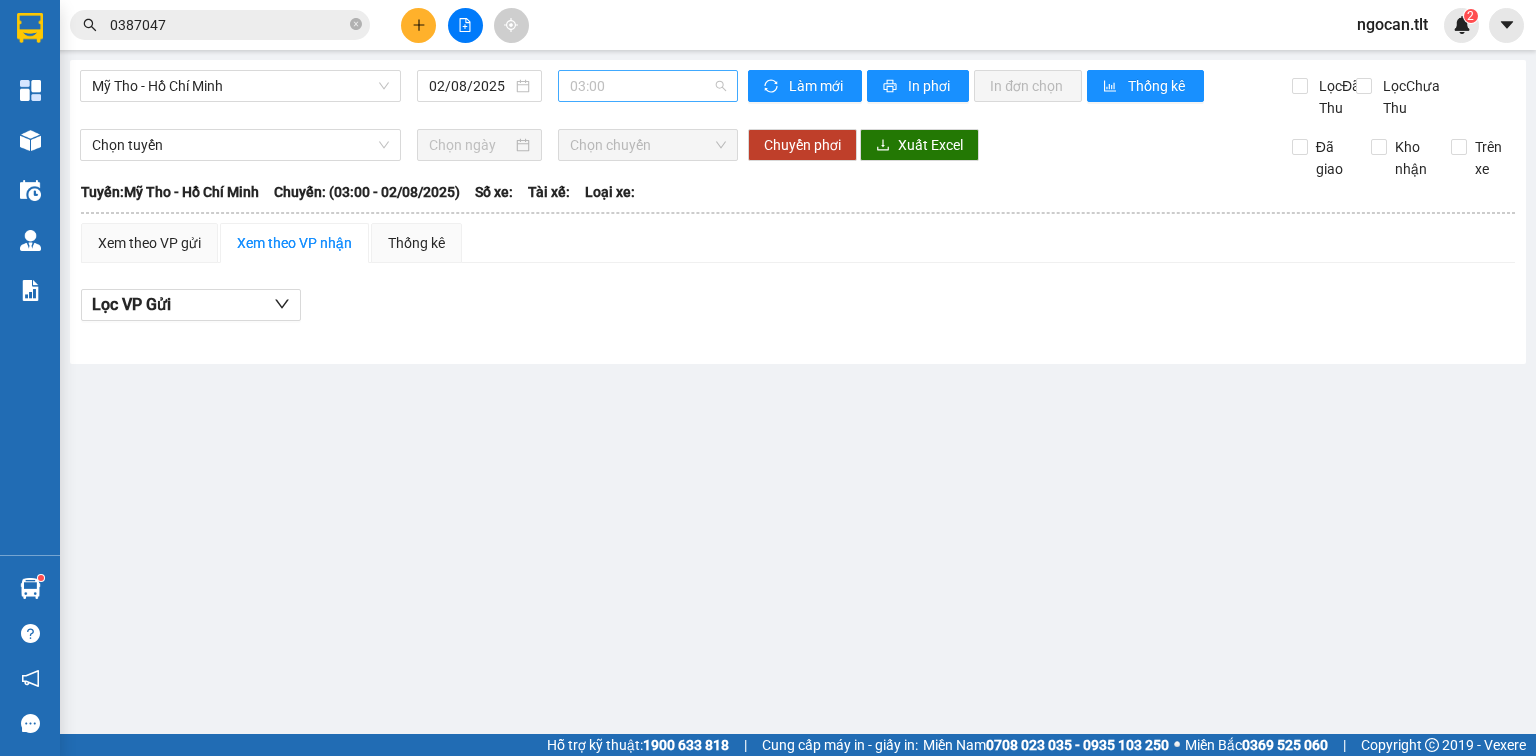 click on "03:00" at bounding box center [648, 86] 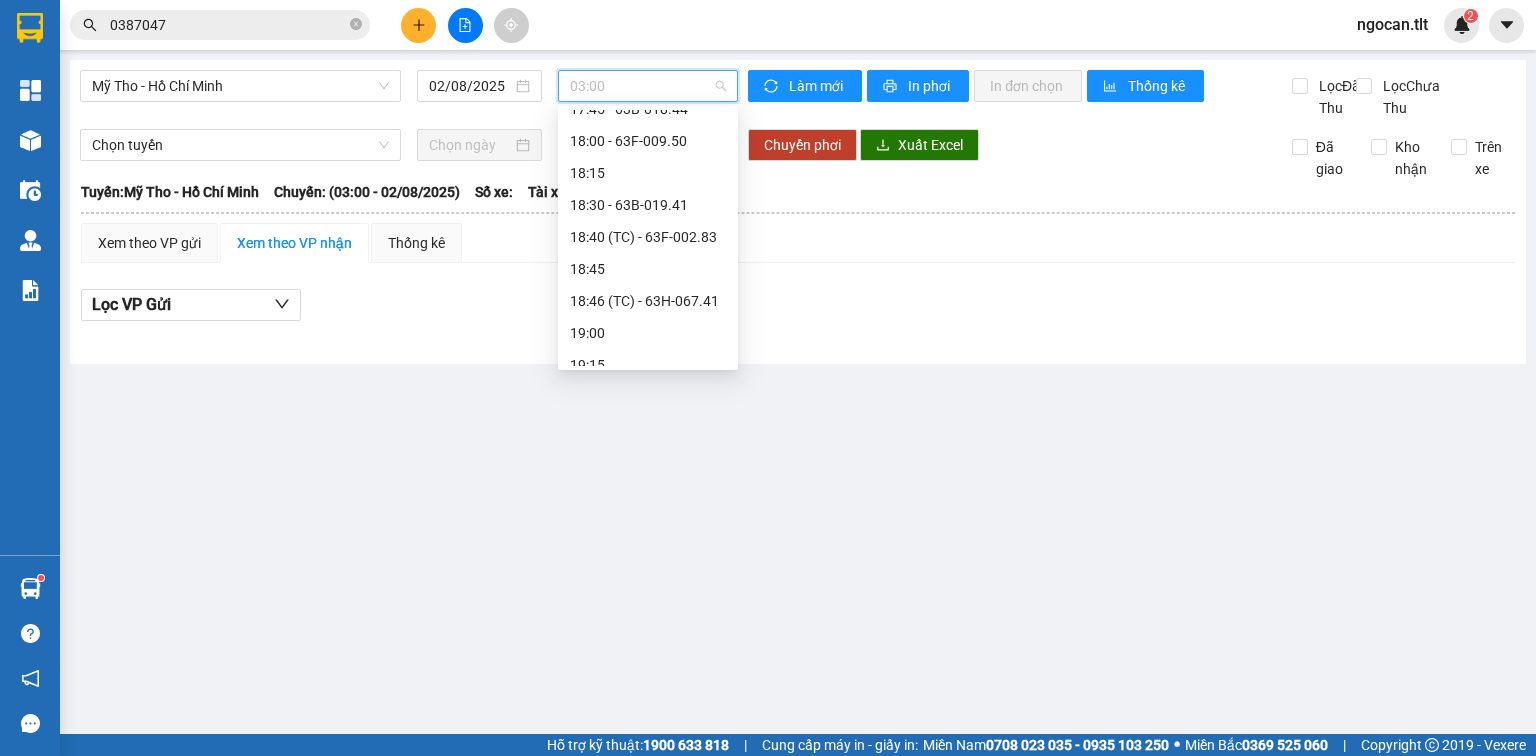 scroll, scrollTop: 2816, scrollLeft: 0, axis: vertical 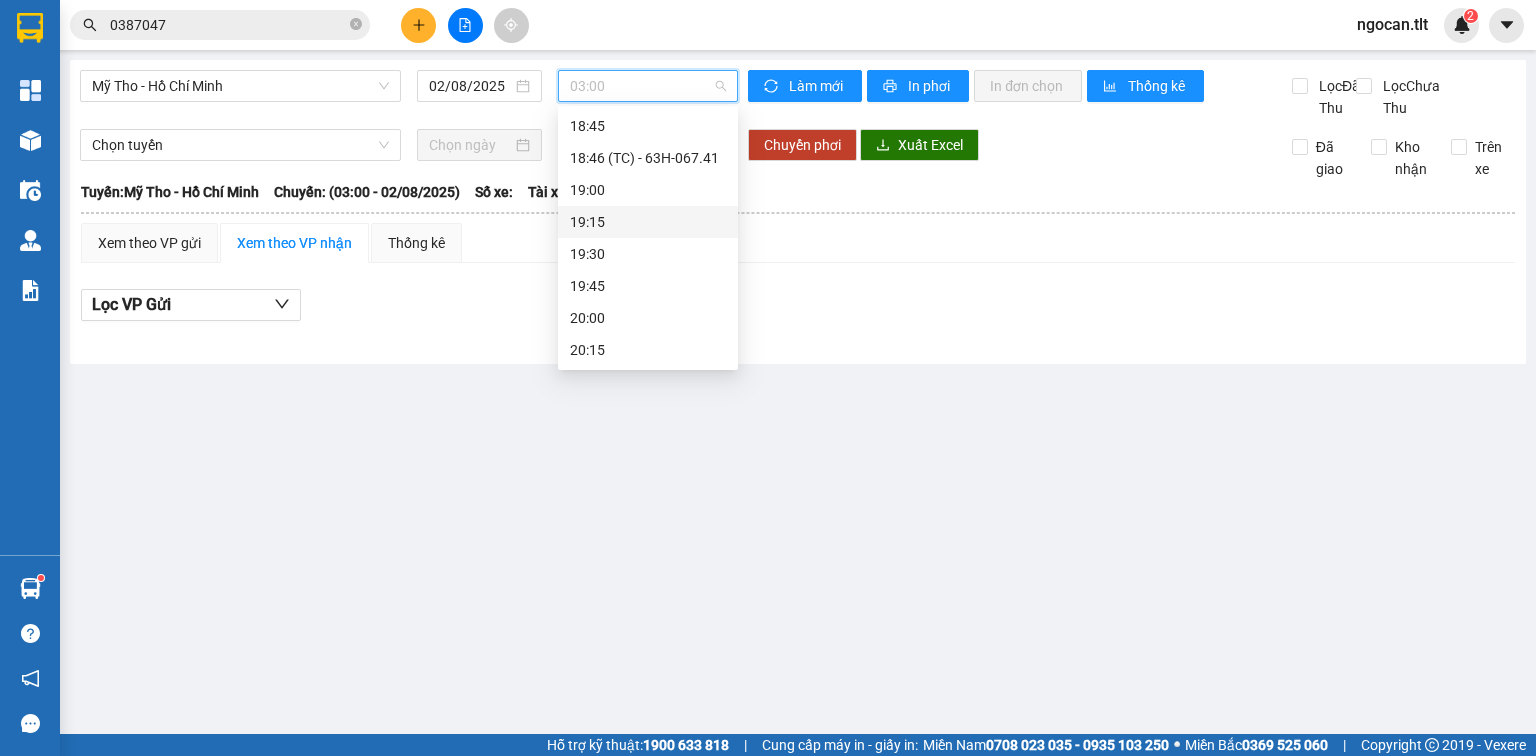 click on "19:15" at bounding box center [648, 222] 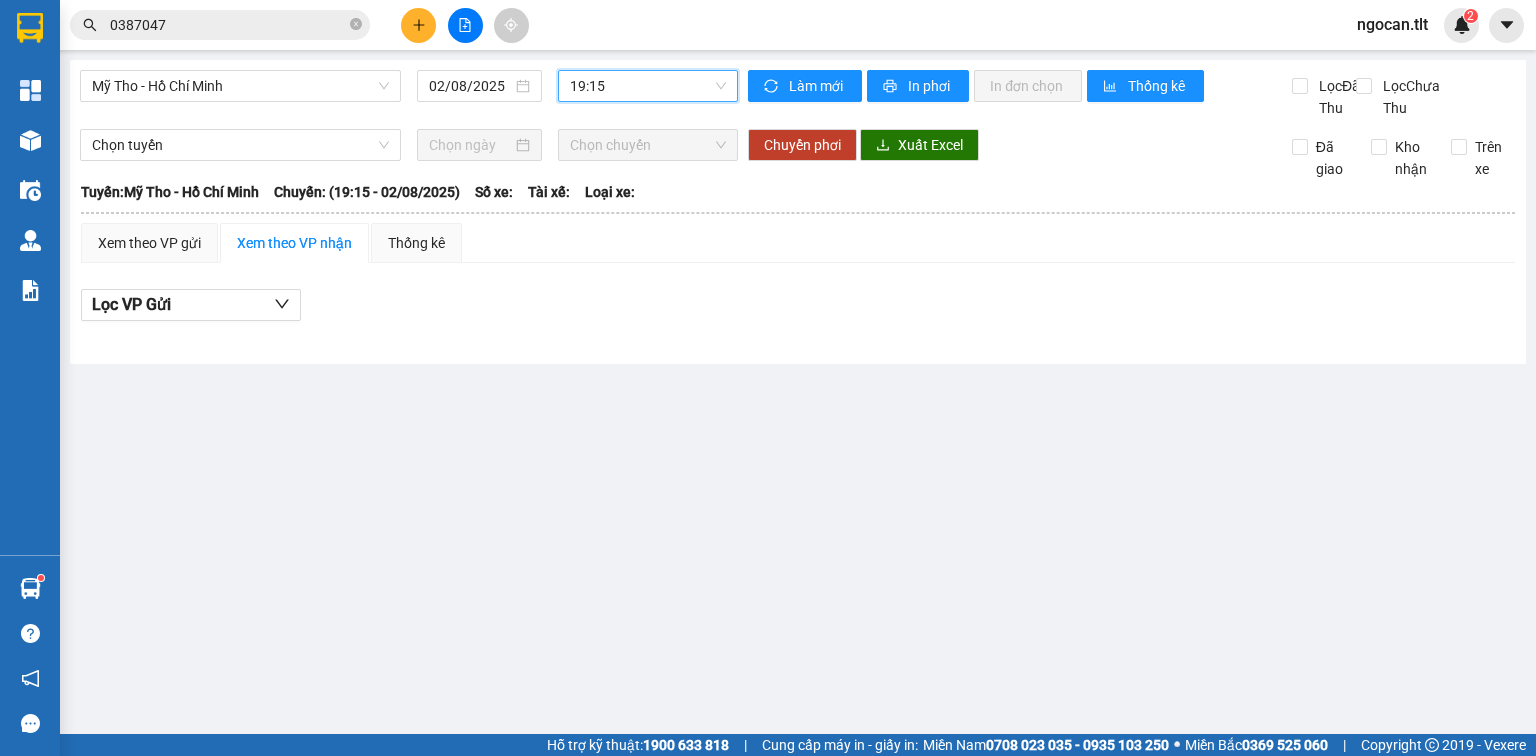 drag, startPoint x: 648, startPoint y: 84, endPoint x: 647, endPoint y: 148, distance: 64.00781 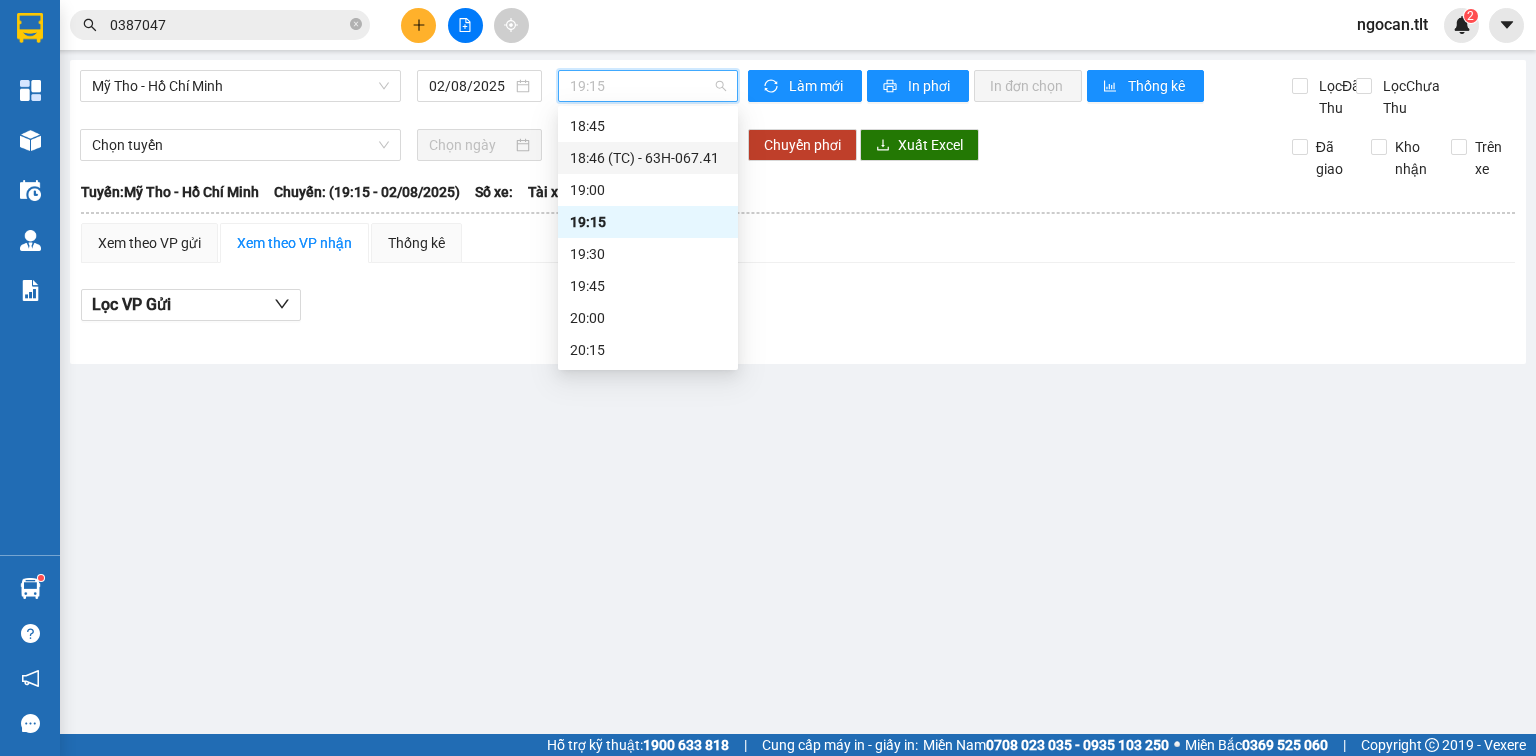click on "18:46   (TC)   - 63H-067.41" at bounding box center [648, 158] 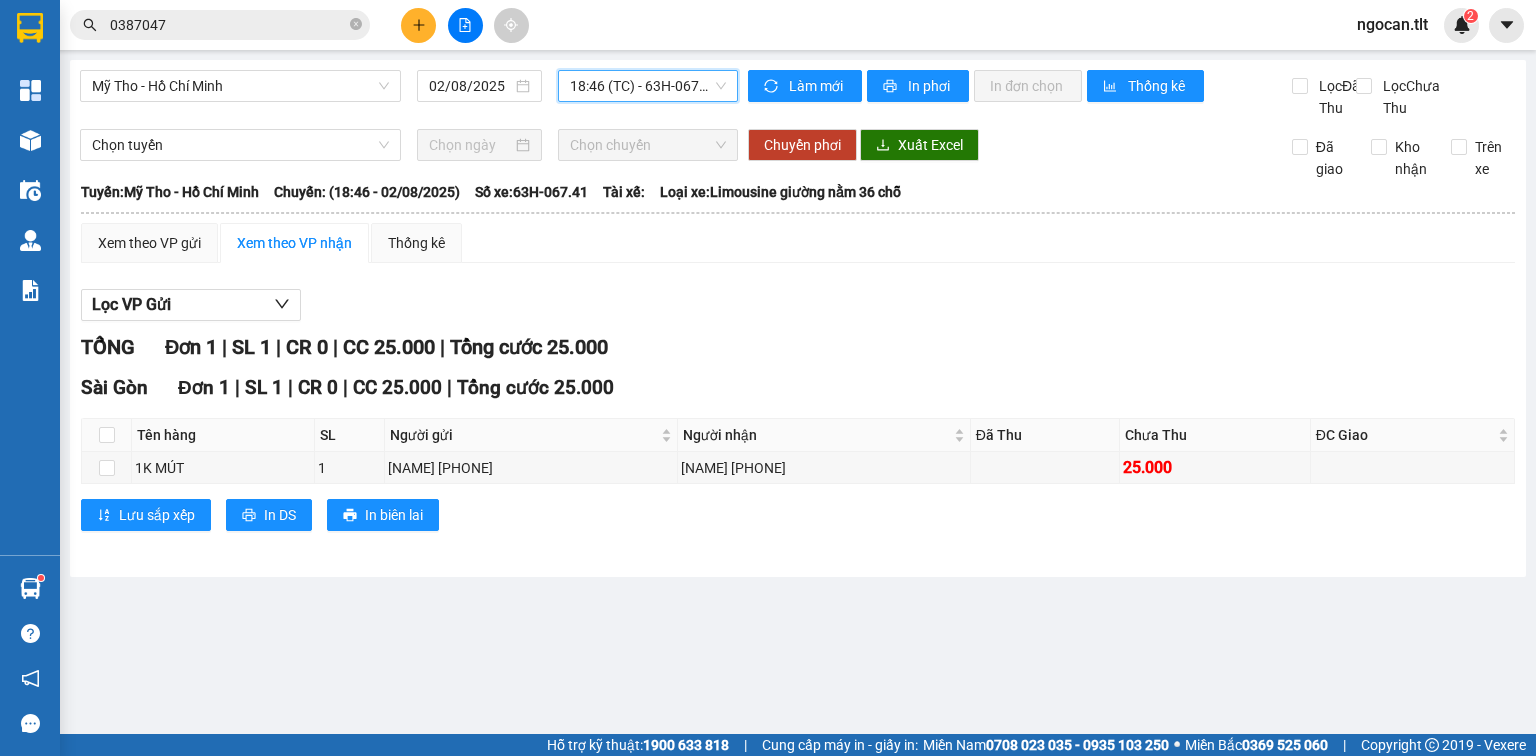drag, startPoint x: 169, startPoint y: 239, endPoint x: 171, endPoint y: 253, distance: 14.142136 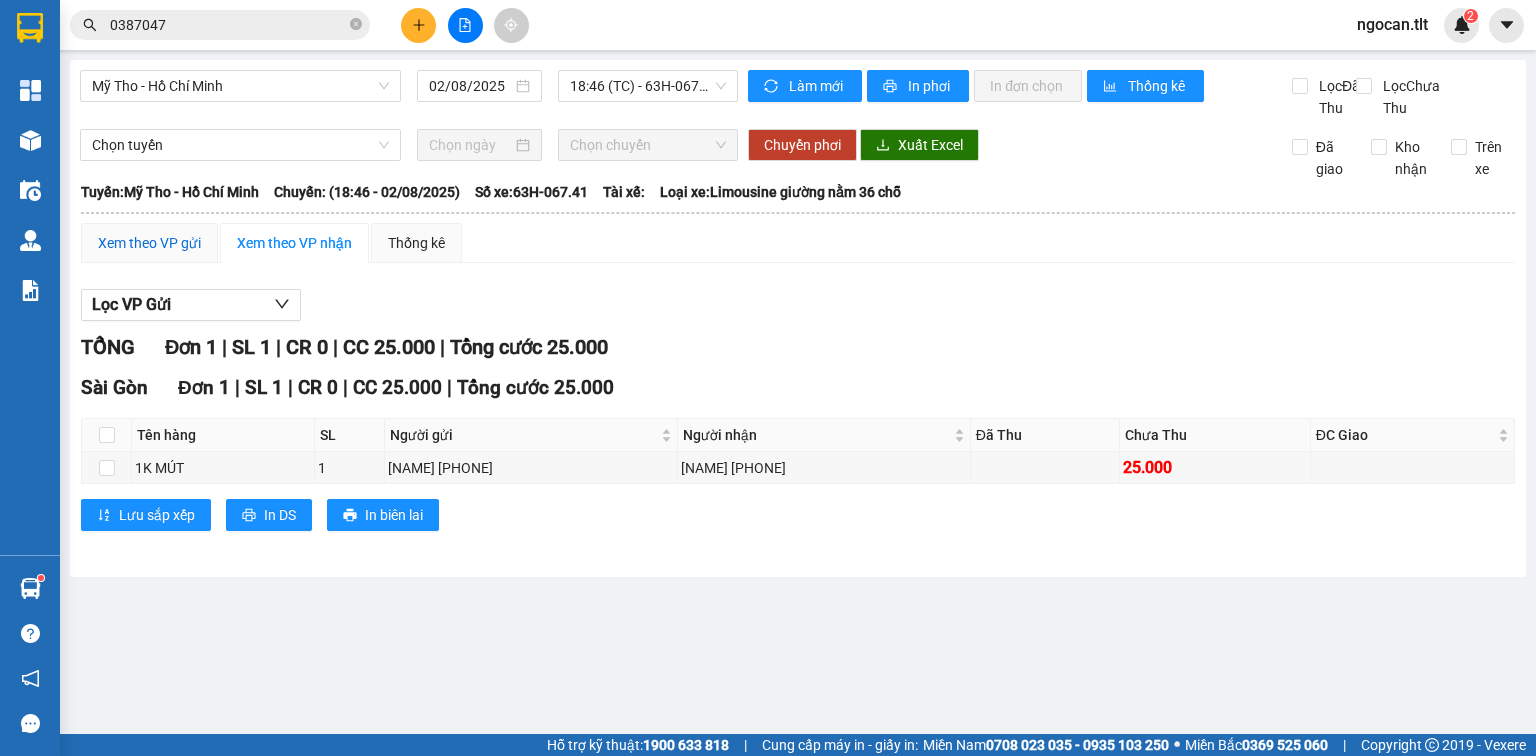 click on "Xem theo VP gửi" at bounding box center [149, 243] 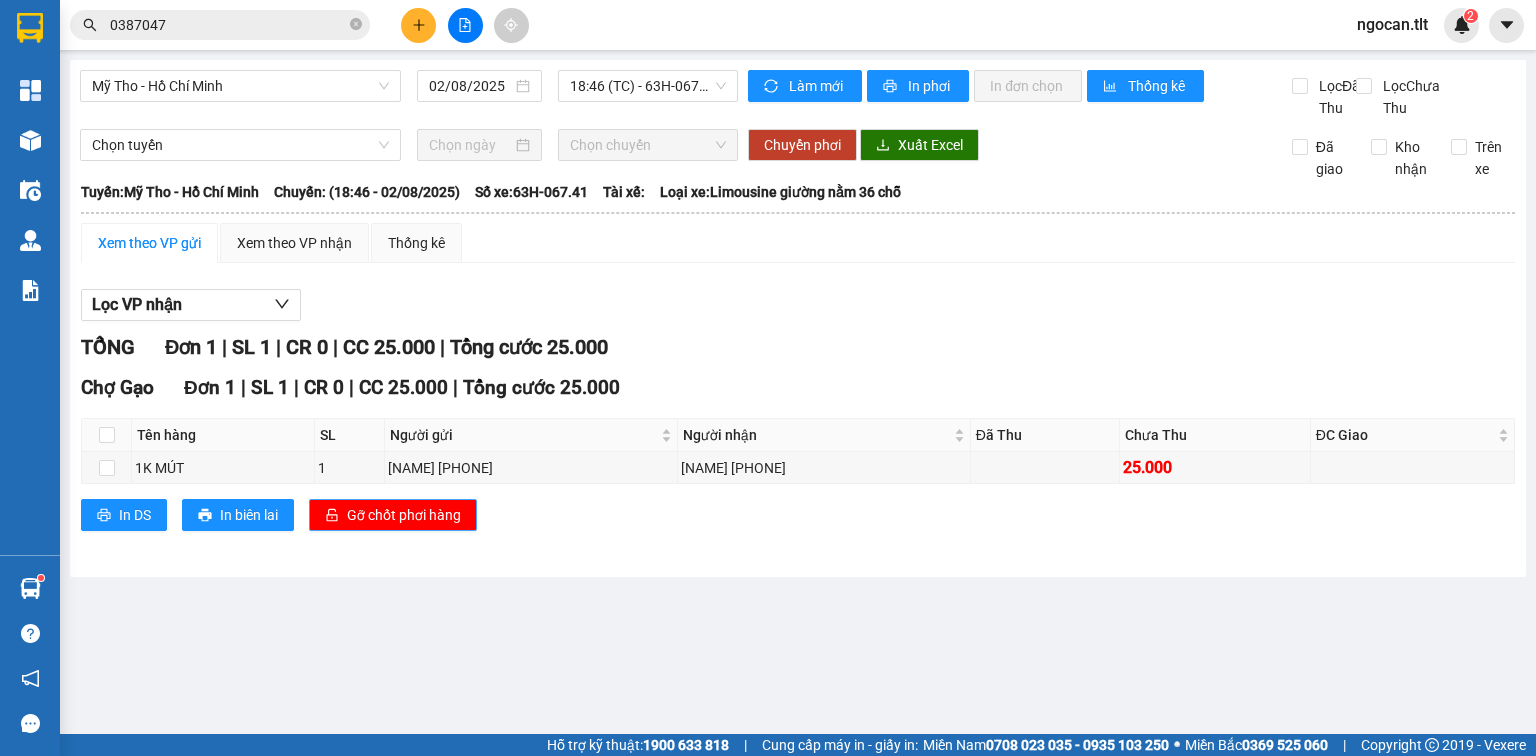 drag, startPoint x: 465, startPoint y: 542, endPoint x: 437, endPoint y: 521, distance: 35 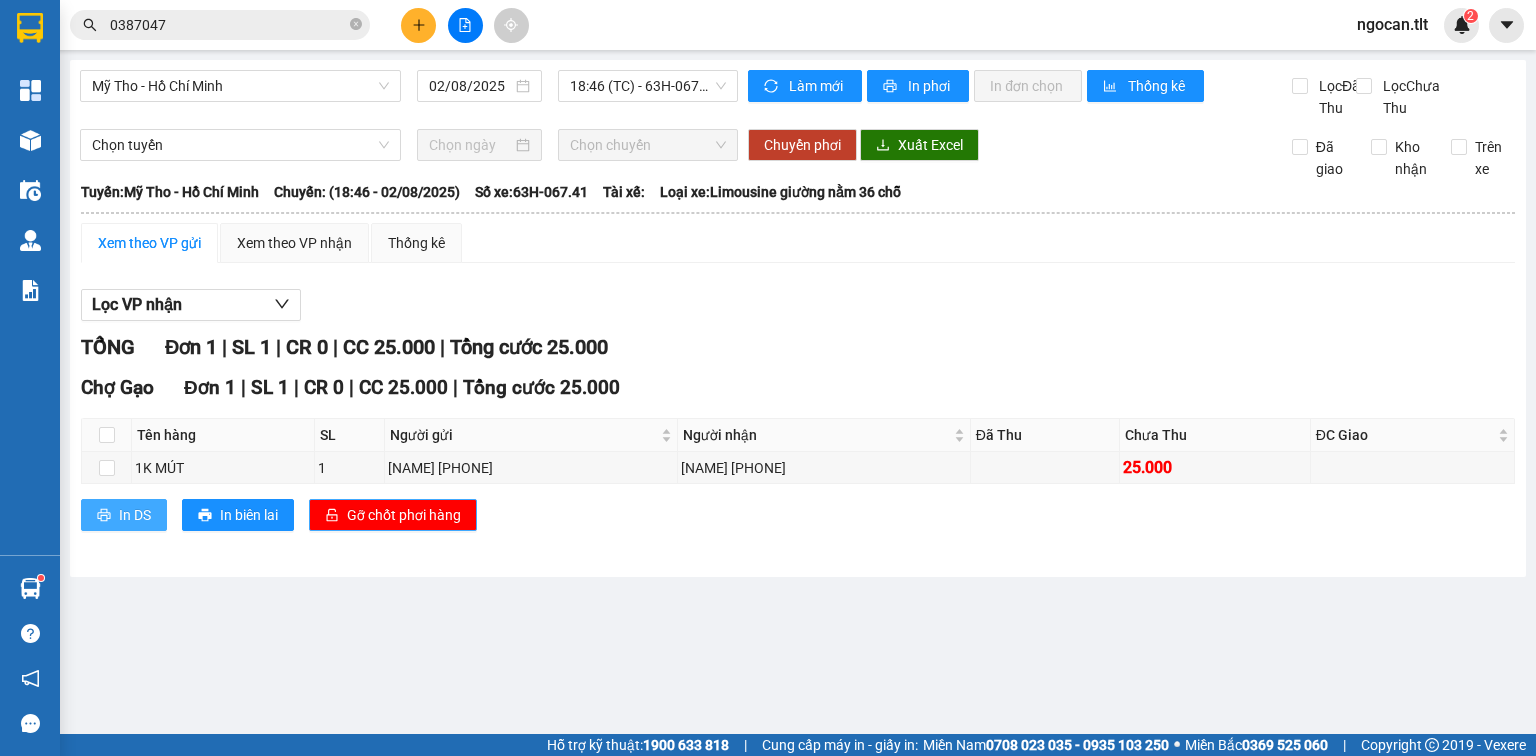 click on "Gỡ chốt phơi hàng" at bounding box center (393, 515) 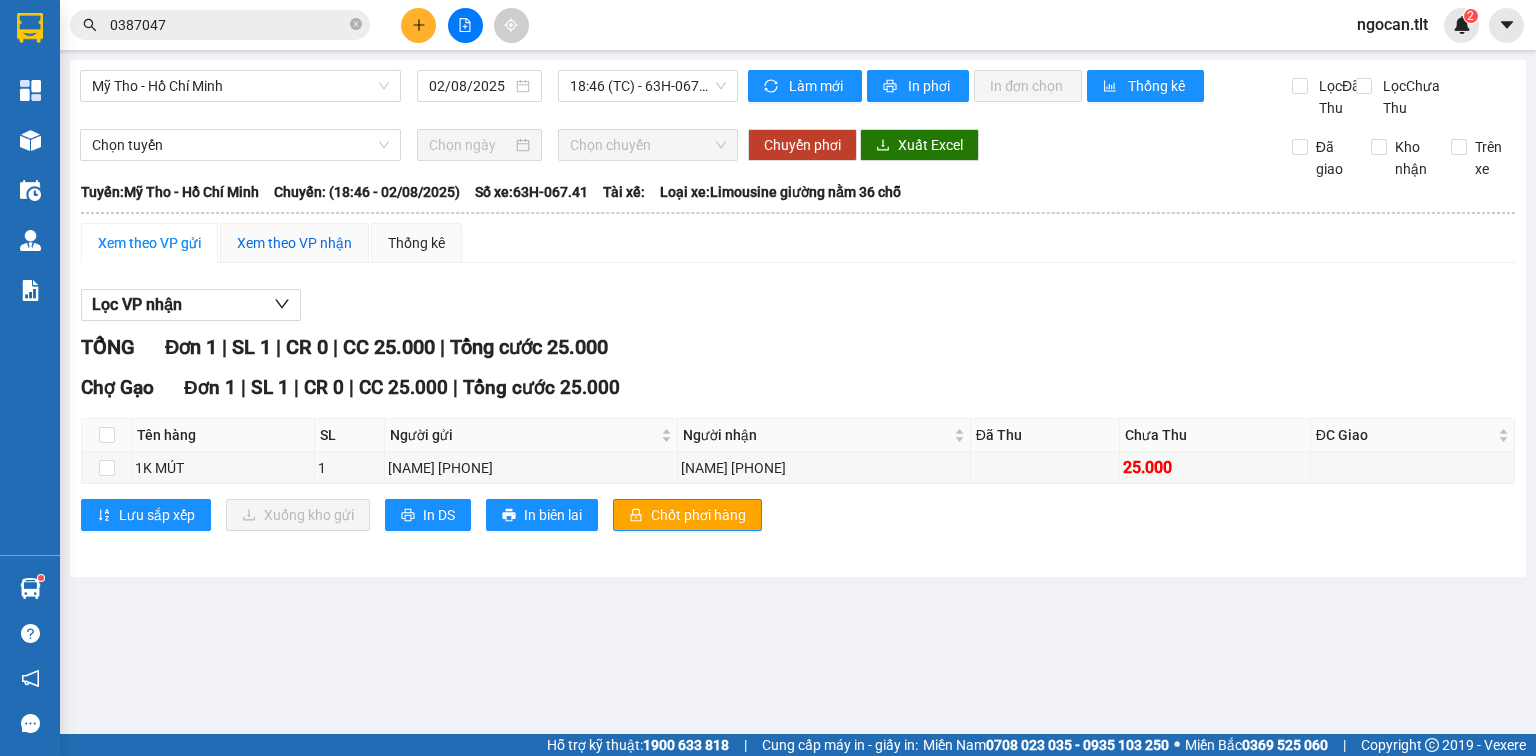 click on "Xem theo VP nhận" at bounding box center (294, 243) 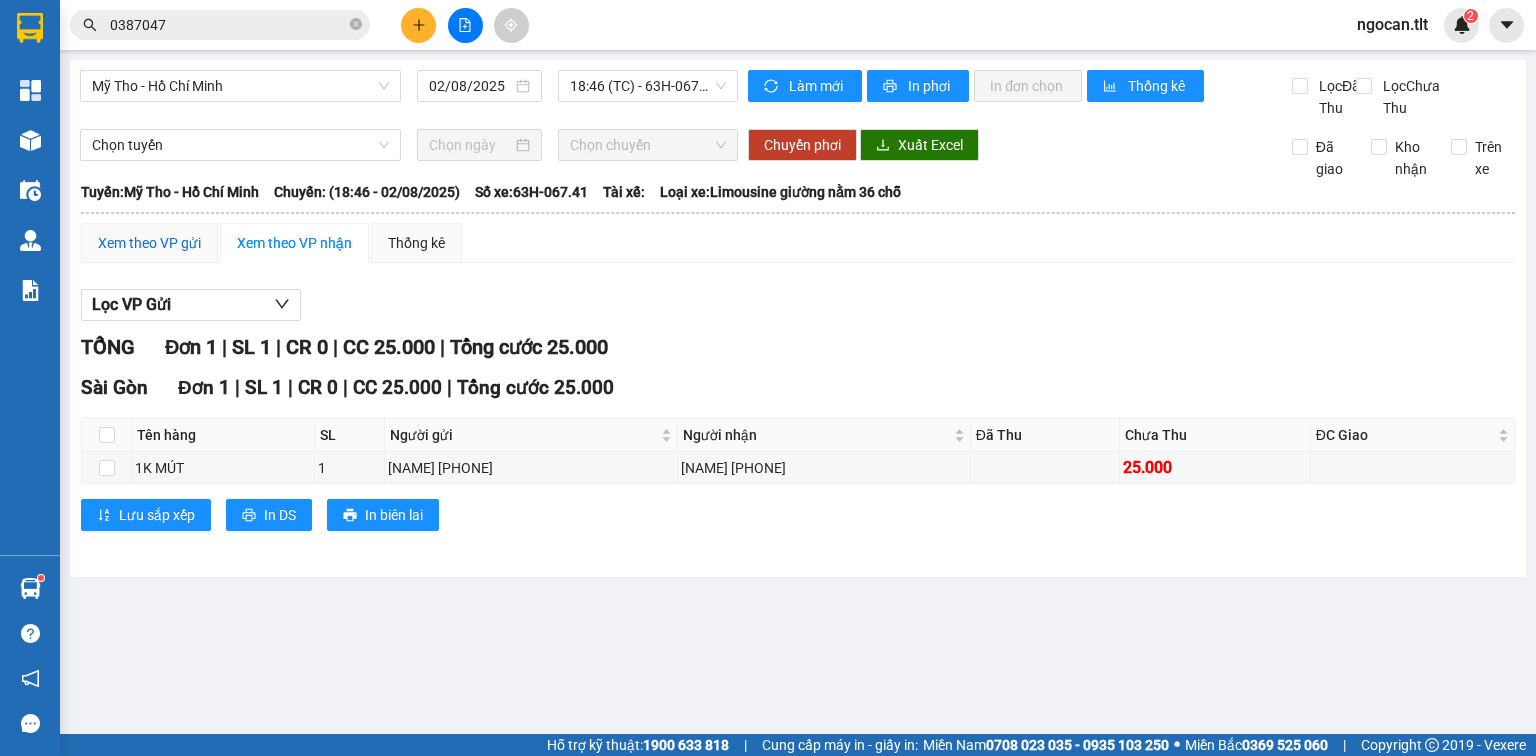 drag, startPoint x: 156, startPoint y: 260, endPoint x: 324, endPoint y: 342, distance: 186.94385 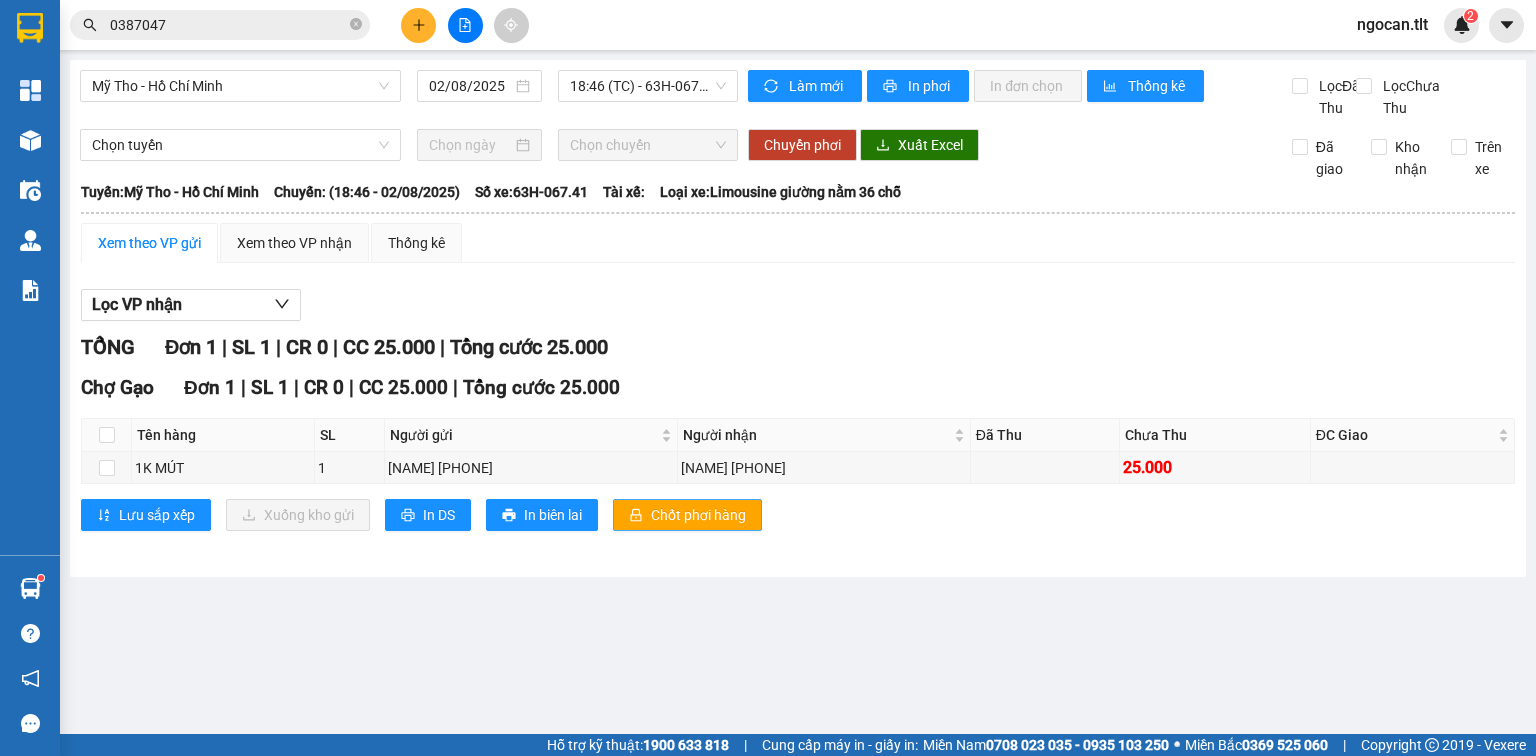 click on "Chốt phơi hàng" at bounding box center [698, 515] 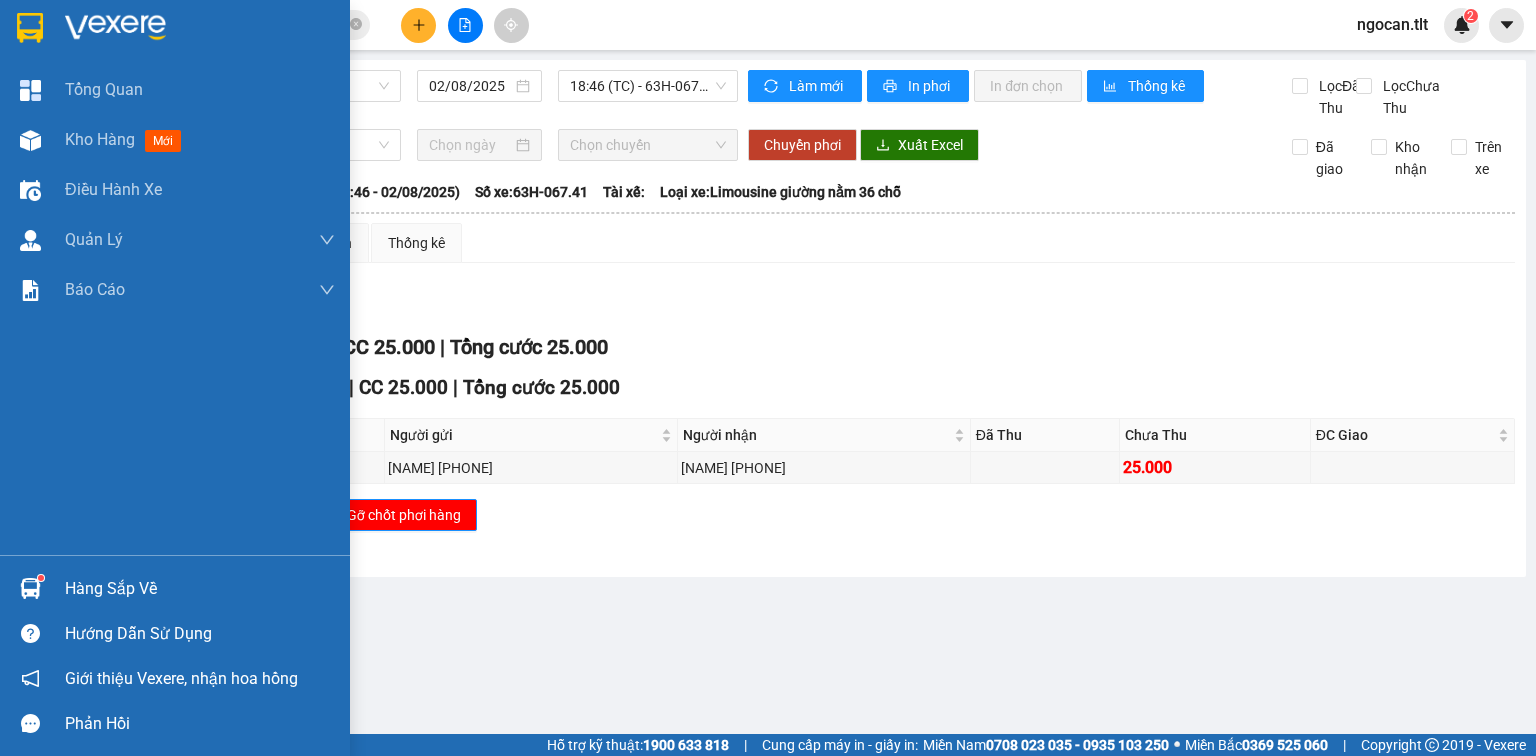 click on "Hàng sắp về" at bounding box center [200, 589] 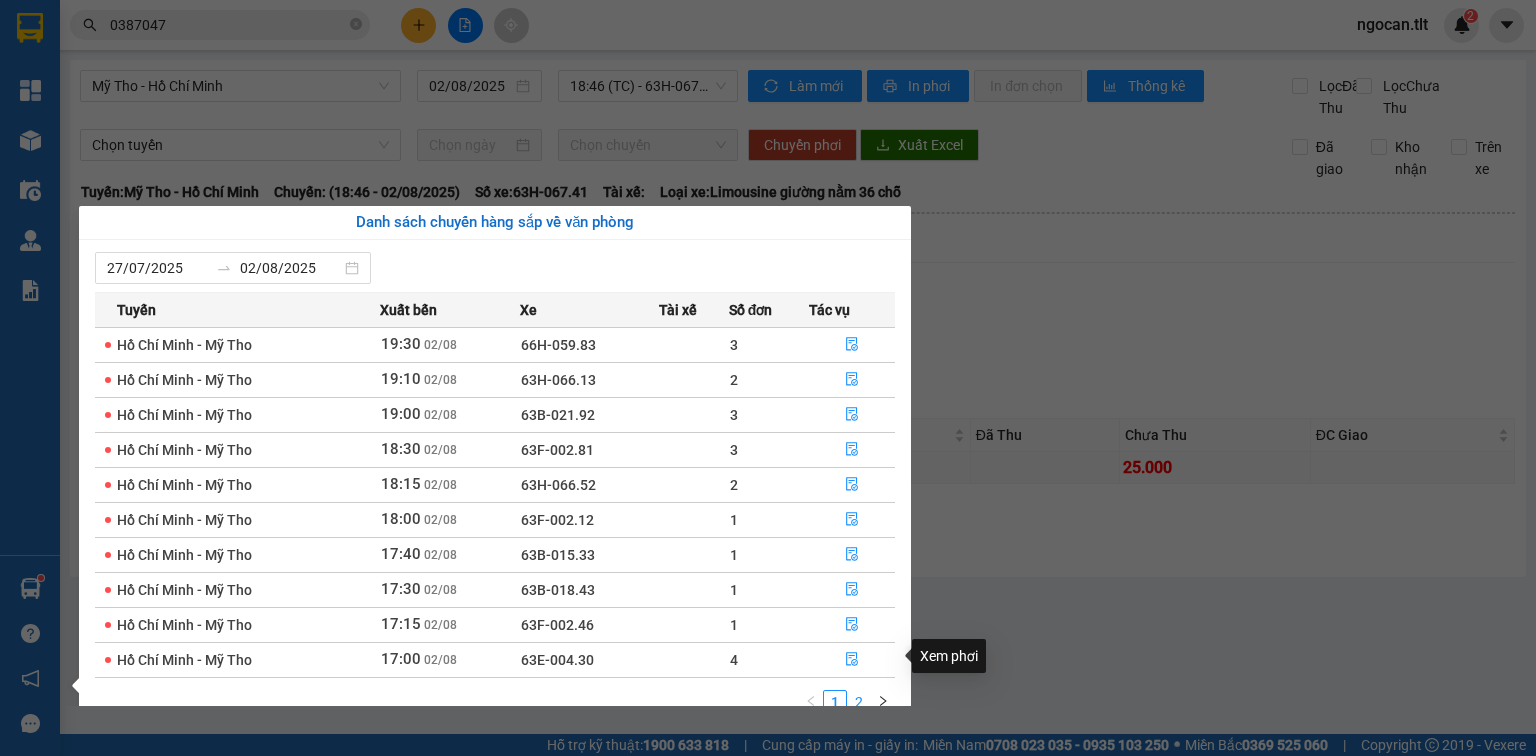 scroll, scrollTop: 32, scrollLeft: 0, axis: vertical 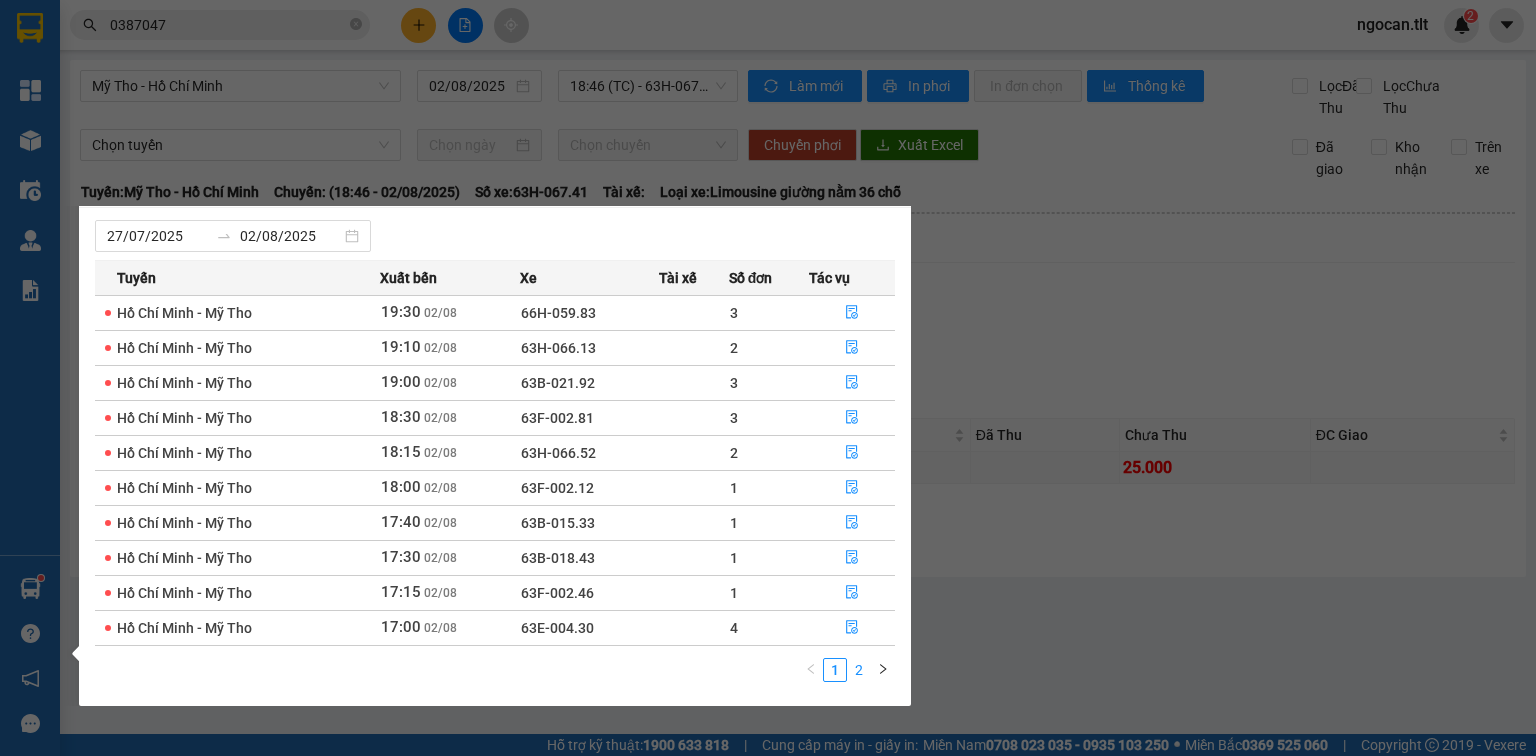 click on "2" at bounding box center (859, 670) 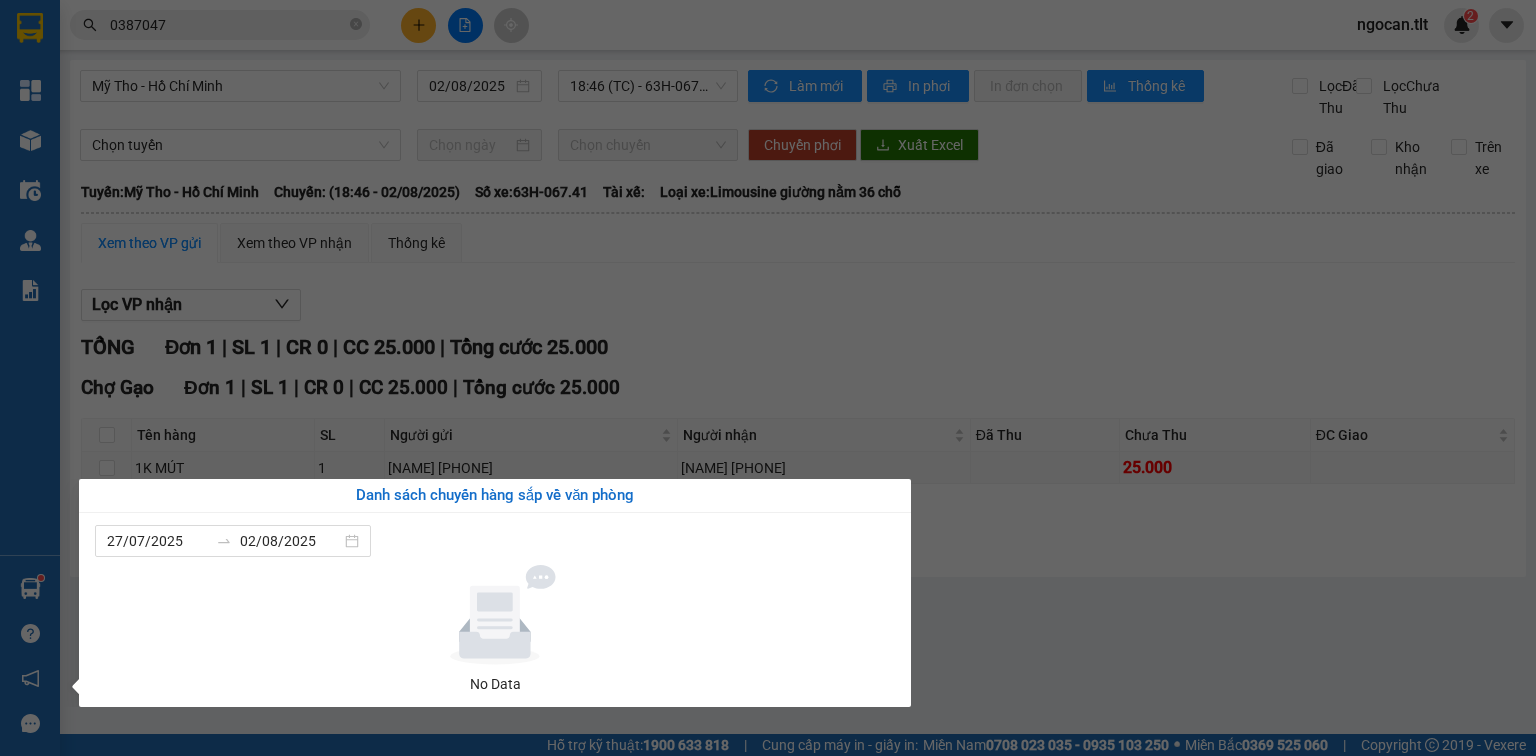 click on "Tổng Quan     Kho hàng mới     Điều hành xe     Quản Lý Quản lý chuyến Quản lý khách hàng Quản lý giao nhận mới     Báo cáo Báo cáo dòng tiền (Nhân Viên) Báo cáo dòng tiền (VP) Doanh số tạo đơn theo VP gửi (nhân viên) Hàng sắp về Hướng dẫn sử dụng Giới thiệu Vexere, nhận hoa hồng Phản hồi Phần mềm hỗ trợ bạn tốt chứ?" at bounding box center [30, 378] 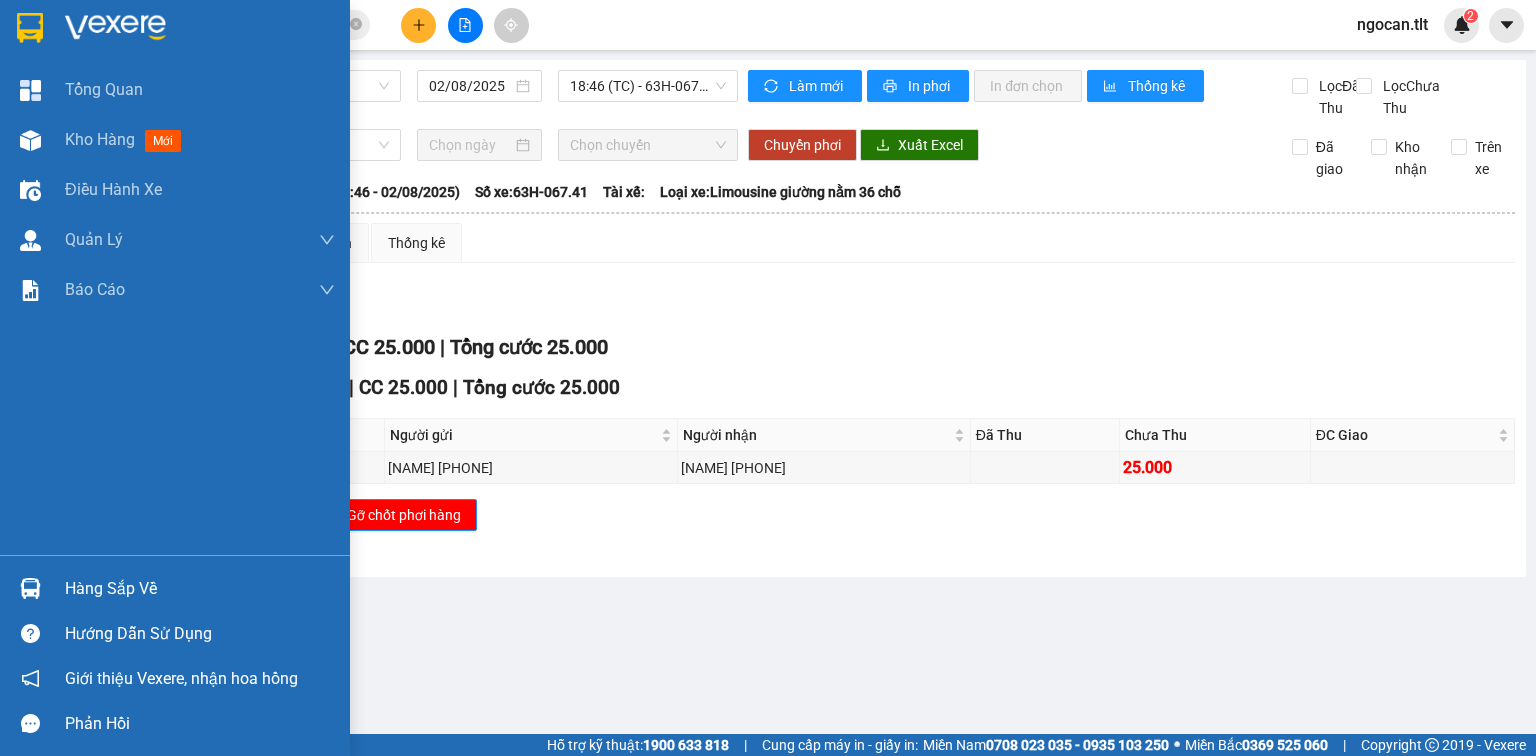 click on "Hàng sắp về" at bounding box center (200, 589) 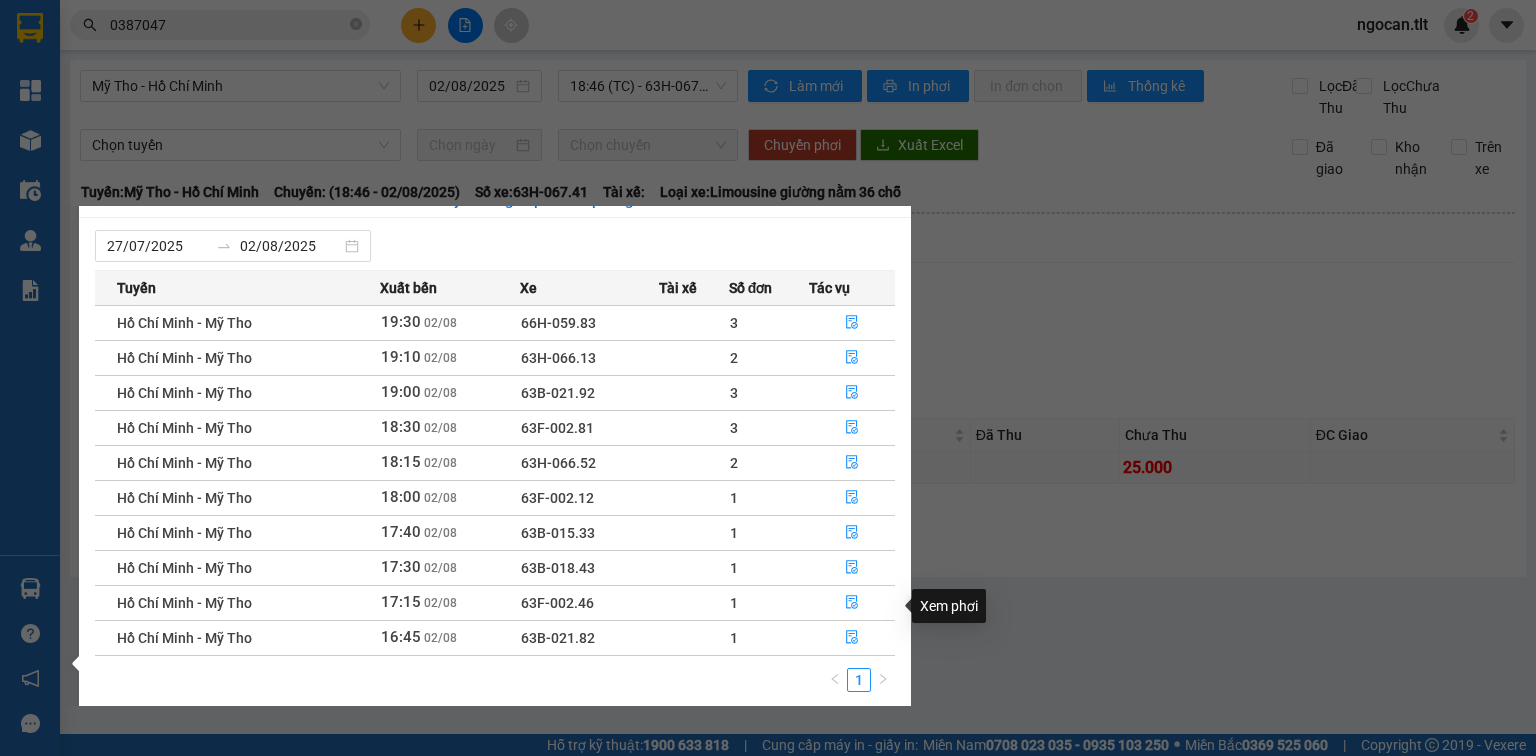 scroll, scrollTop: 32, scrollLeft: 0, axis: vertical 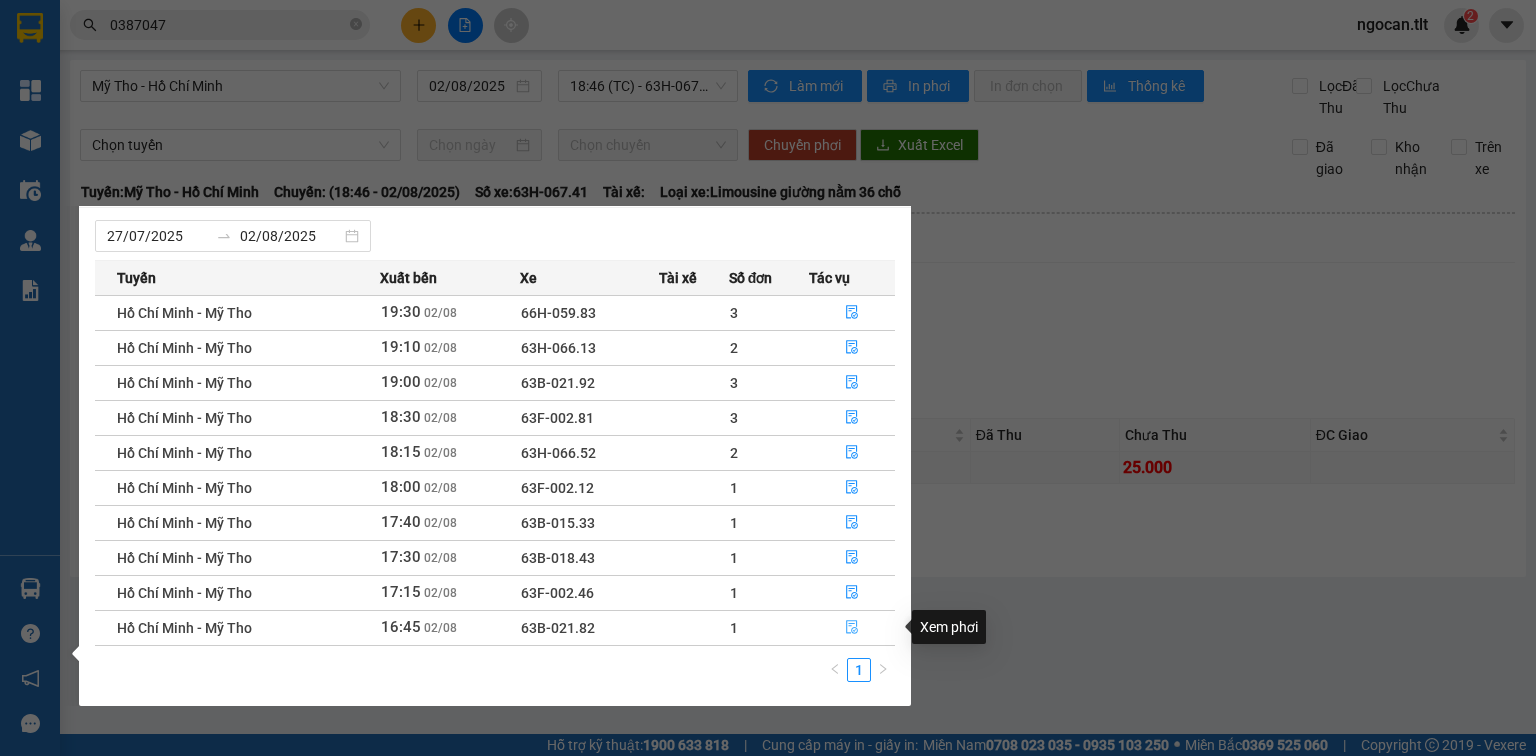 click 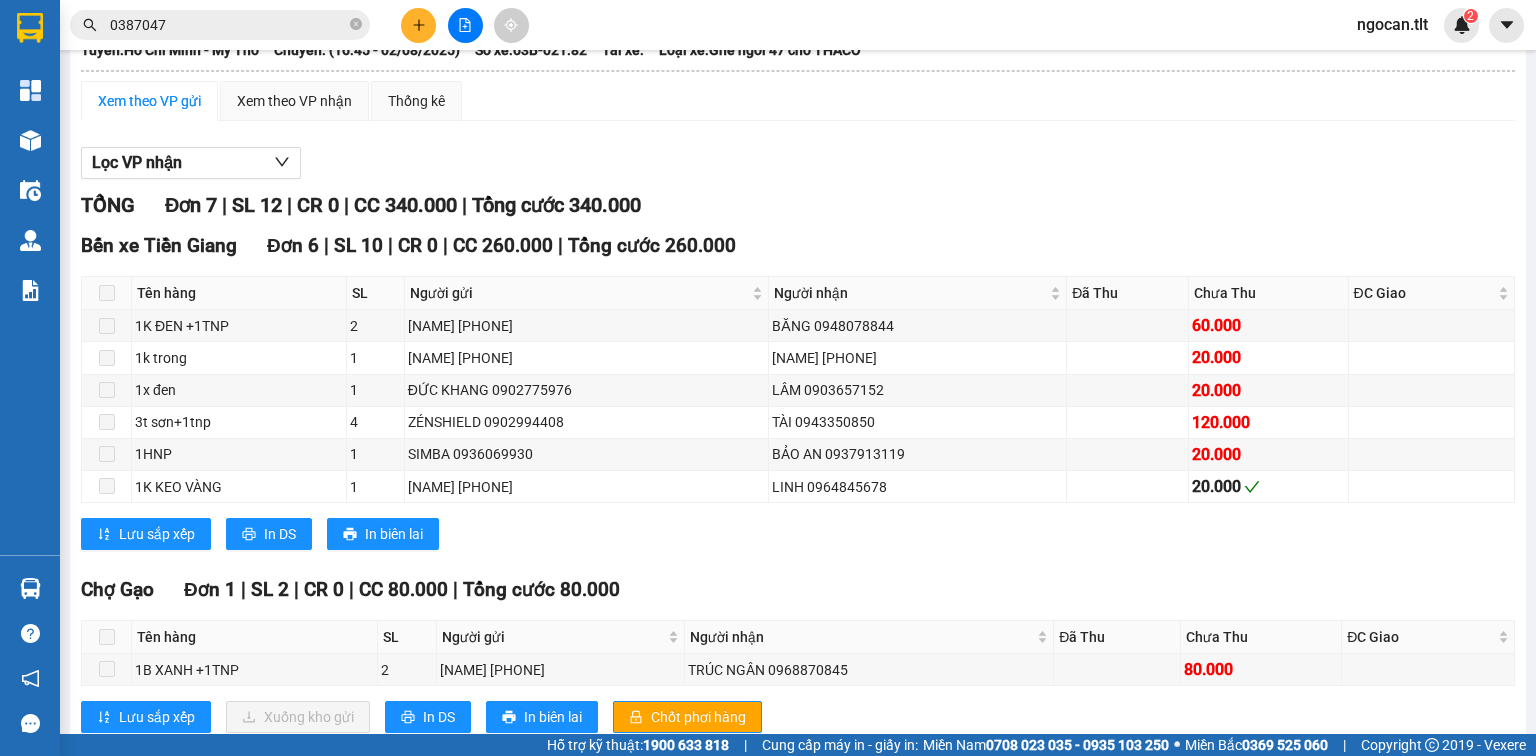 scroll, scrollTop: 216, scrollLeft: 0, axis: vertical 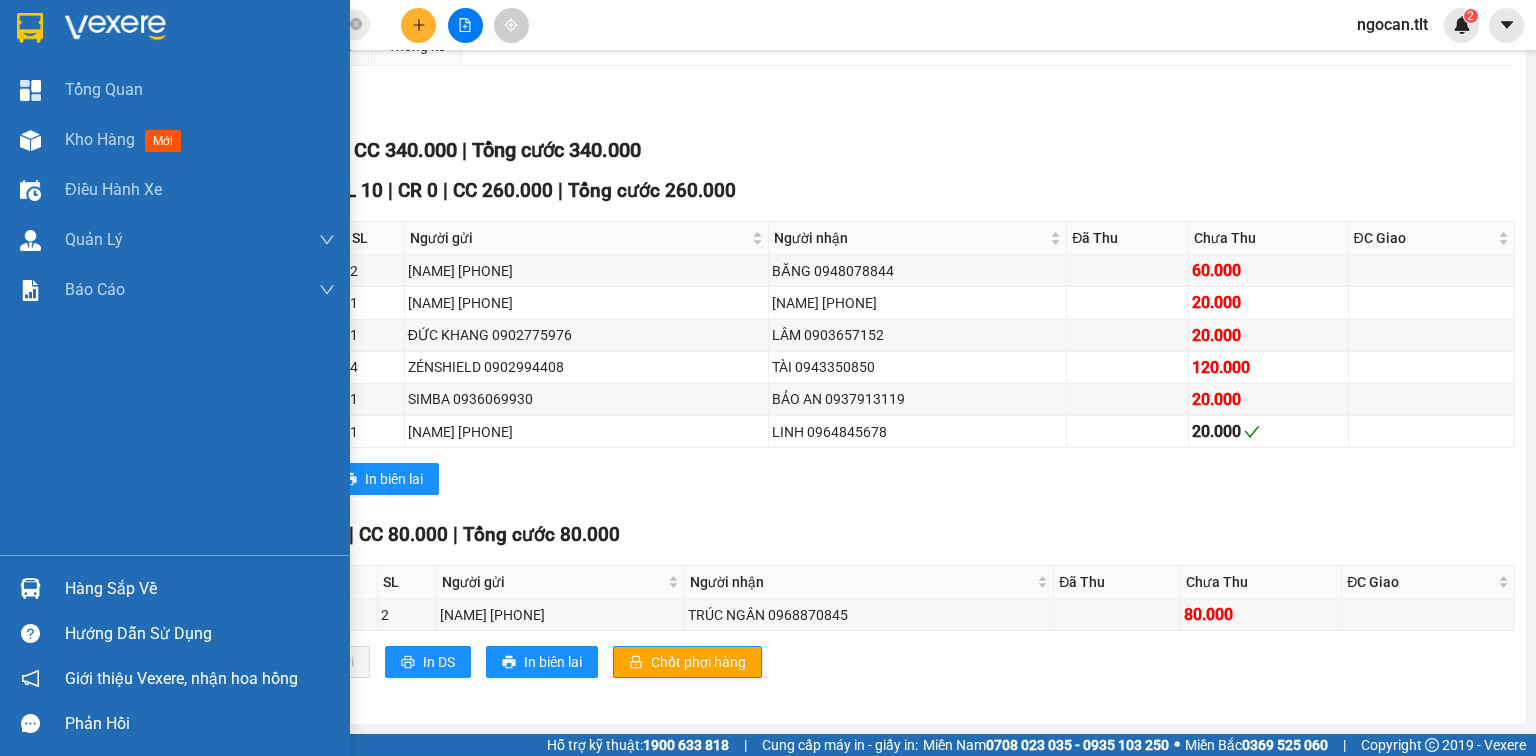click on "Hàng sắp về" at bounding box center [200, 589] 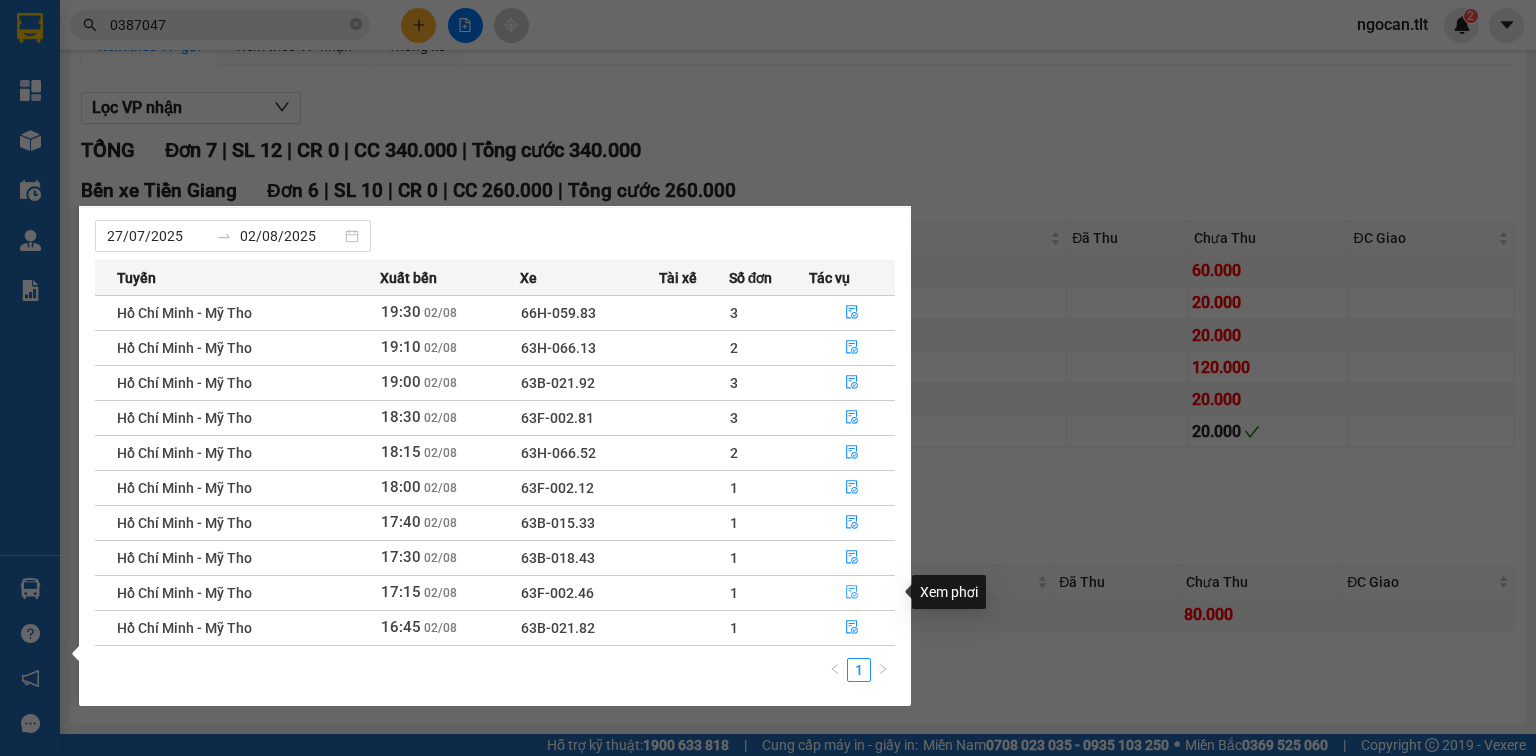 click 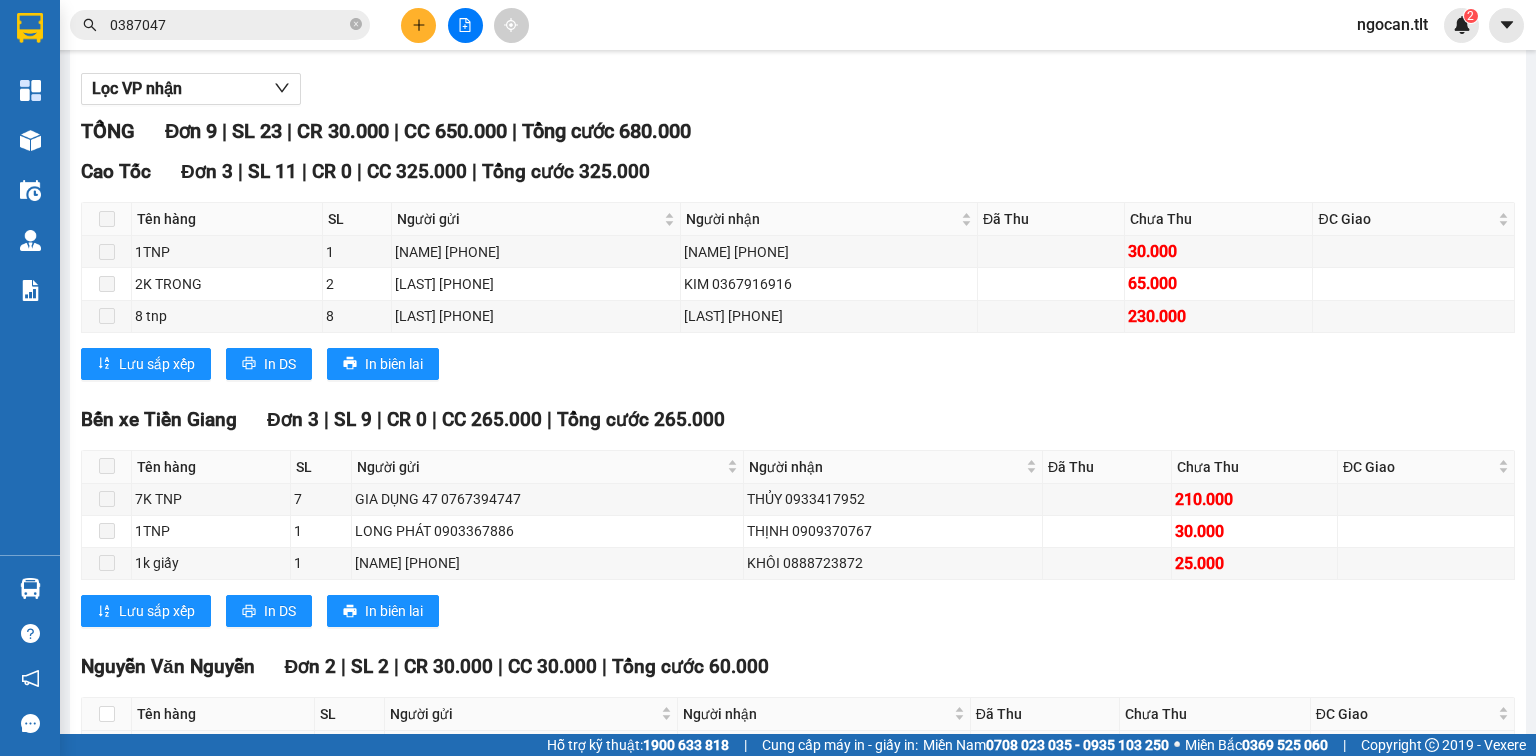 scroll, scrollTop: 580, scrollLeft: 0, axis: vertical 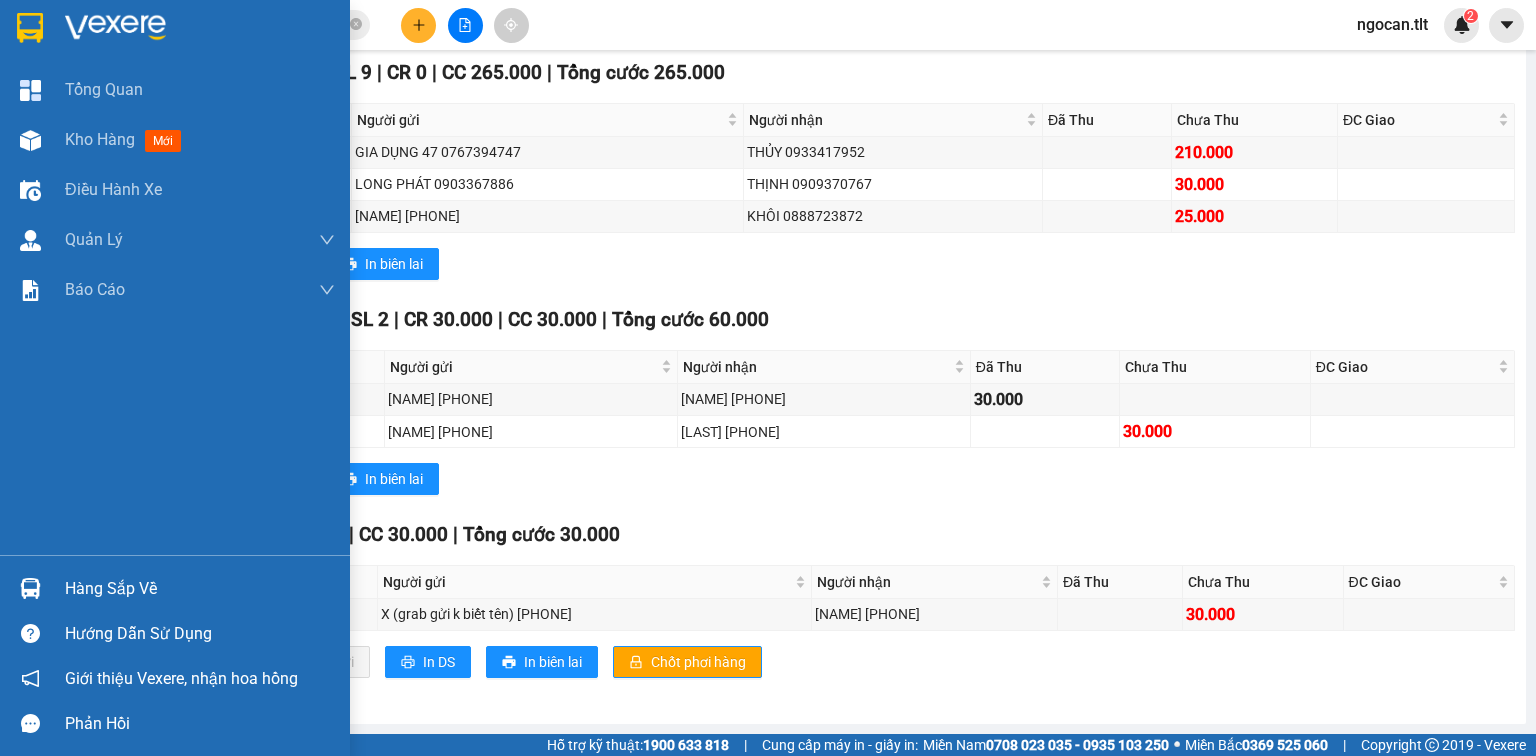 click on "Hàng sắp về" at bounding box center [200, 589] 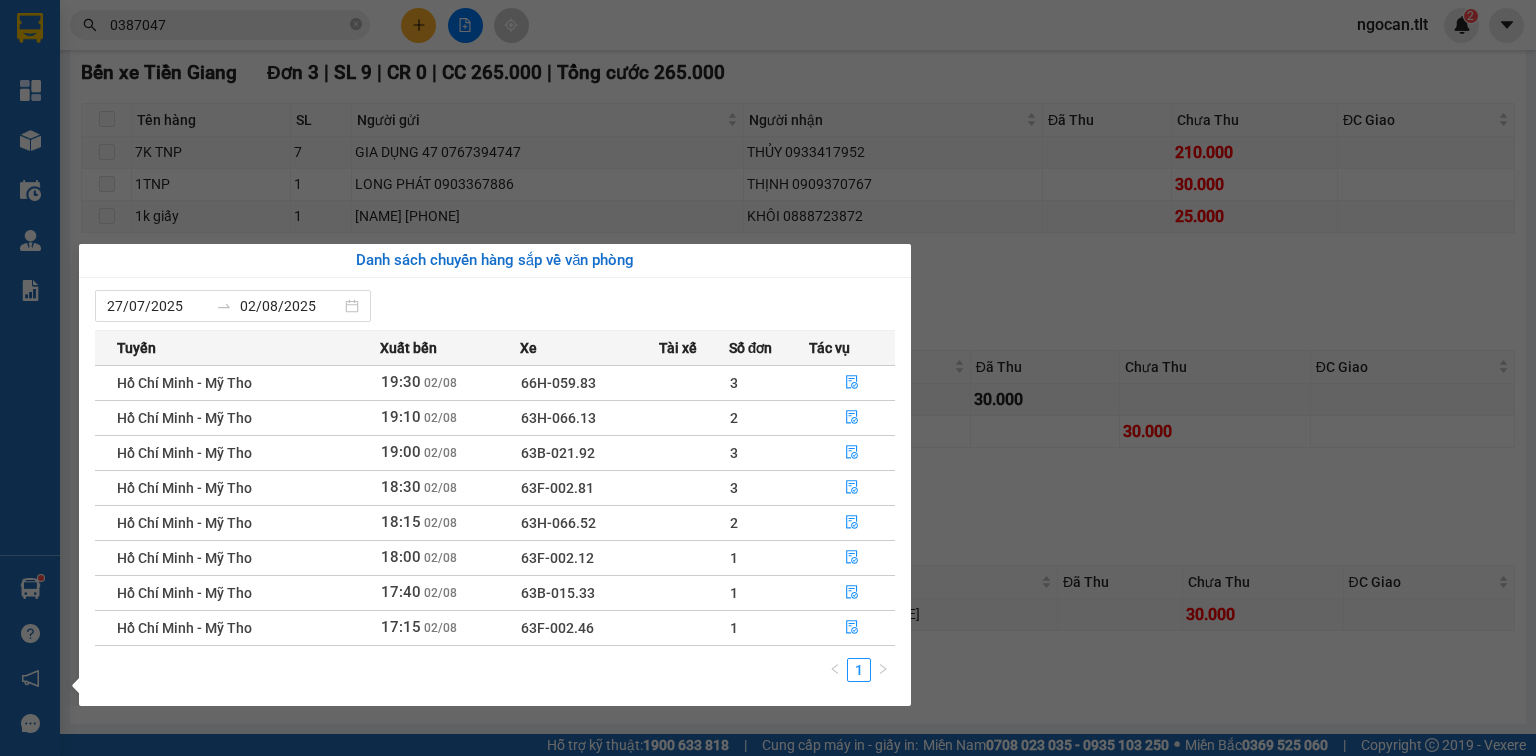 scroll, scrollTop: 0, scrollLeft: 0, axis: both 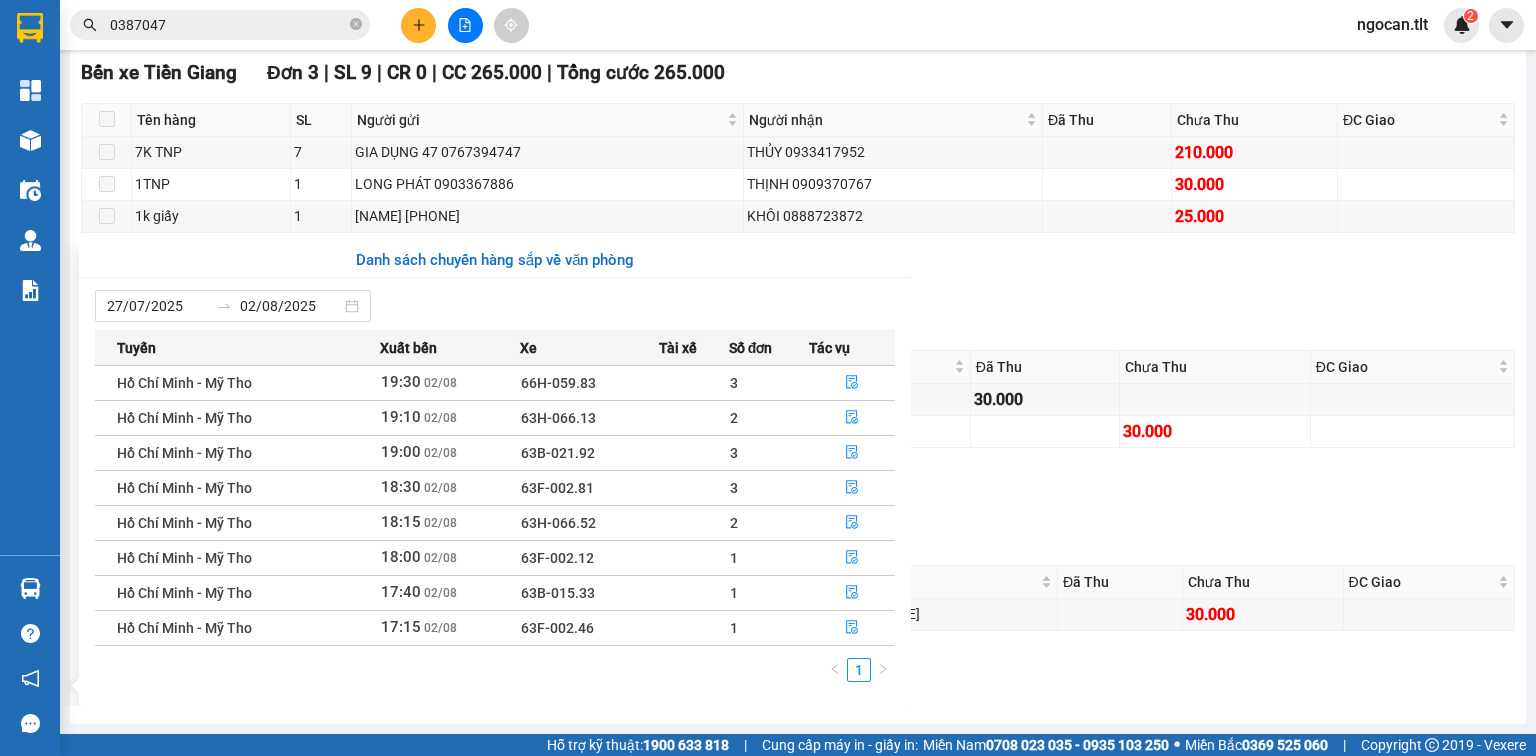 click on "Kết quả tìm kiếm ( 1 )  Bộ lọc  Gửi 3 ngày gần nhất Mã ĐH Trạng thái Món hàng Thu hộ Tổng cước Chưa cước Nhãn Người gửi VP Gửi Người nhận VP Nhận SGTLT0208250367 15:45 - 02/08 VP Nhận   63H-049.51 18:39 - 02/08 1t mút SL:  1 30.000 30.000 0777808478 cát Sài Gòn 0387047 680 phương Chợ Gạo 1 0387047 ngocan.tlt 2     Tổng Quan     Kho hàng mới     Điều hành xe     Quản Lý Quản lý chuyến Quản lý khách hàng Quản lý giao nhận mới     Báo cáo Báo cáo dòng tiền (Nhân Viên) Báo cáo dòng tiền (VP) Doanh số tạo đơn theo VP gửi (nhân viên) Hàng sắp về Hướng dẫn sử dụng Giới thiệu Vexere, nhận hoa hồng Phản hồi Phần mềm hỗ trợ bạn tốt chứ? Hồ Chí Minh - Mỹ Tho 02/08/2025 17:15     - 63F-002.46  Làm mới In phơi In đơn chọn Thống kê Lọc  Đã Thu Lọc  Chưa Thu Chọn tuyến Chọn chuyến Chuyển phơi Xuất Excel Đã giao Kho nhận Trên xe" at bounding box center (768, 378) 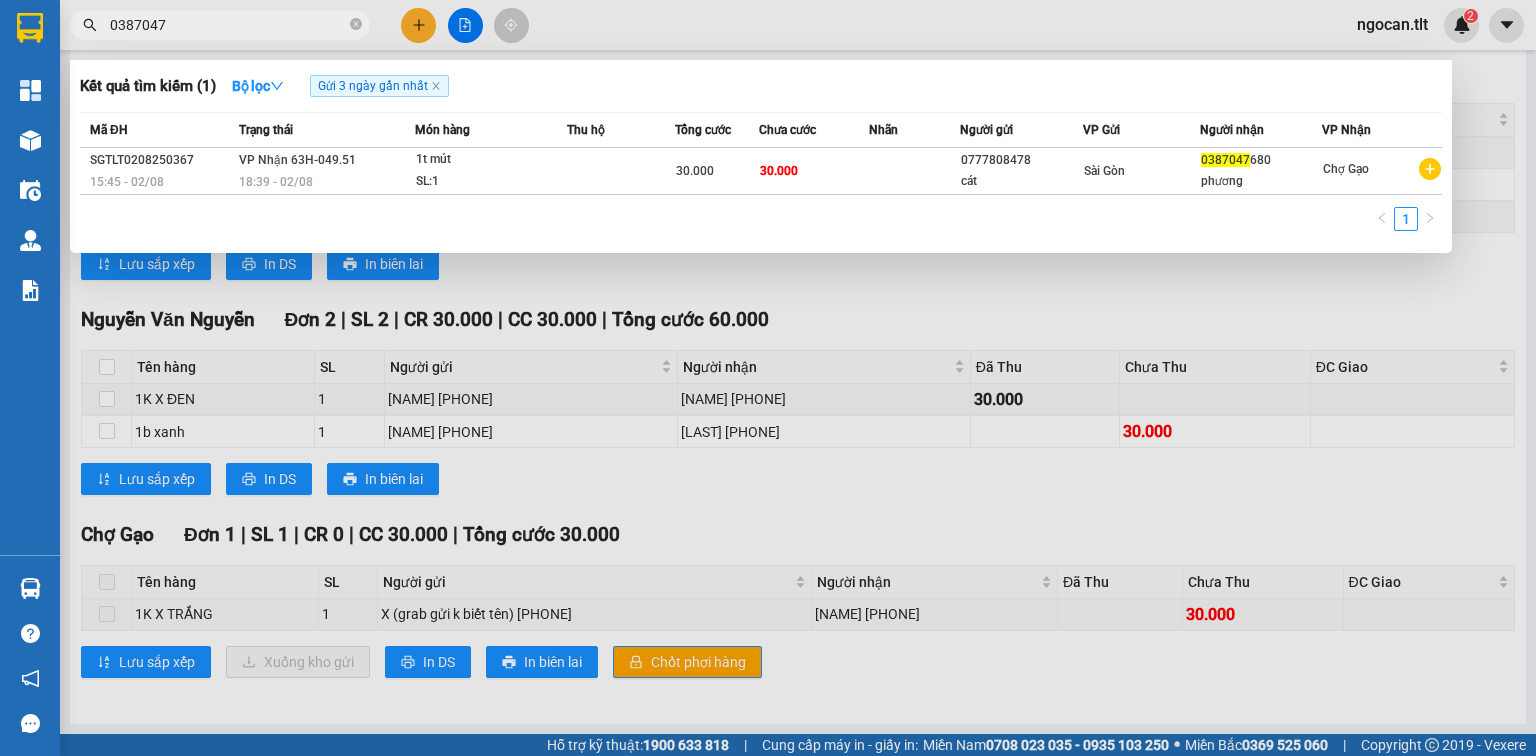 click on "0387047" at bounding box center (228, 25) 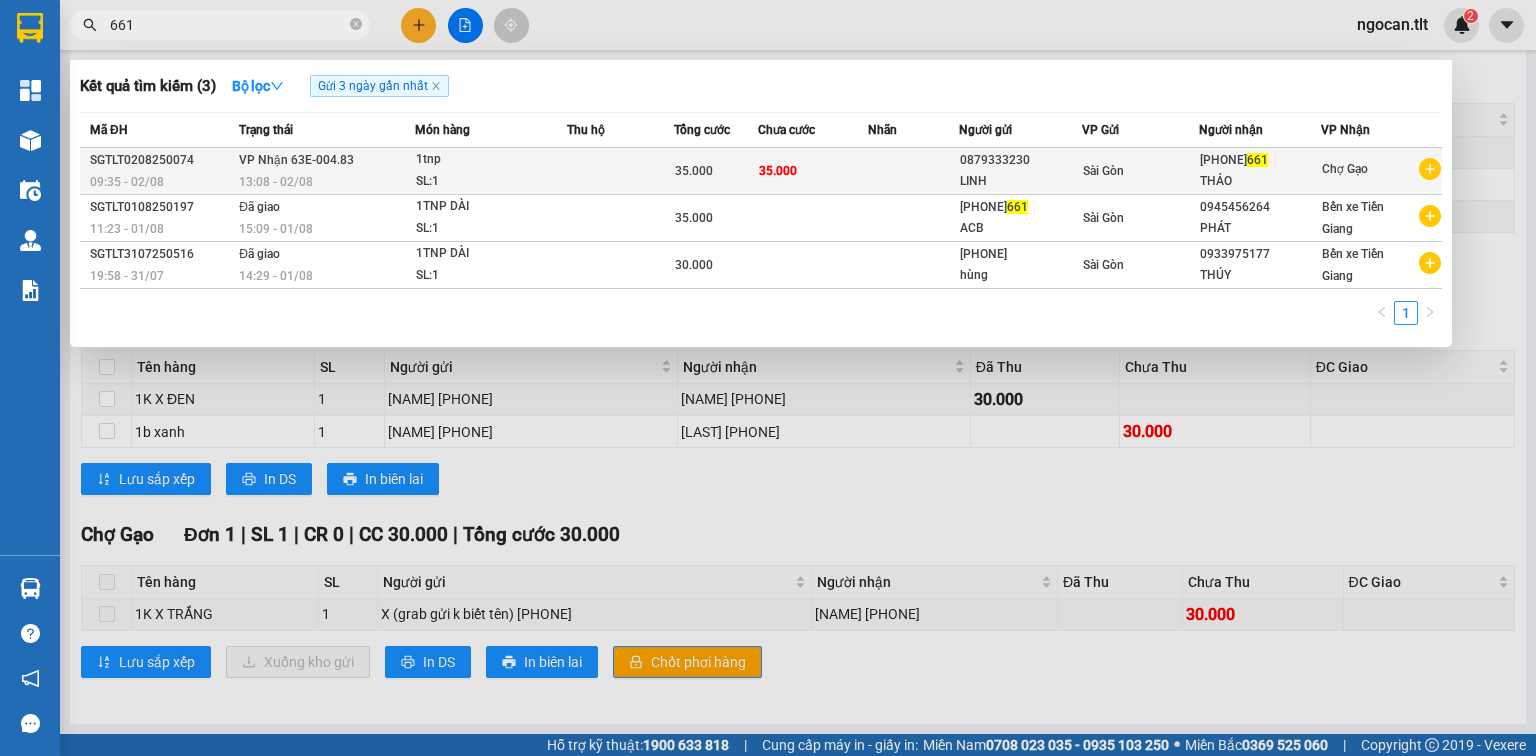 type on "661" 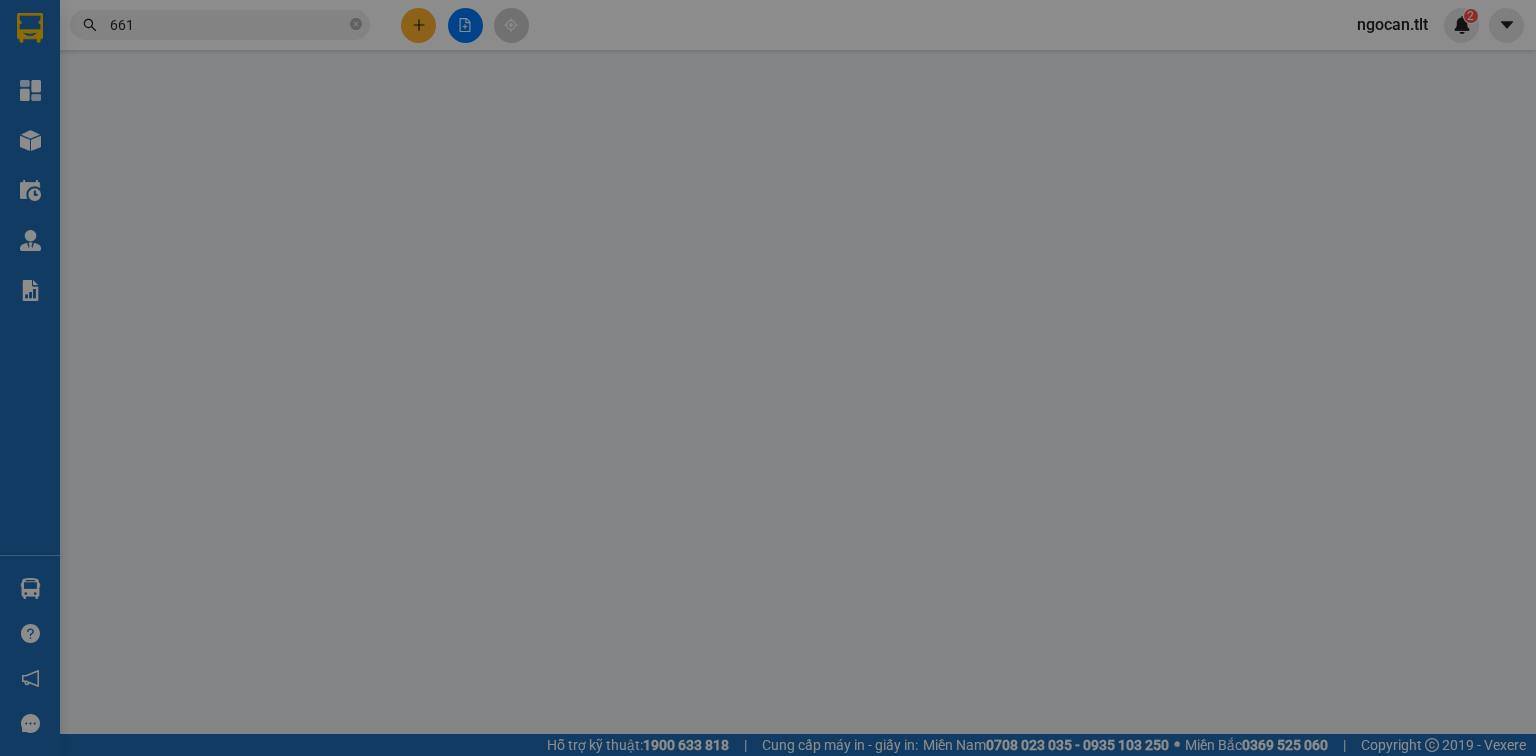 scroll, scrollTop: 0, scrollLeft: 0, axis: both 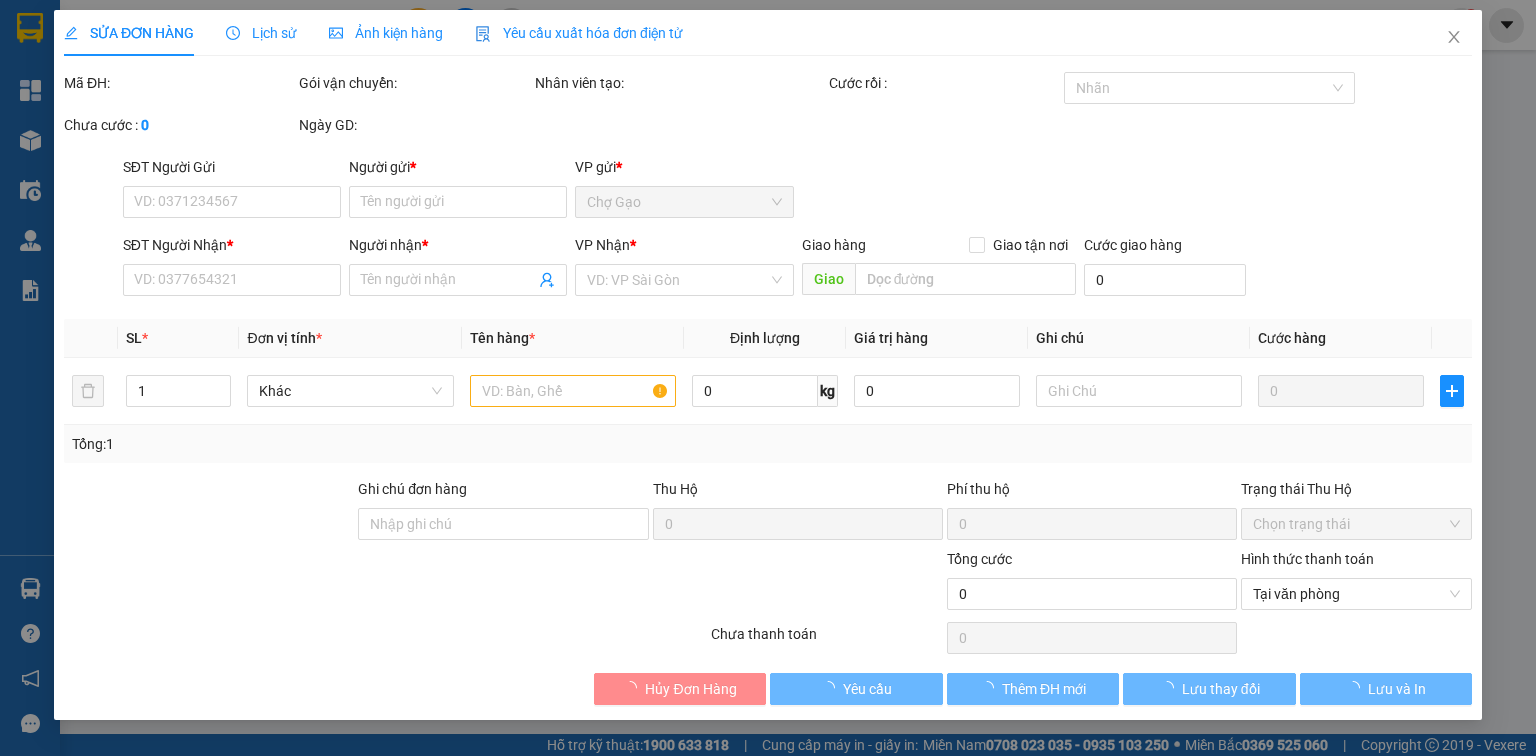 type on "0879333230" 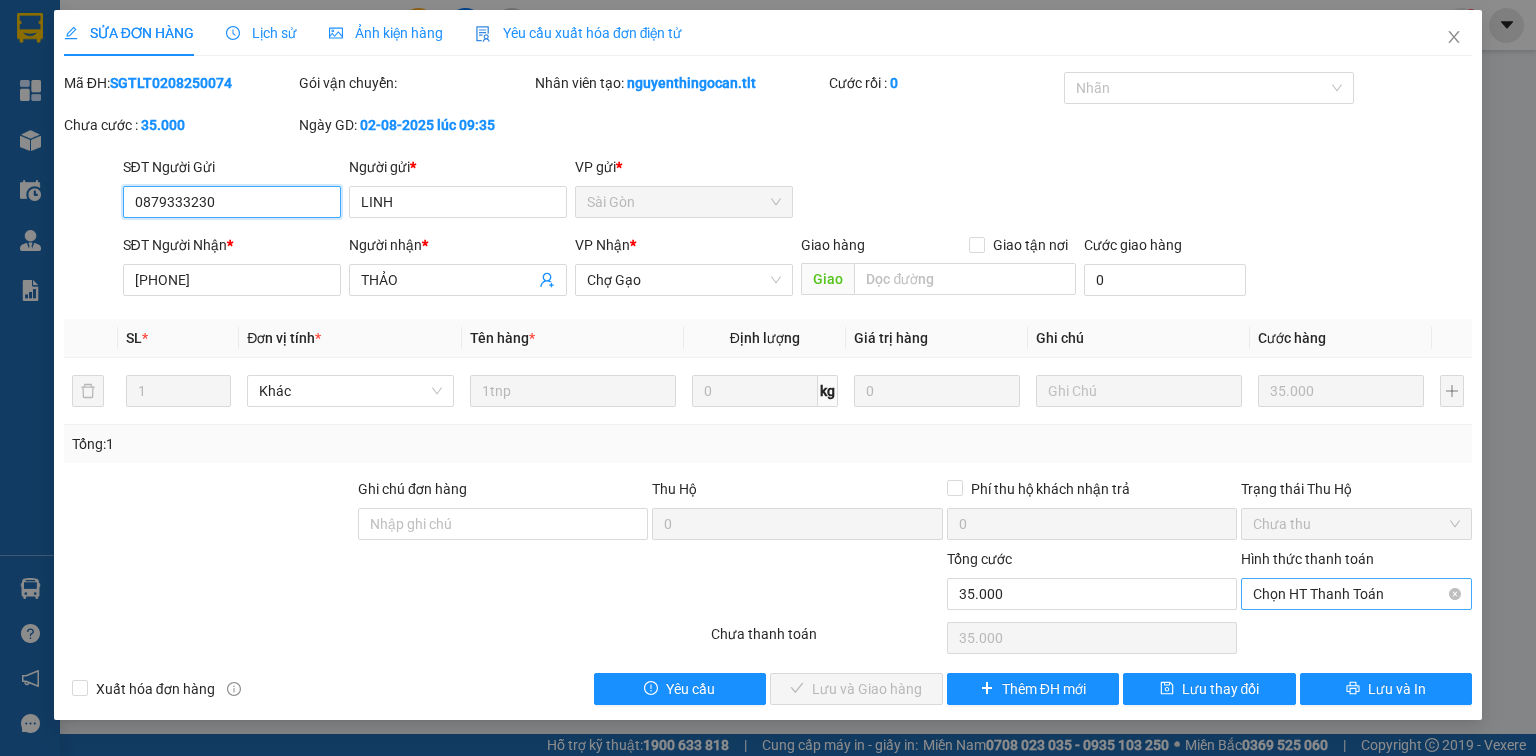 click on "Chọn HT Thanh Toán" at bounding box center (1356, 594) 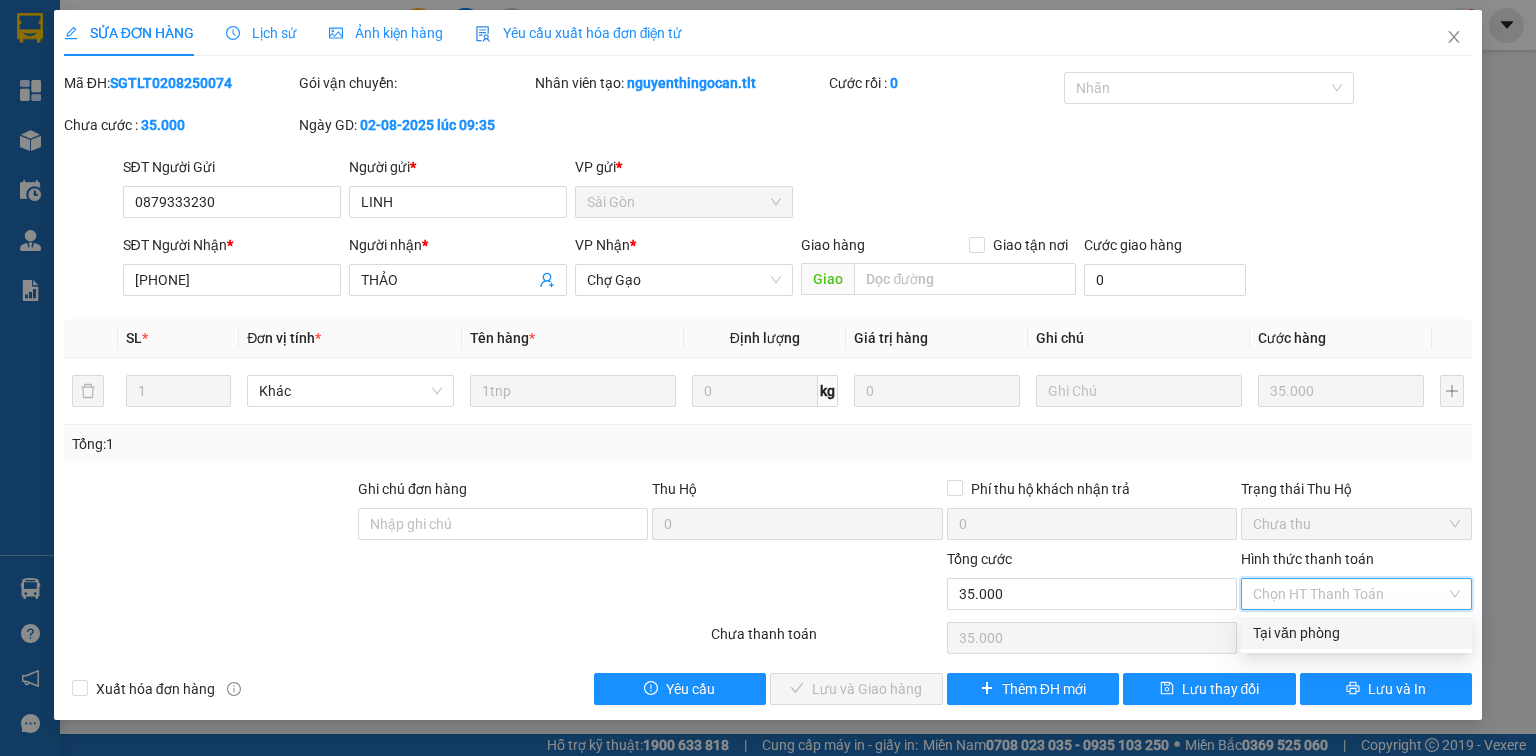 click on "Tại văn phòng" at bounding box center (1356, 633) 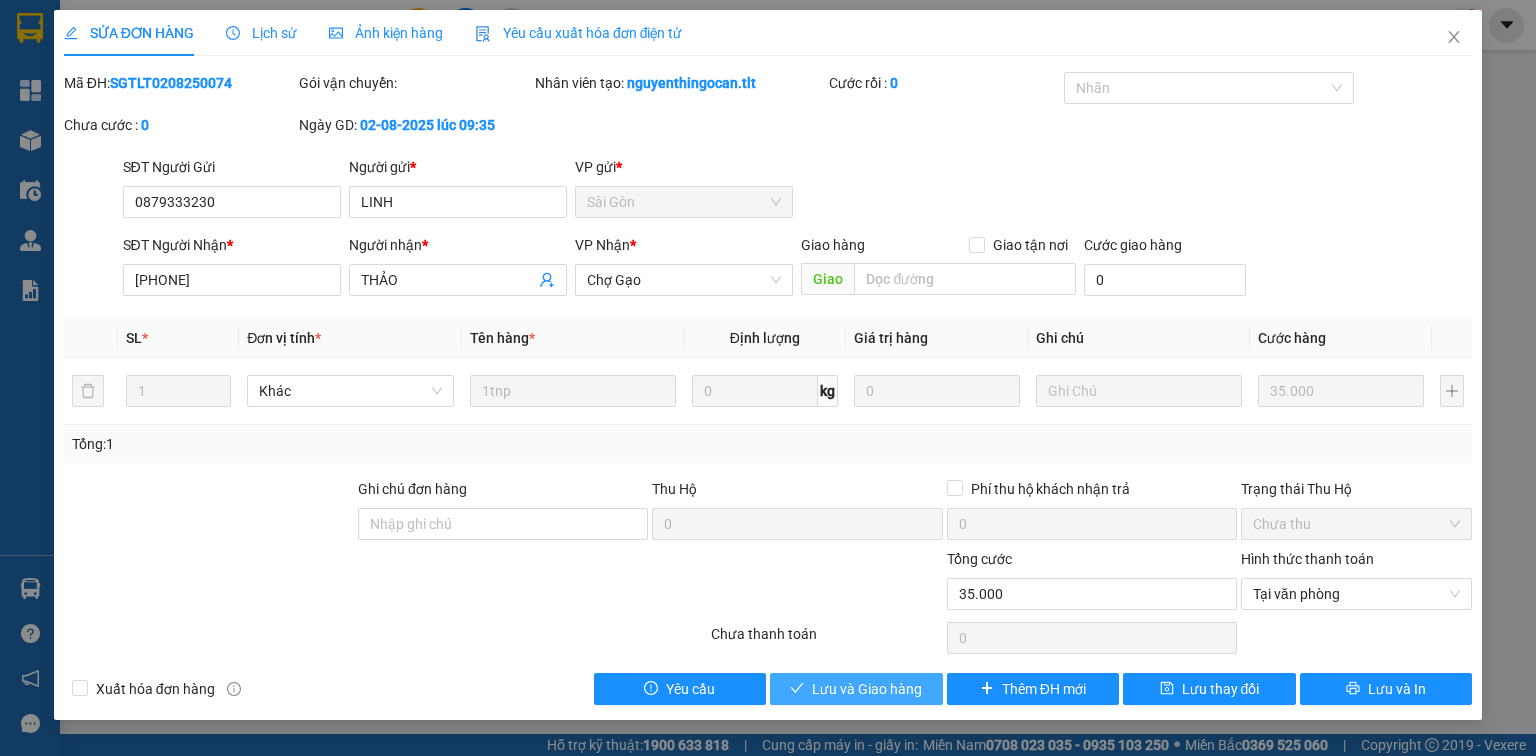 drag, startPoint x: 804, startPoint y: 680, endPoint x: 818, endPoint y: 671, distance: 16.643316 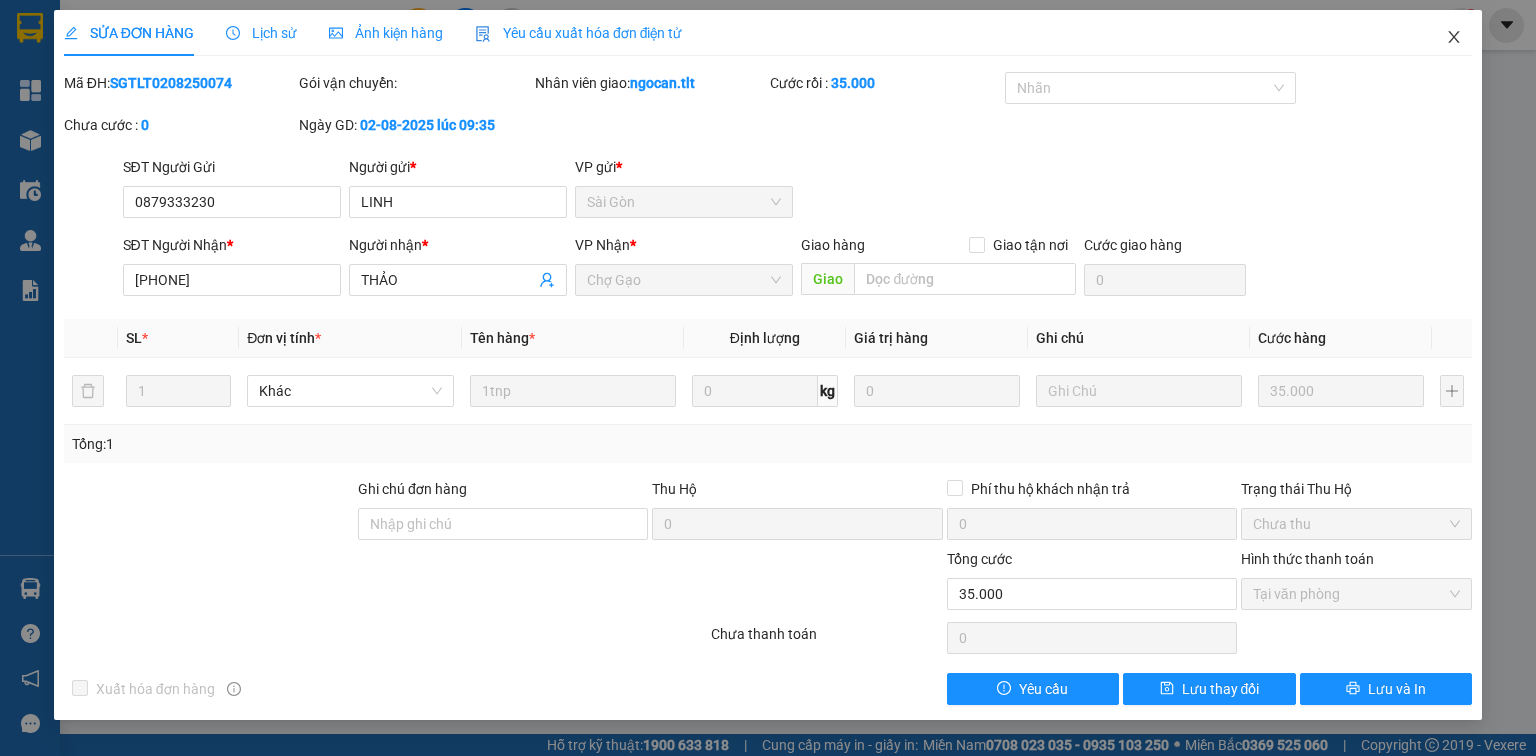 click 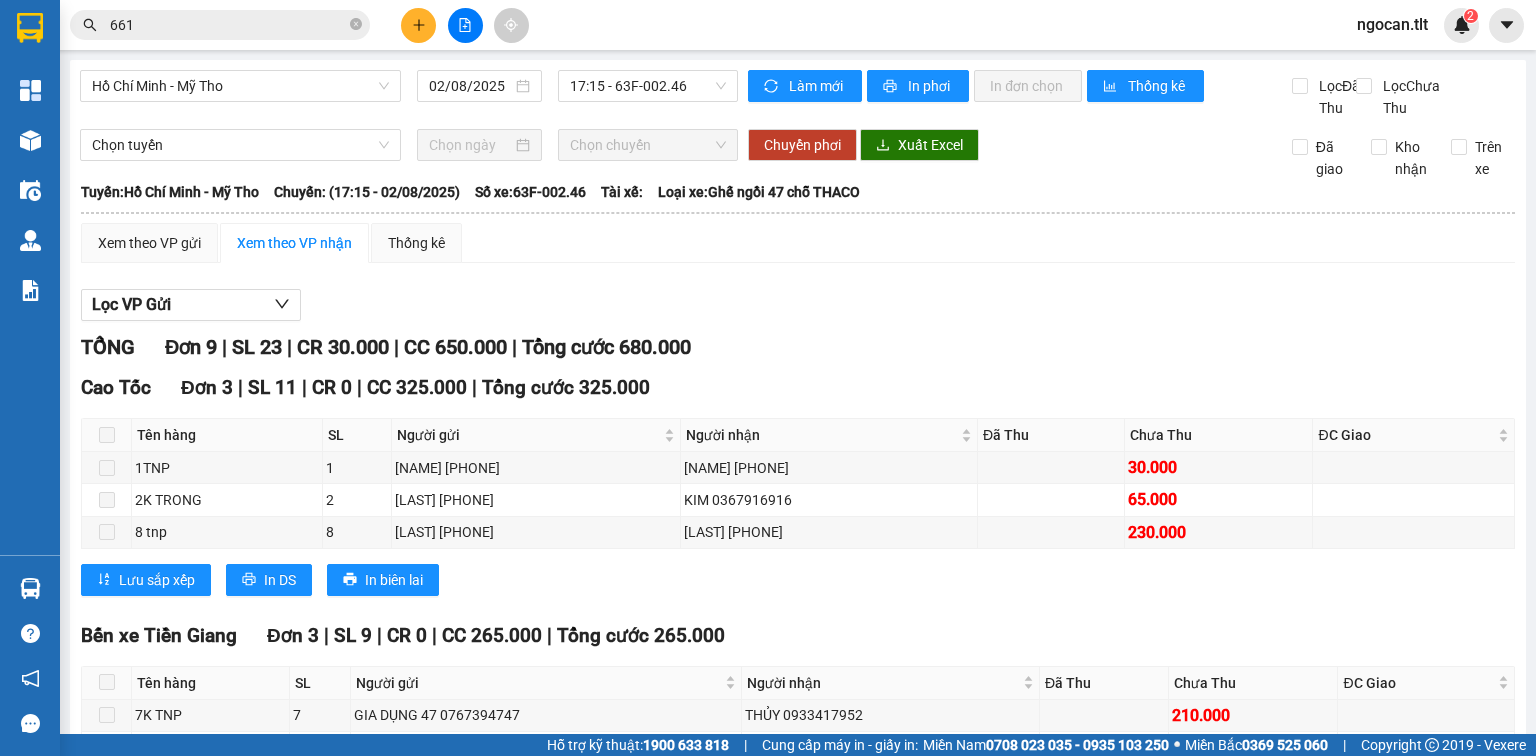 click at bounding box center (418, 25) 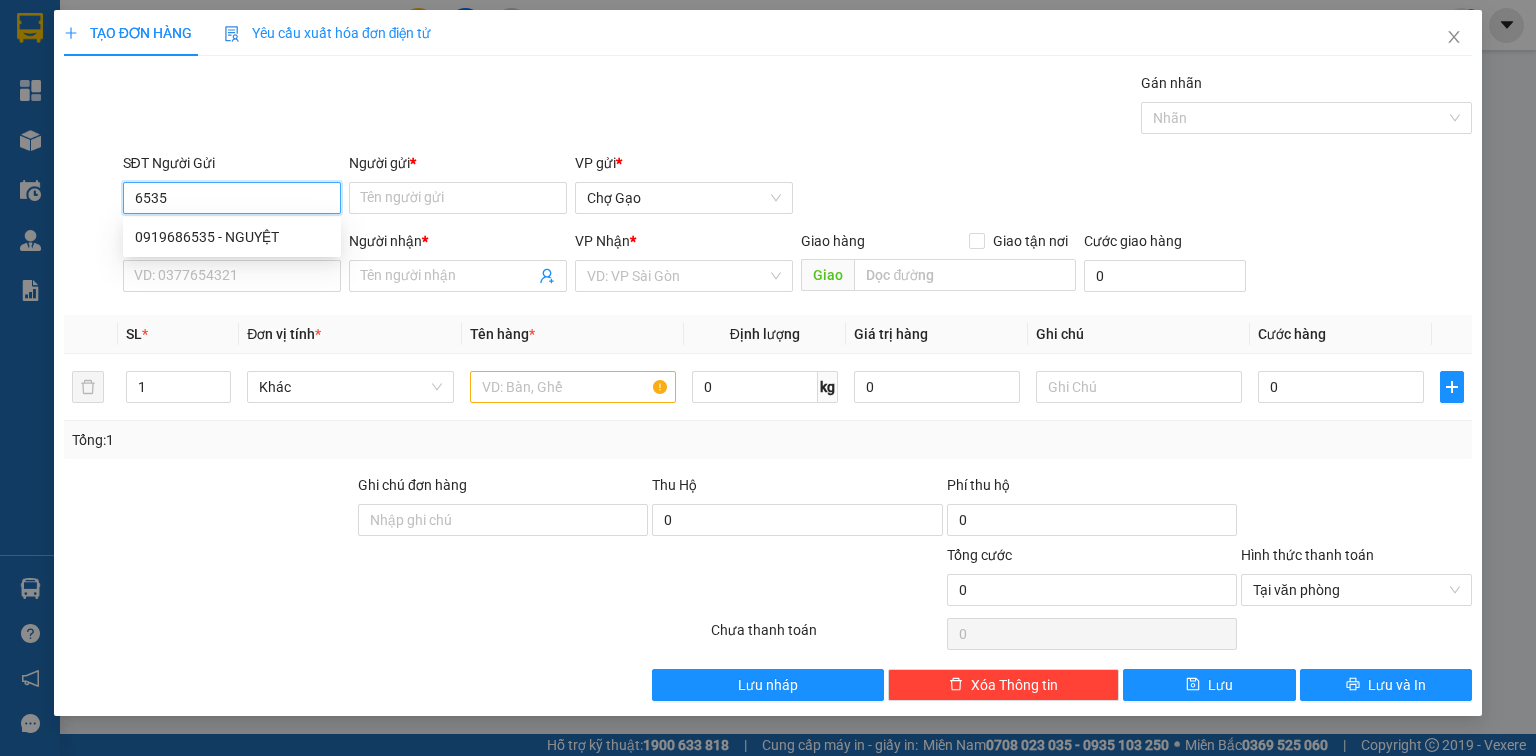 type on "6535" 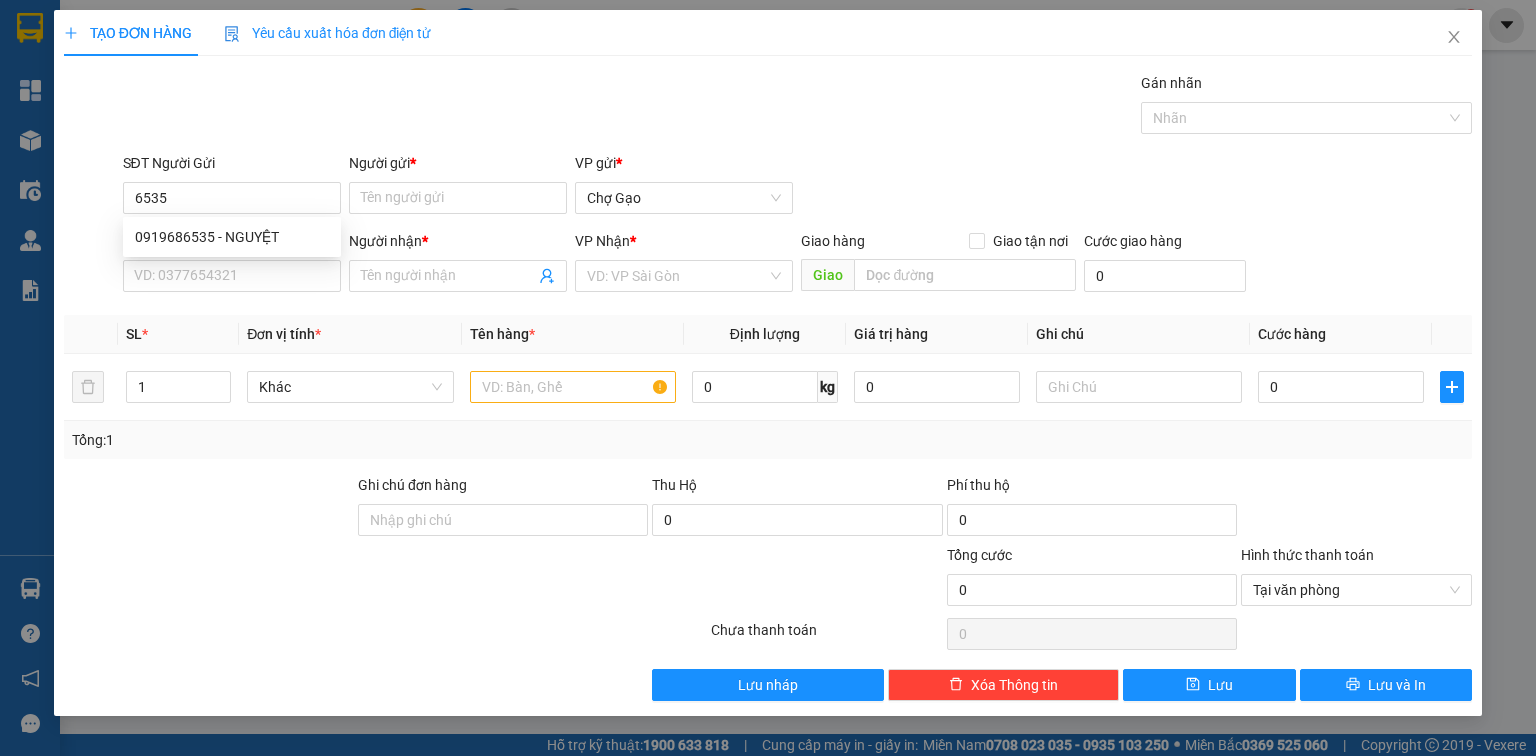 click on "0919686535 0919686535 - NGUYỆT" at bounding box center [232, 237] 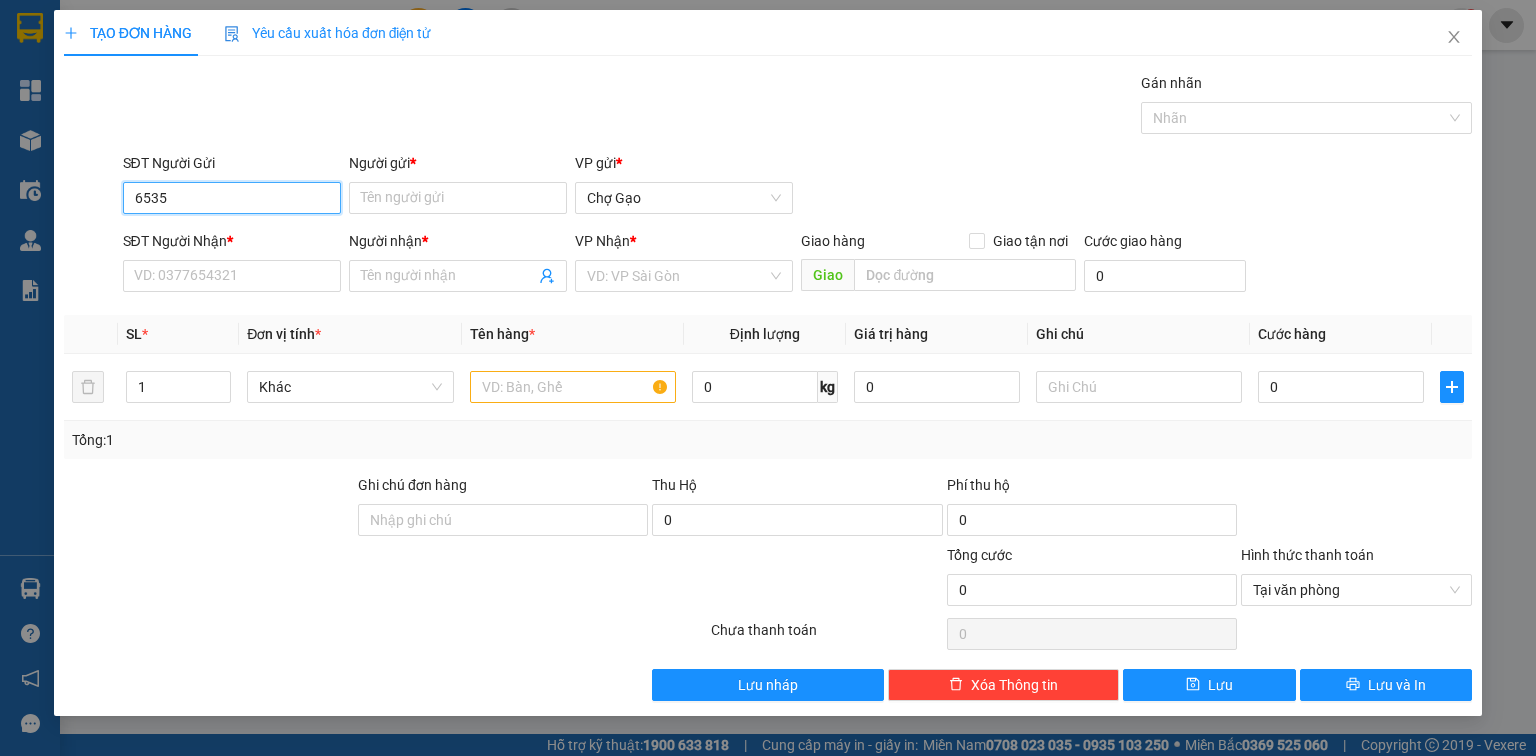click on "Kết quả tìm kiếm ( 3 )  Bộ lọc  Gửi 3 ngày gần nhất Mã ĐH Trạng thái Món hàng Thu hộ Tổng cước Chưa cước Nhãn Người gửi VP Gửi Người nhận VP Nhận SGTLT0208250074 09:35 - 02/08 VP Nhận   63E-004.83 13:08 - 02/08 1tnp SL:  1 35.000 35.000 0879333230 LINH Sài Gòn 0865169 661 THẢO Chợ Gạo SGTLT0108250197 11:23 - 01/08 Đã giao   15:09 - 01/08 1TNP DÀI SL:  1 35.000 0888633 661  ACB Sài Gòn 0945456264 PHÁT Bến xe Tiền Giang SGTLT3107250516 19:58 - 31/07 Đã giao   14:29 - 01/08 1TNP DÀI SL:  1 30.000 0767630636 hùng Sài Gòn 0933975177 THÚY Bến xe Tiền Giang 1 661 ngocan.tlt 2     Tổng Quan     Kho hàng mới     Điều hành xe     Quản Lý Quản lý chuyến Quản lý khách hàng Quản lý giao nhận mới     Báo cáo Báo cáo dòng tiền (Nhân Viên) Báo cáo dòng tiền (VP) Doanh số tạo đơn theo VP gửi (nhân viên) Hàng sắp về Hướng dẫn sử dụng Giới thiệu Vexere, nhận hoa hồng | | 3" at bounding box center (768, 378) 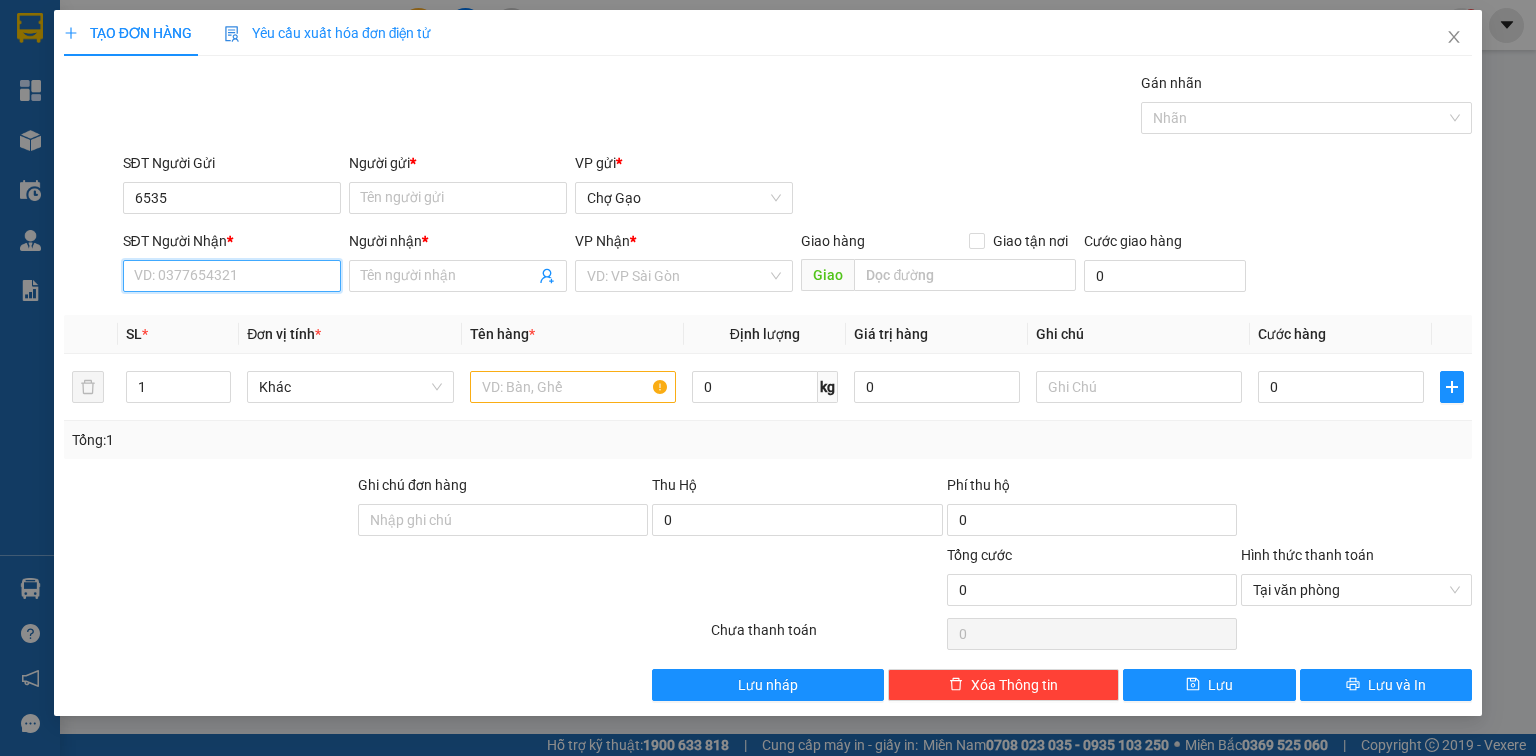 click on "SĐT Người Nhận  *" at bounding box center (232, 276) 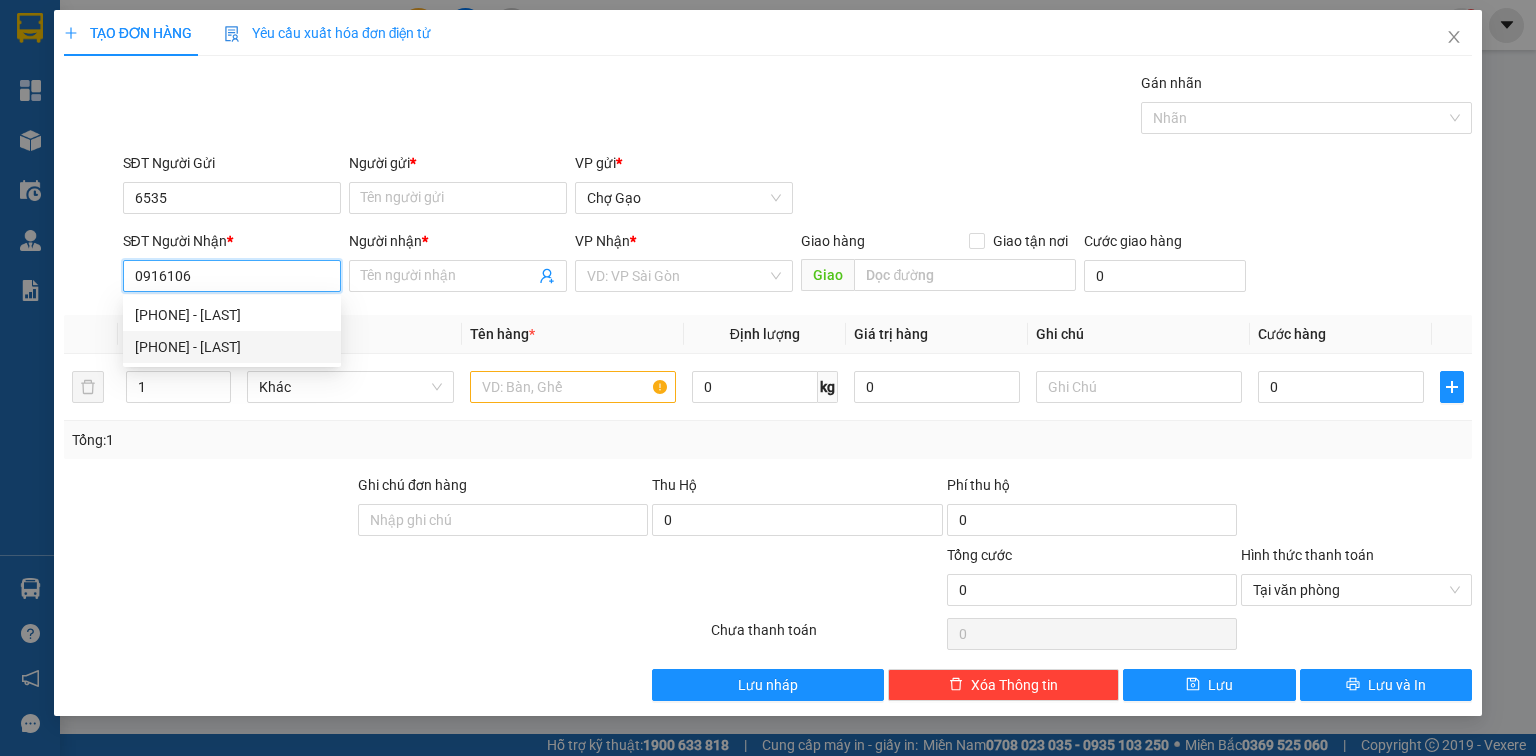 click on "0916106939 - HƯƠNG" at bounding box center [232, 347] 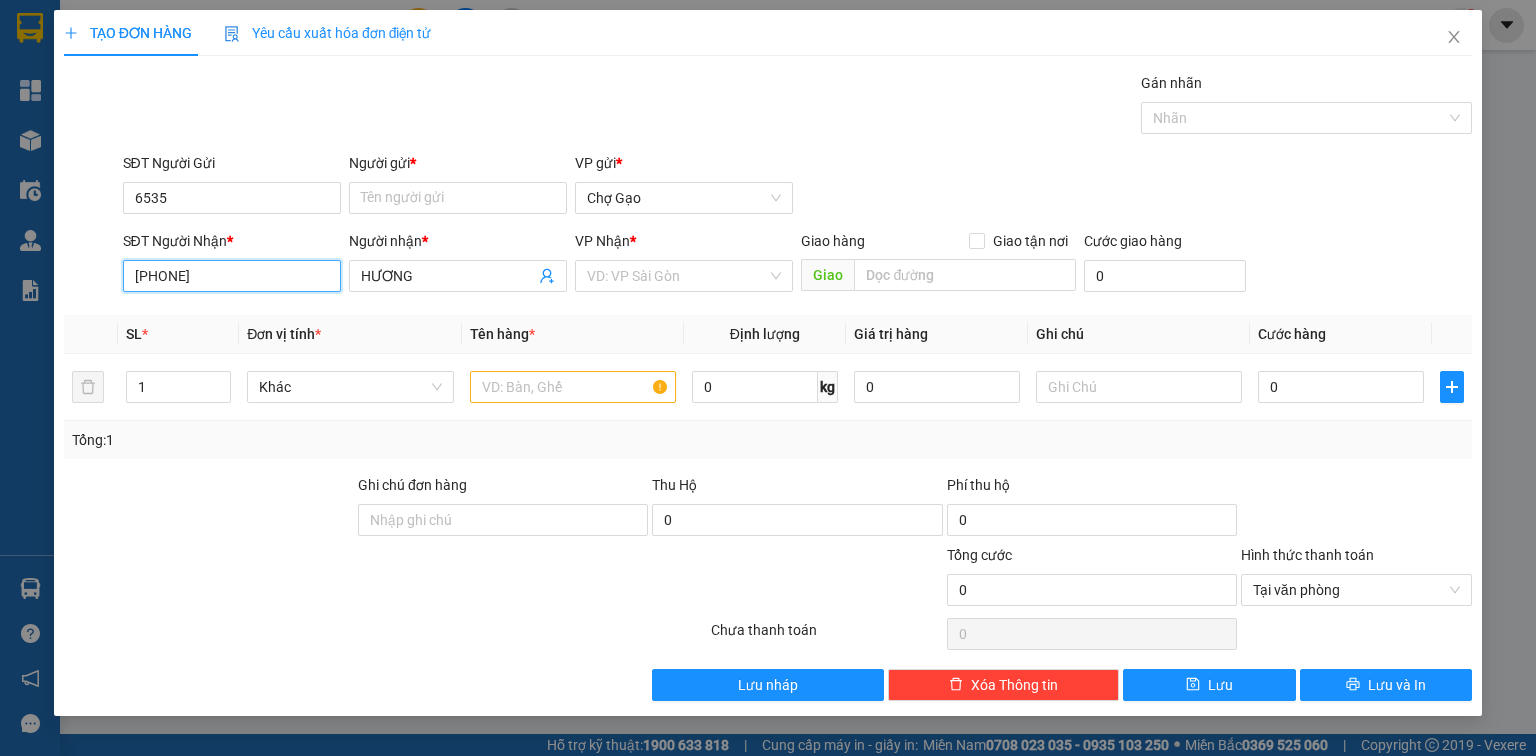 type on "0916106939" 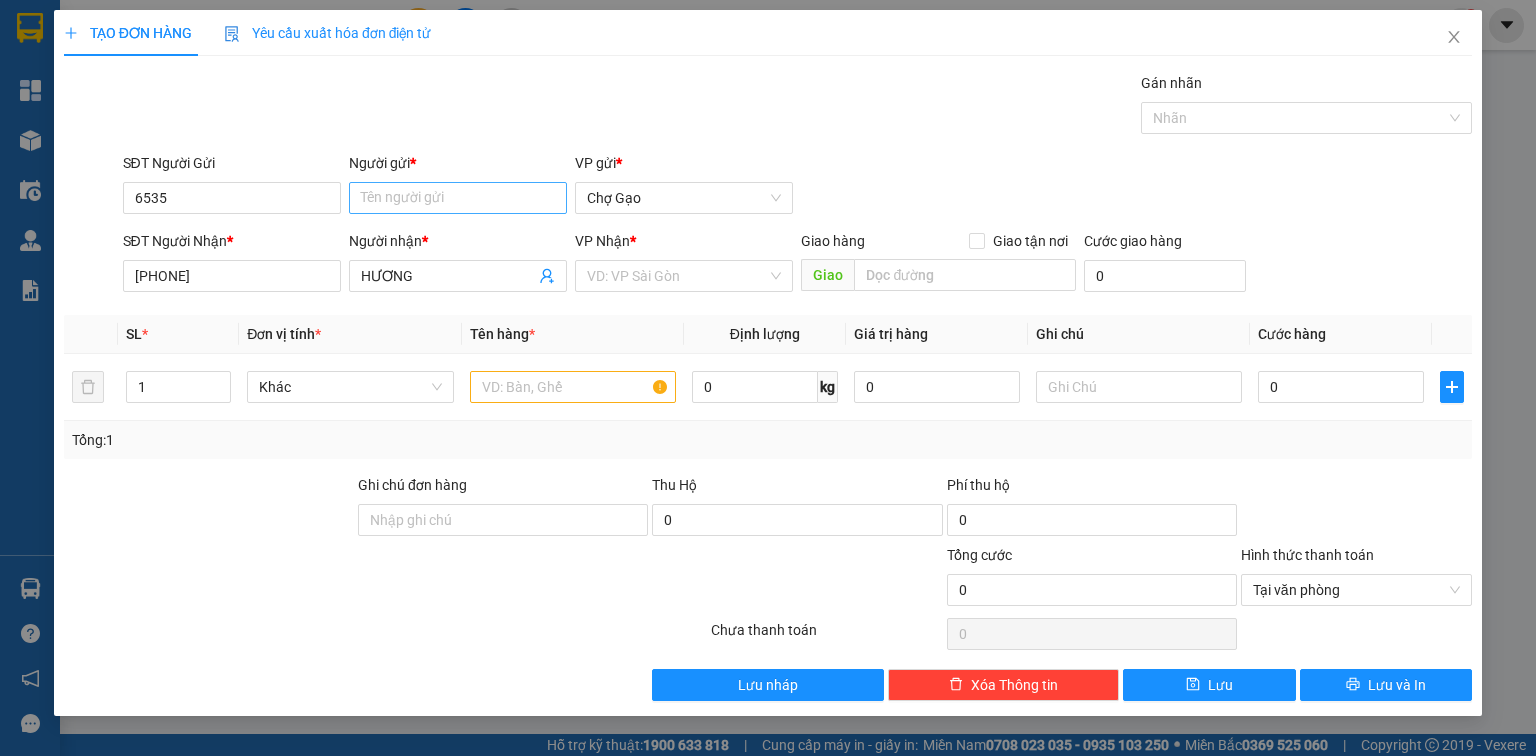 click on "Người gửi  *" at bounding box center [458, 167] 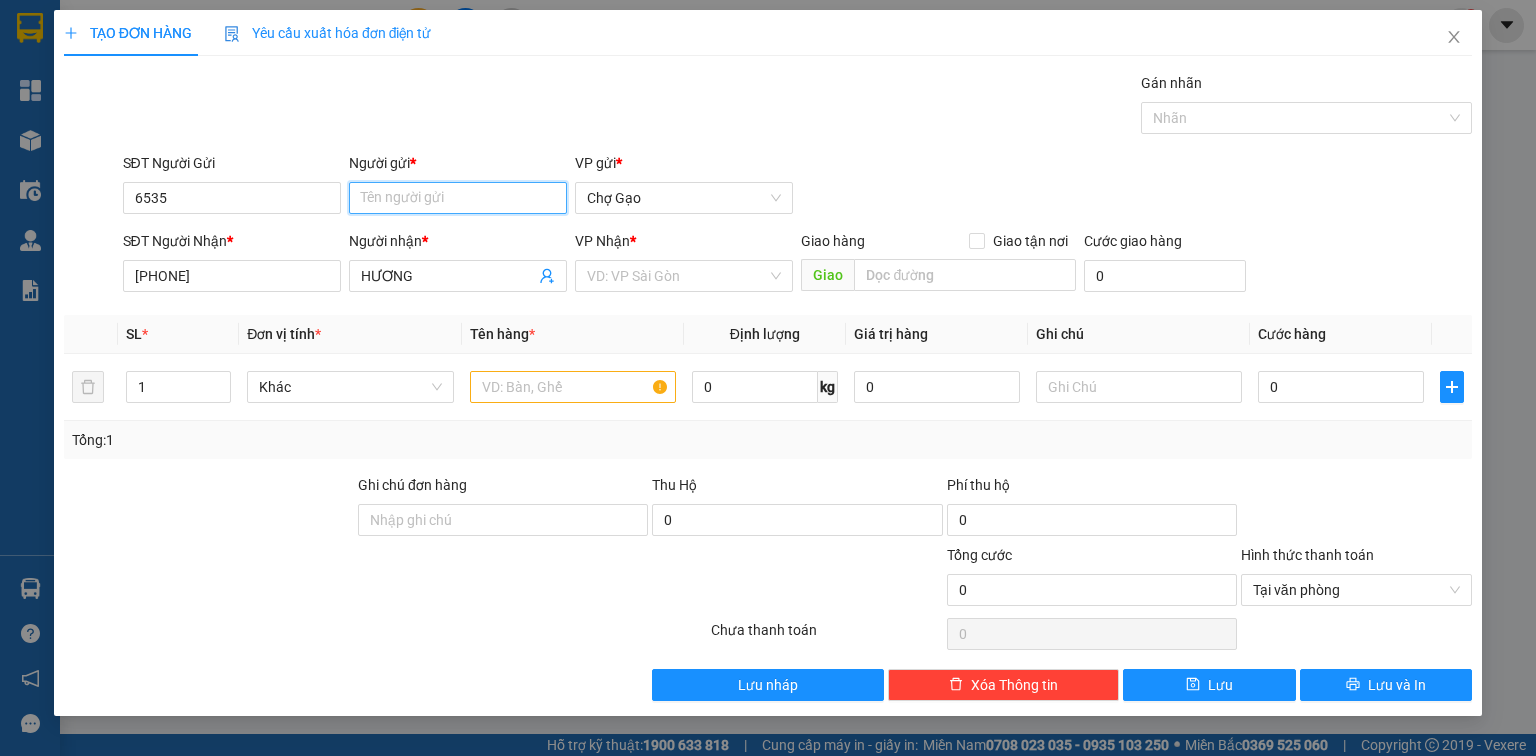 click on "Người gửi  *" at bounding box center [458, 198] 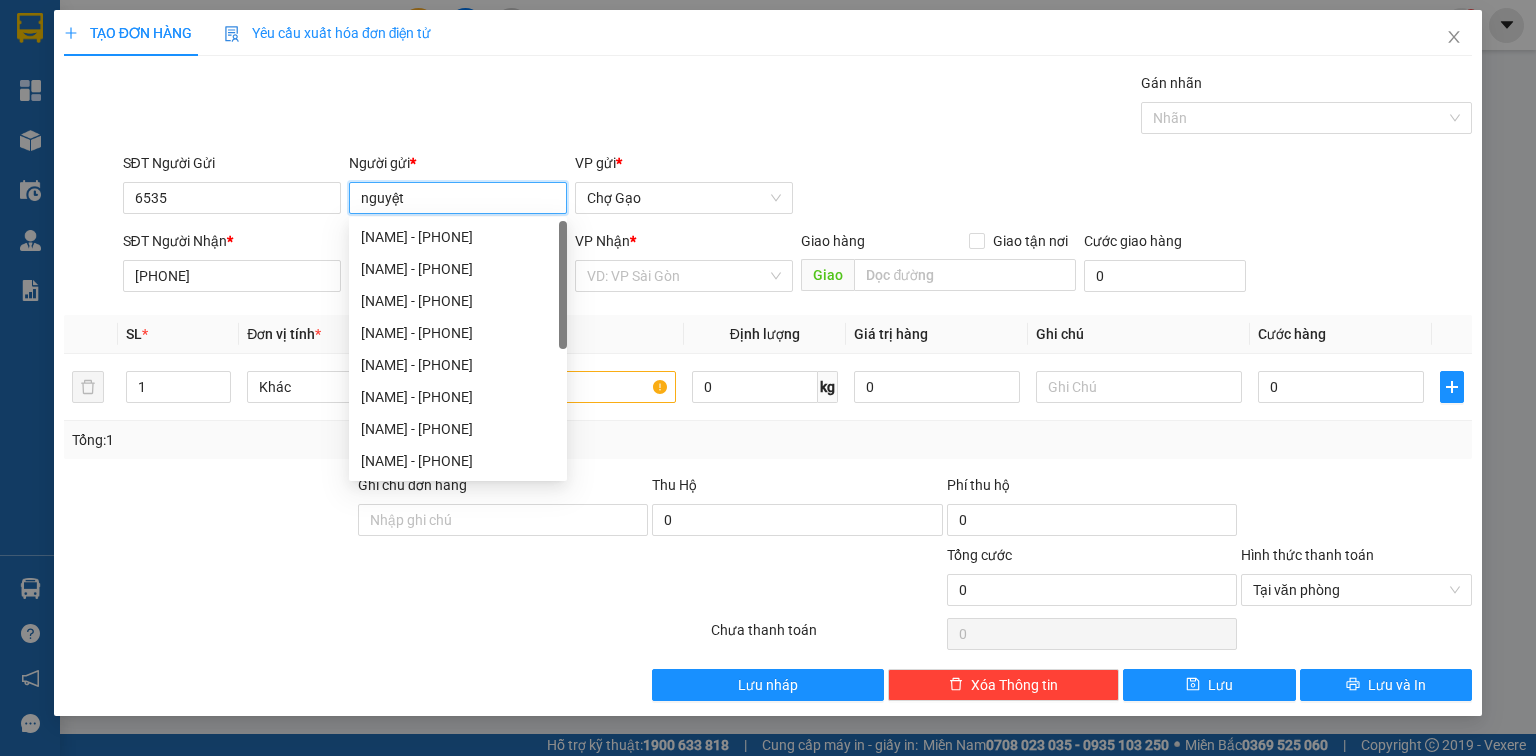 drag, startPoint x: 183, startPoint y: 252, endPoint x: 129, endPoint y: 244, distance: 54.589375 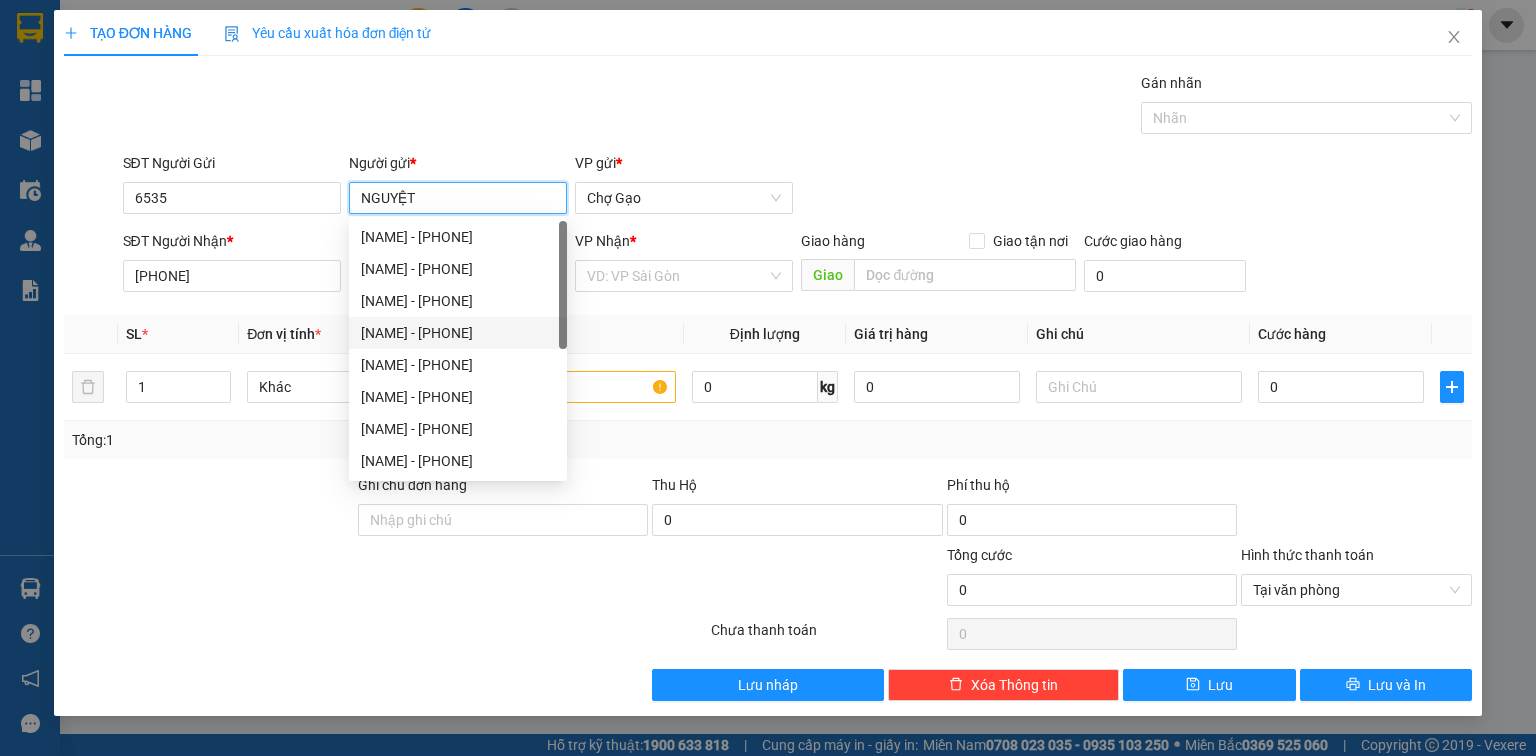 type on "NGUYỆT" 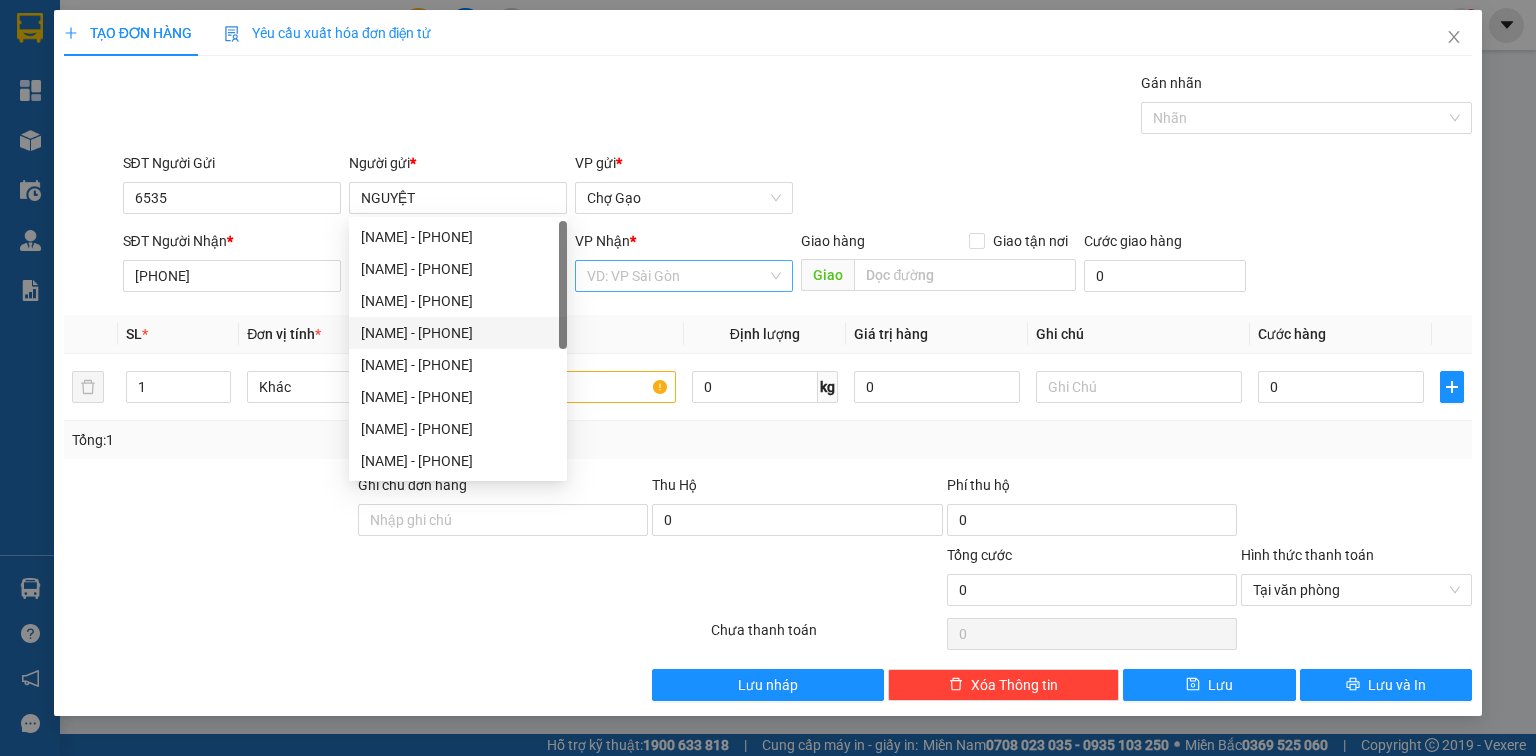 click on "VP Nhận  *" at bounding box center (684, 245) 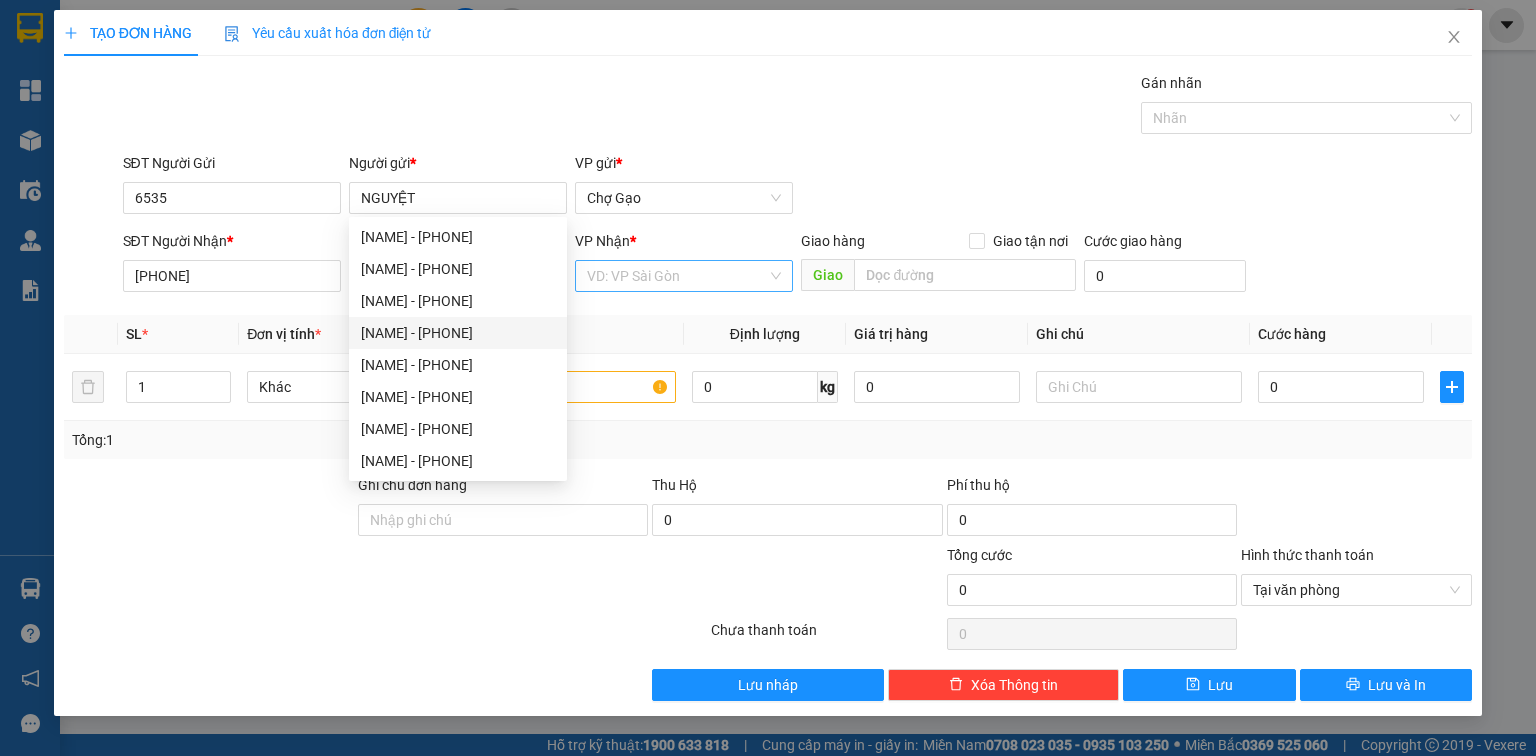 click on "VP Nhận  * VD: VP Sài Gòn" at bounding box center (684, 265) 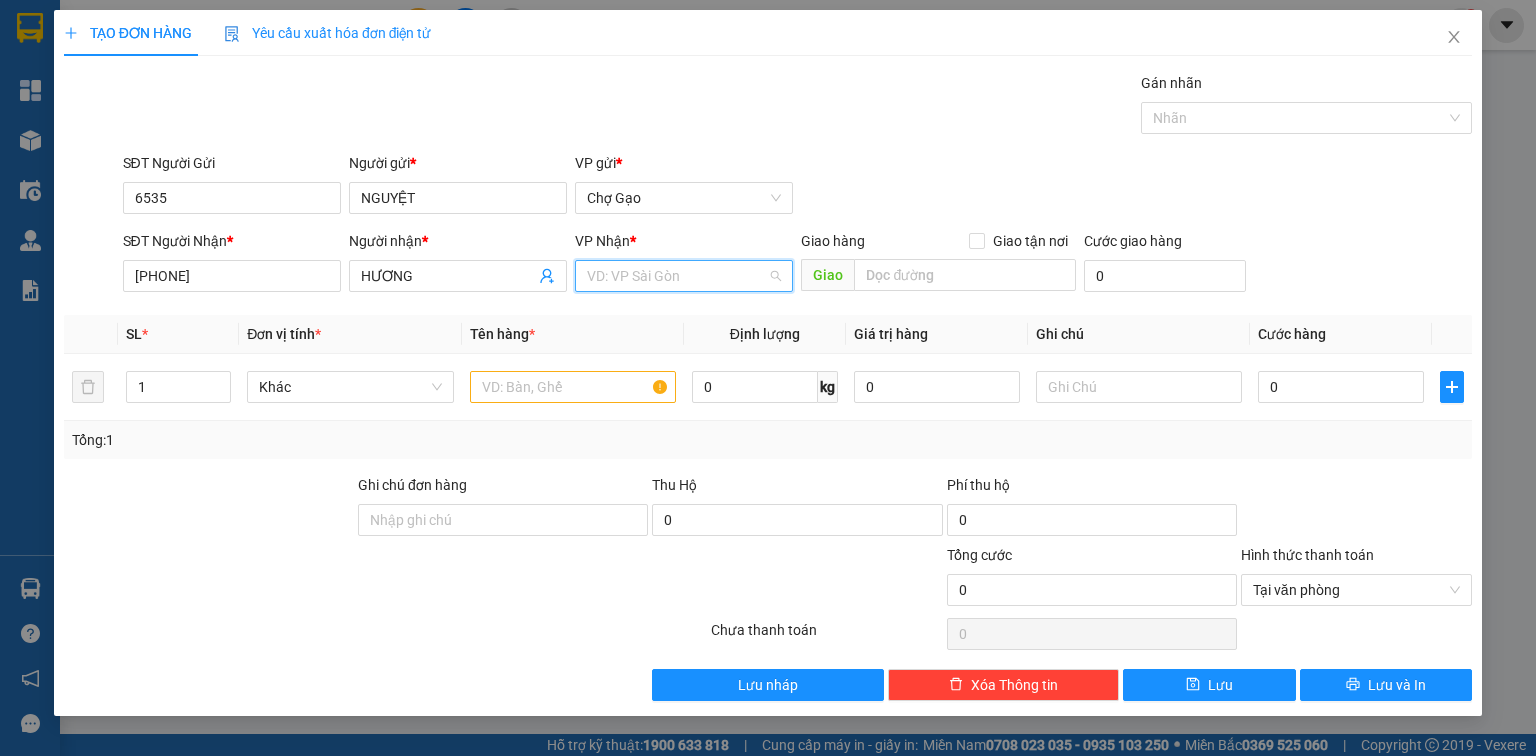 click at bounding box center [677, 276] 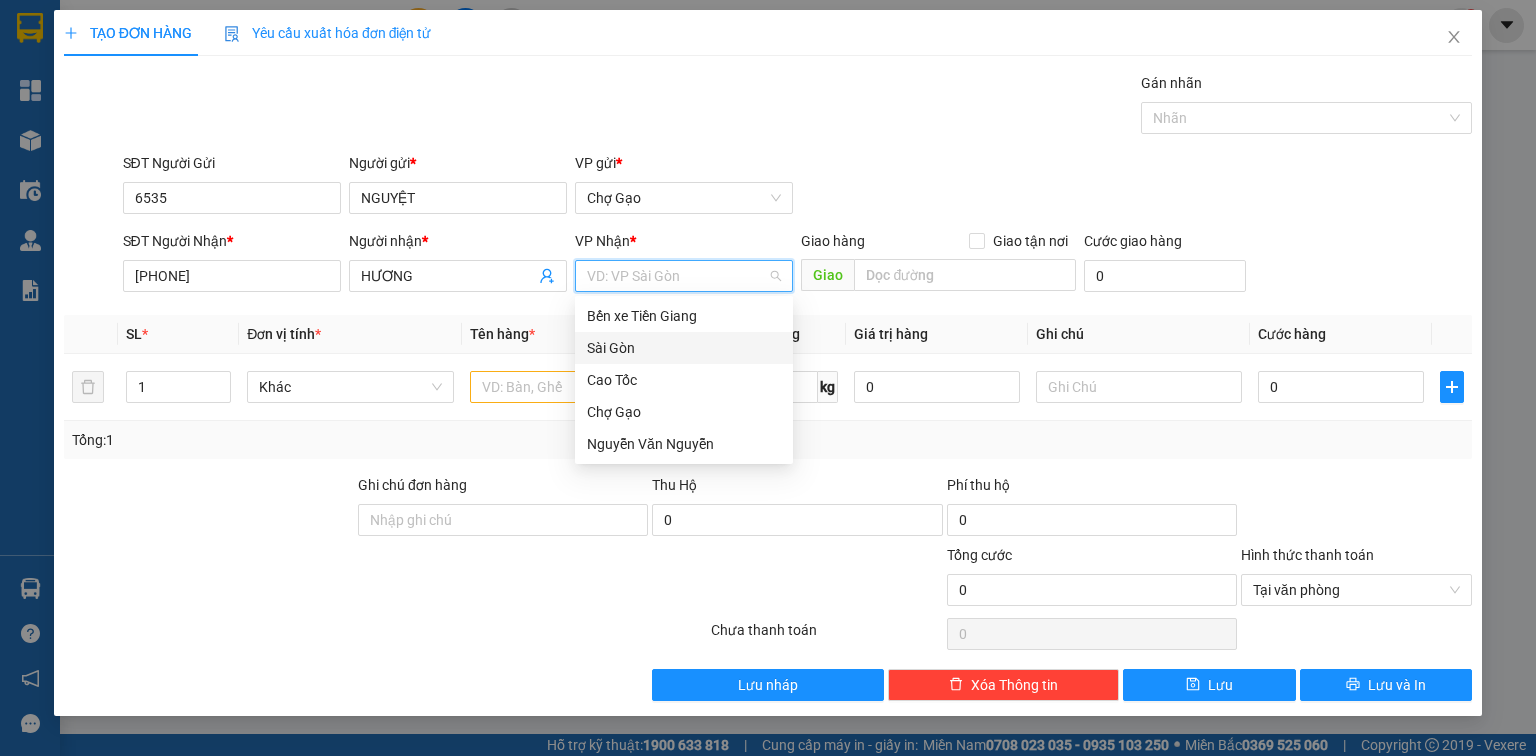 click on "Sài Gòn" at bounding box center [684, 348] 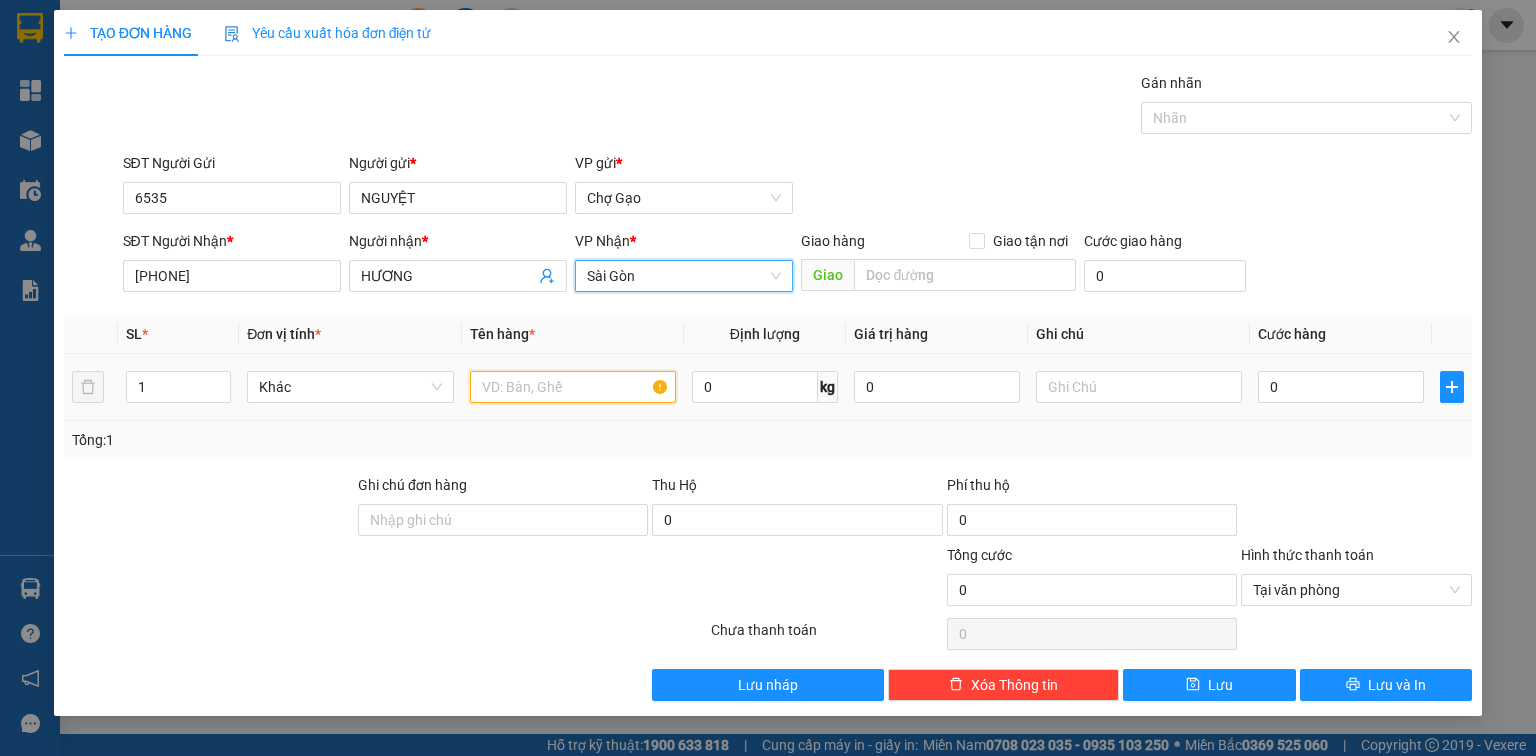 click at bounding box center (573, 387) 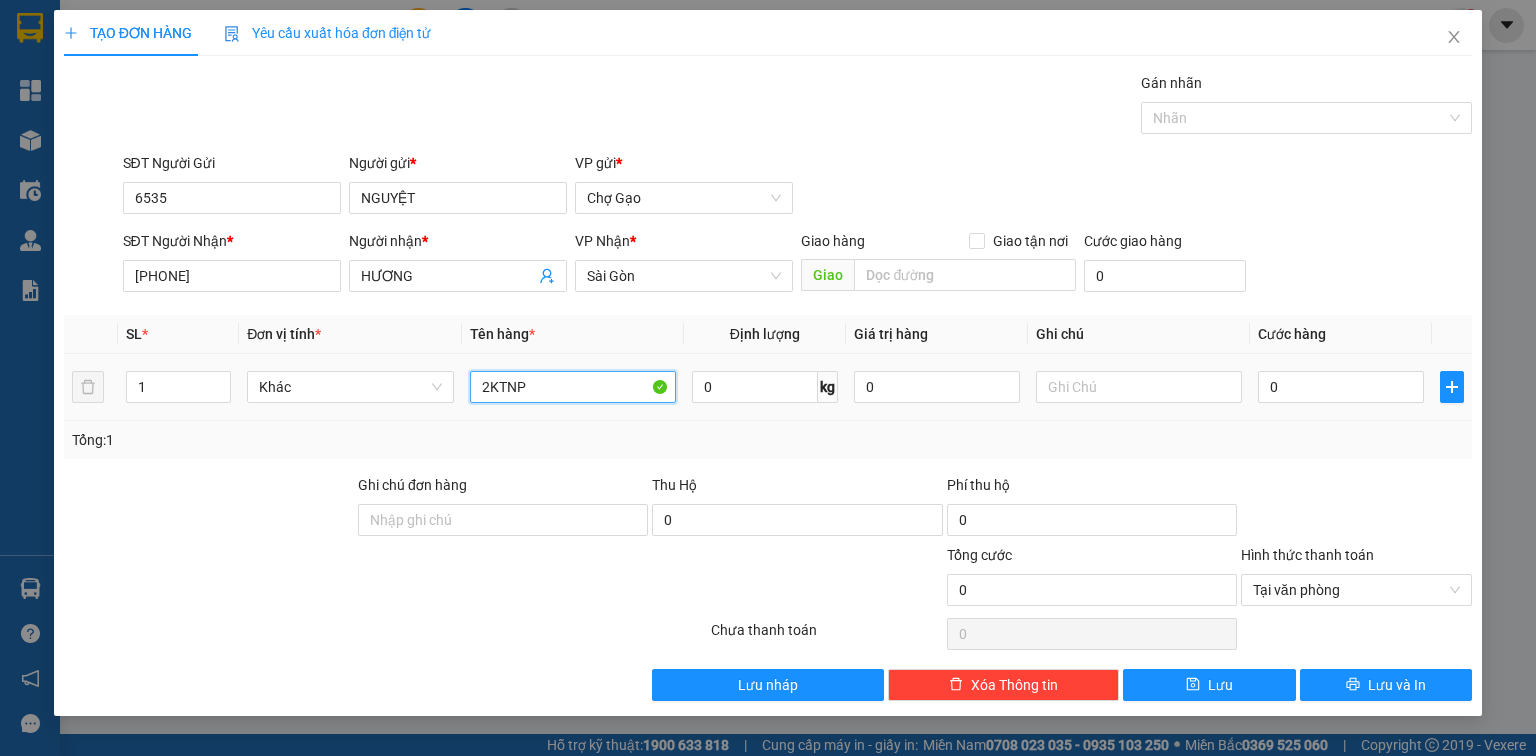 type on "2KTNP" 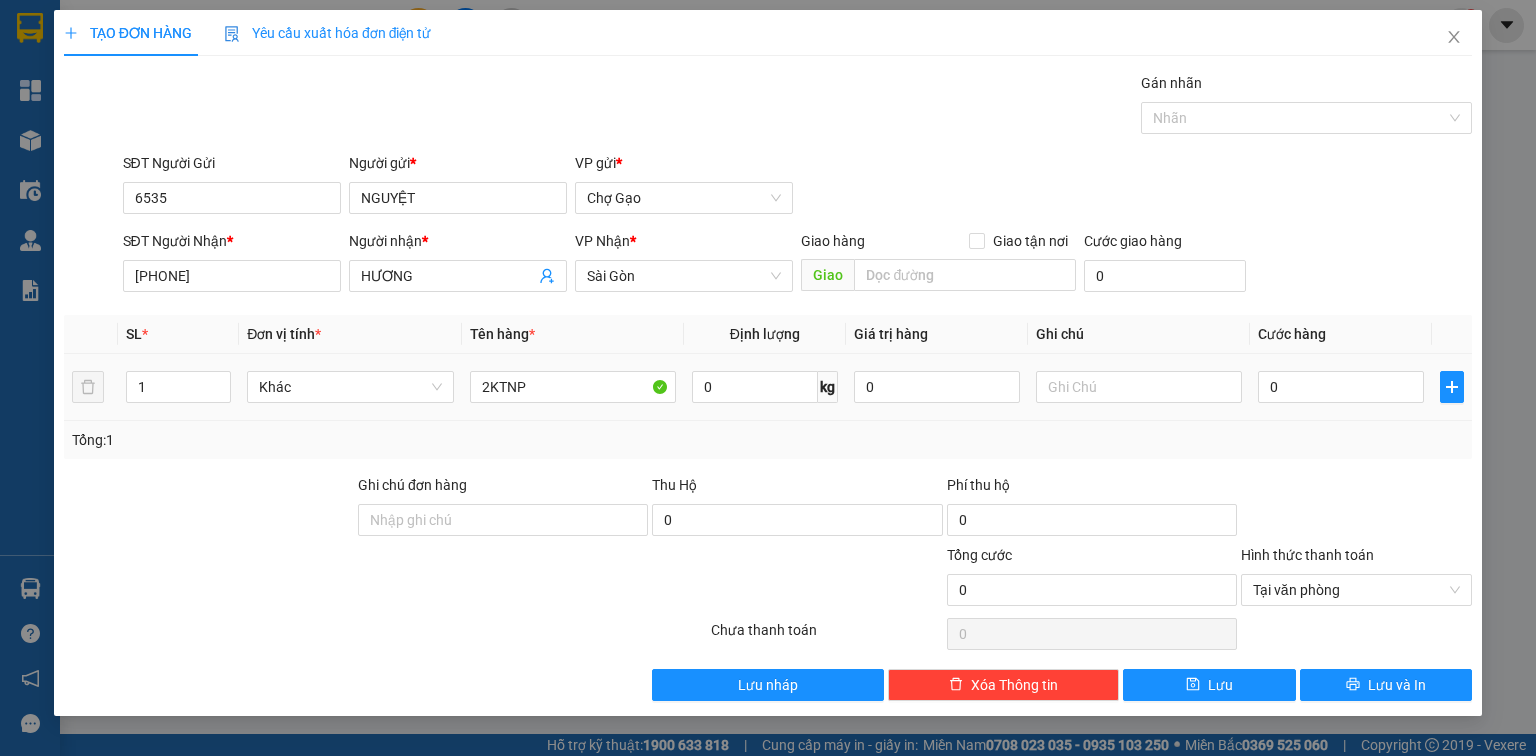 drag, startPoint x: 118, startPoint y: 410, endPoint x: 0, endPoint y: 428, distance: 119.36499 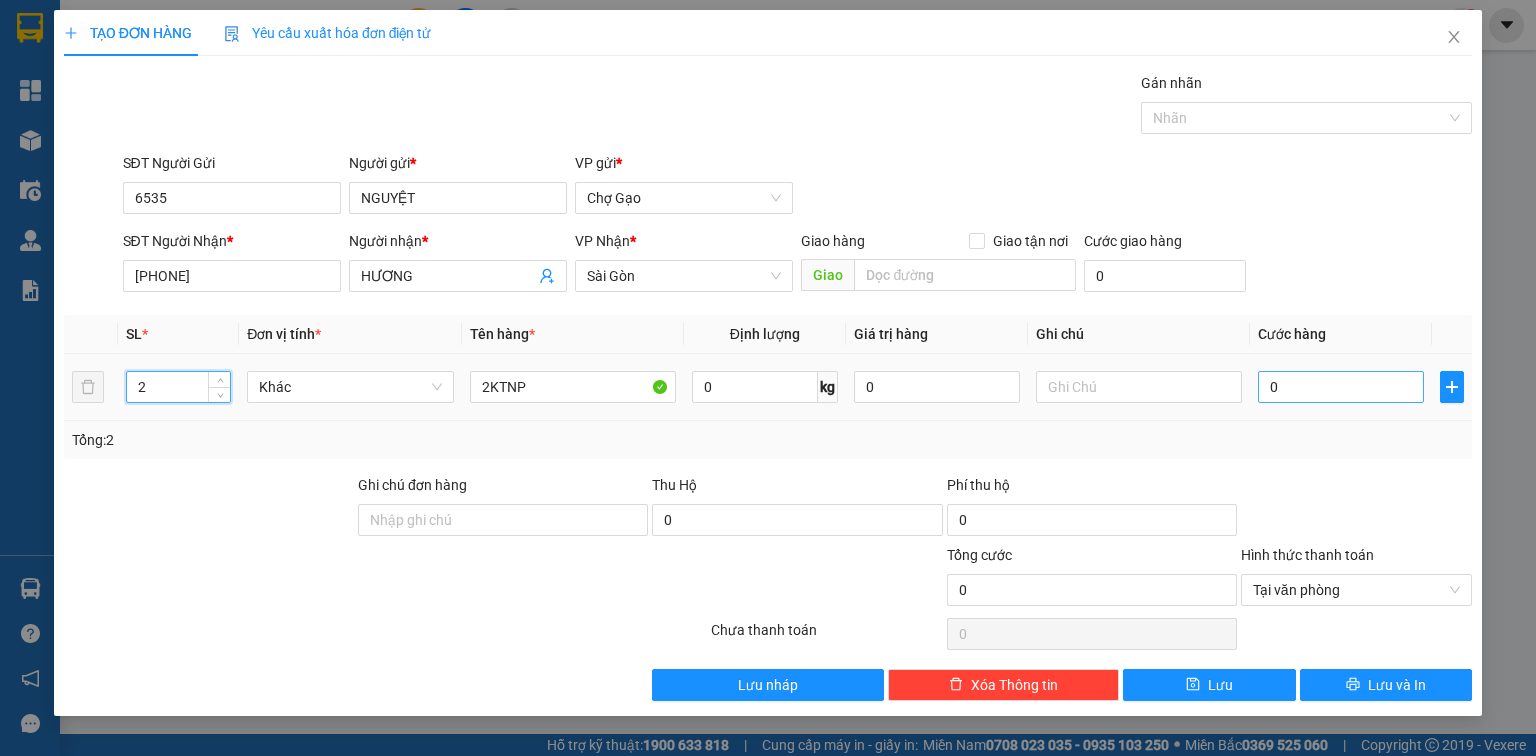 type on "2" 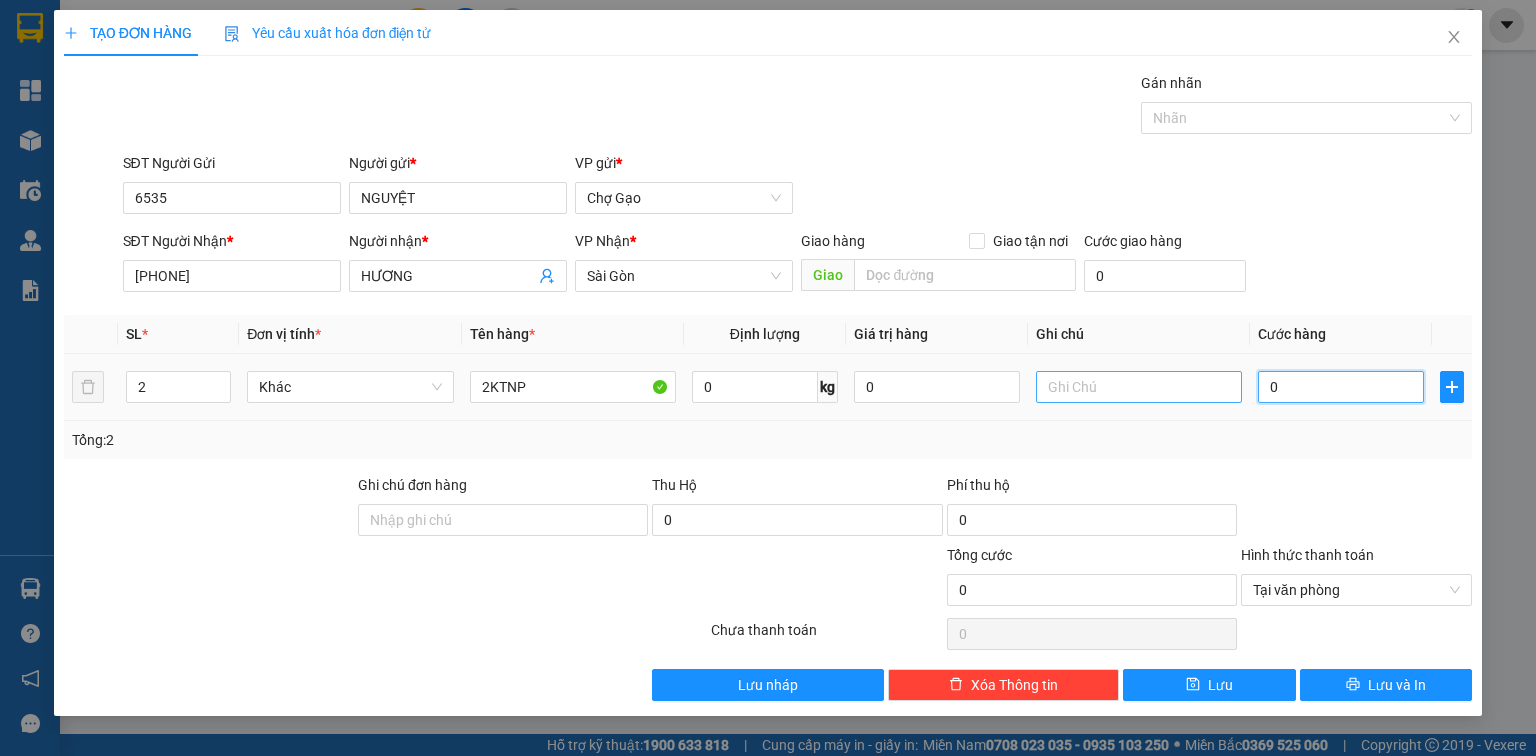 type on "6" 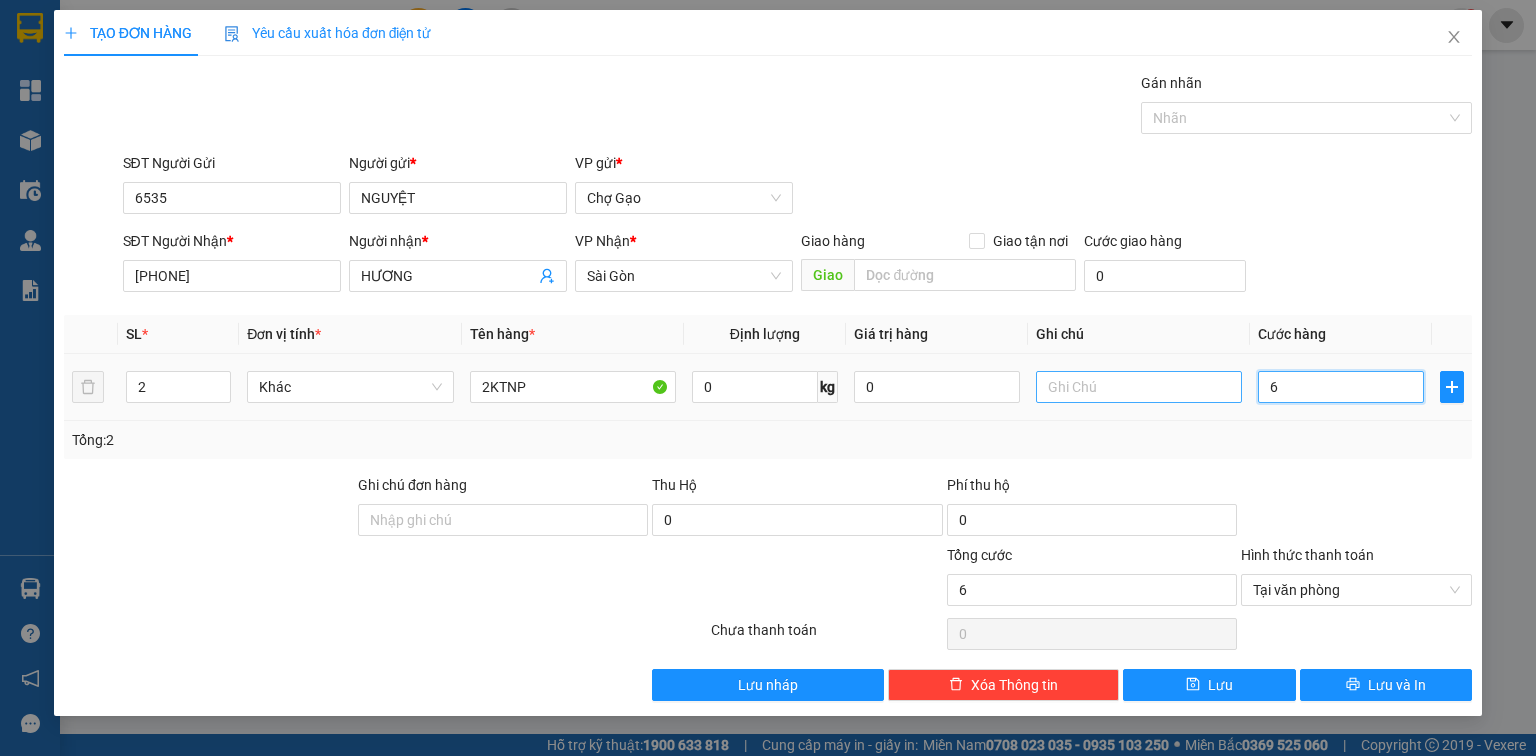 type on "65" 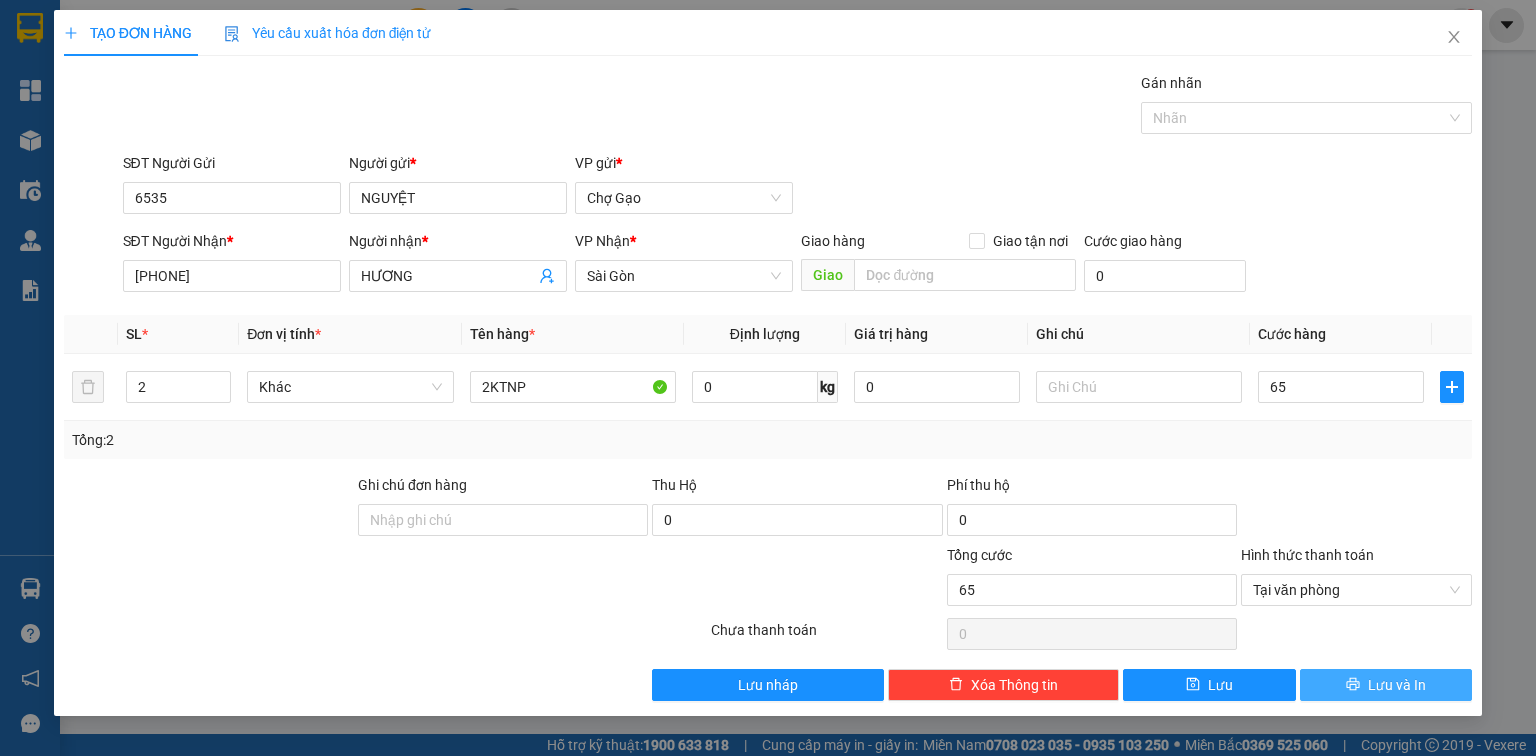type on "65.000" 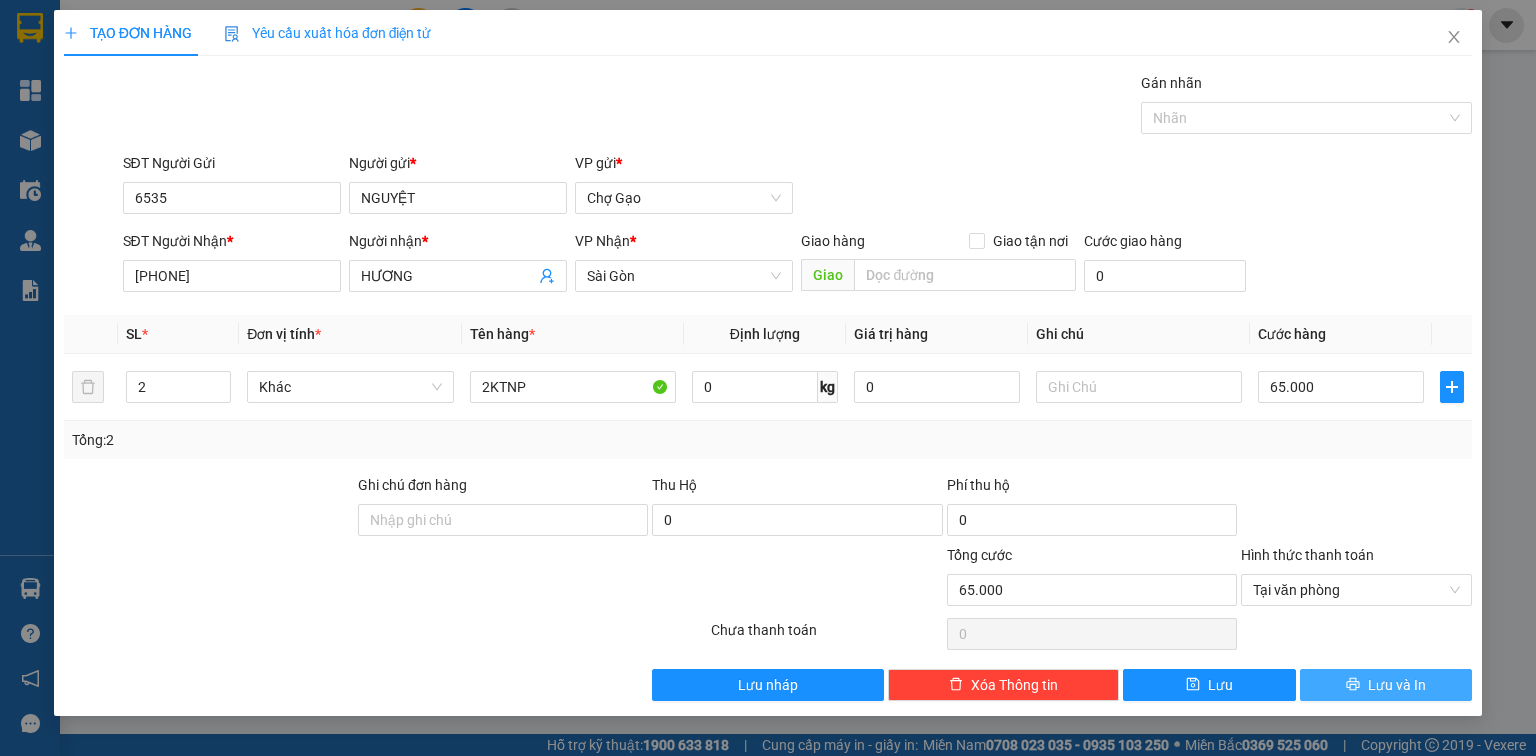 click on "Lưu và In" at bounding box center (1386, 685) 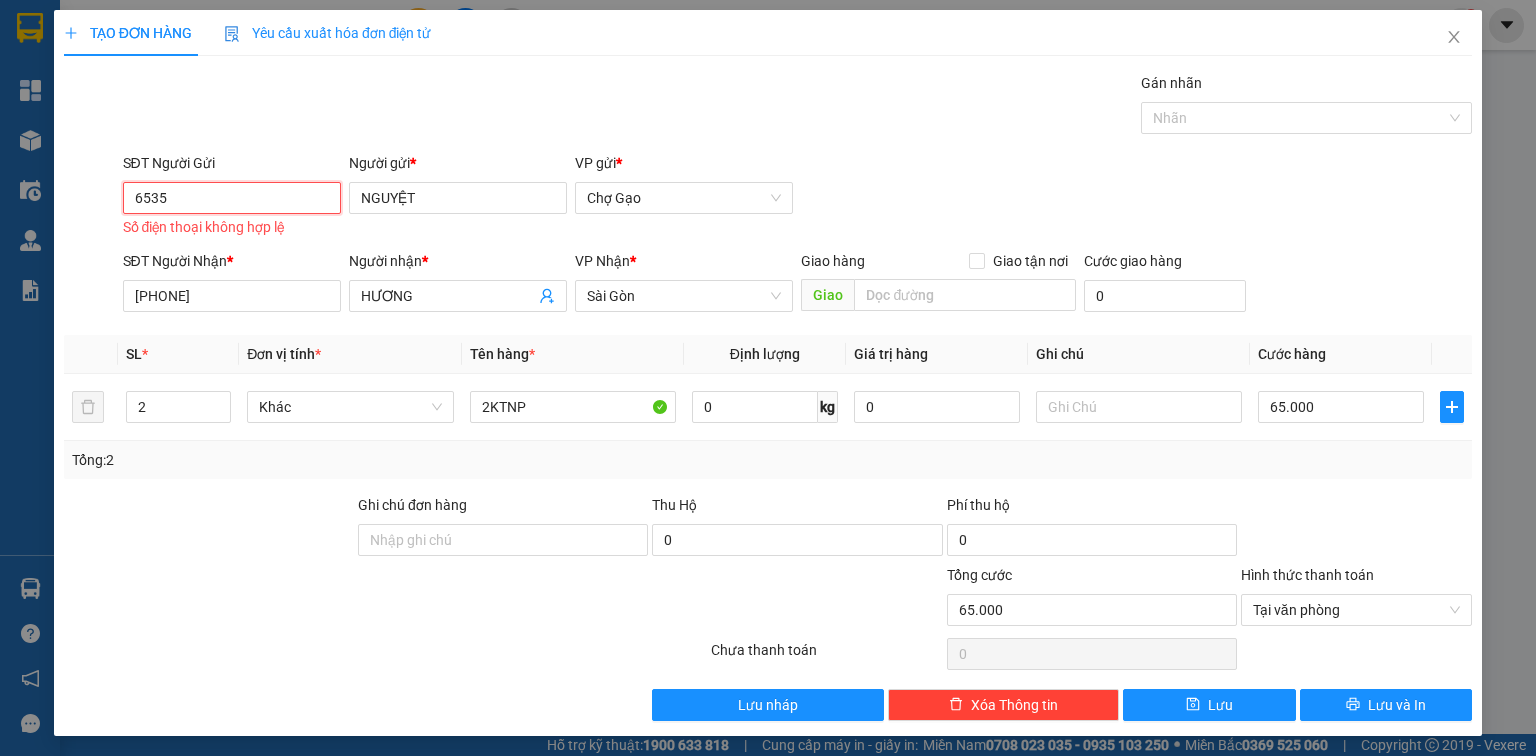 click on "6535" at bounding box center [232, 198] 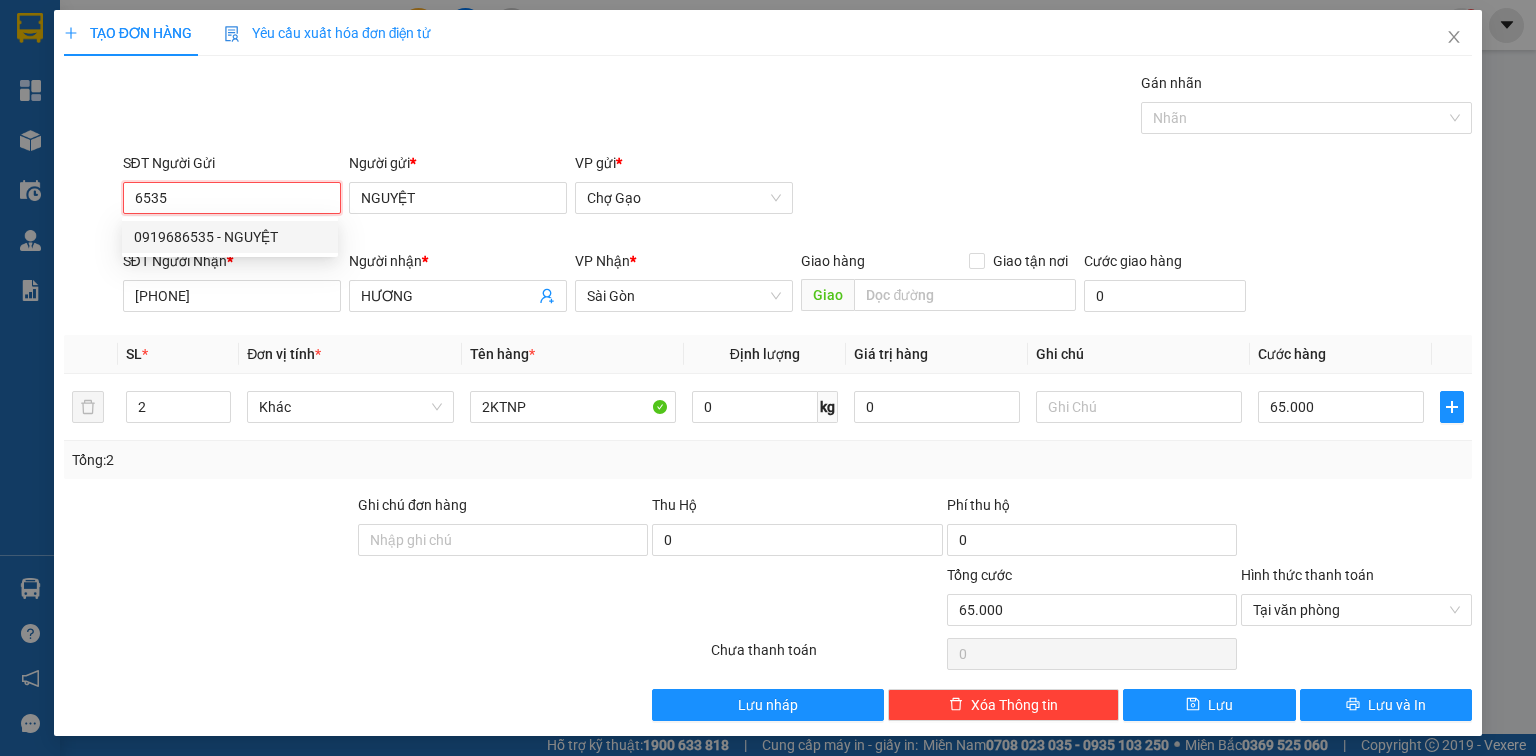click on "6535" at bounding box center (232, 198) 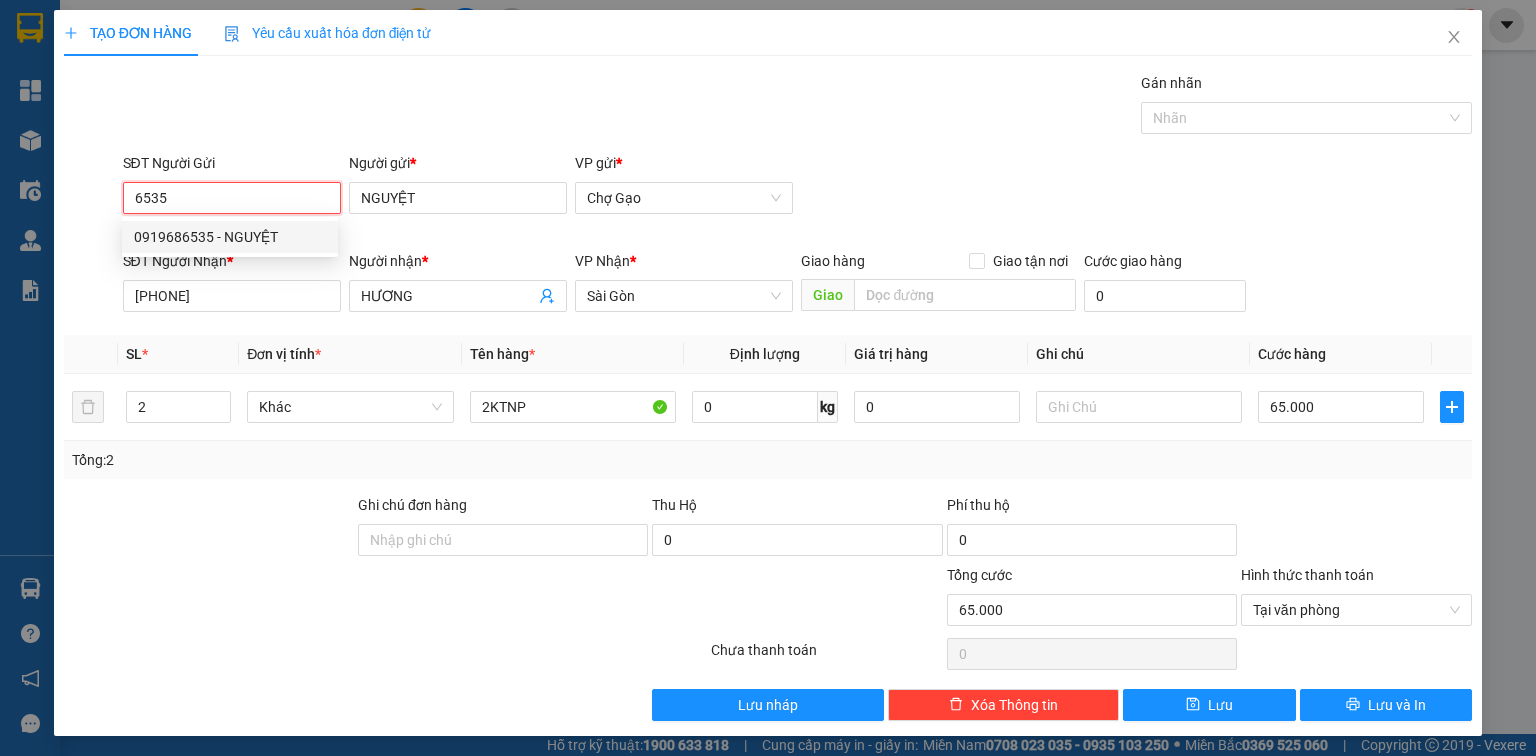 click on "0919686535 - NGUYỆT" at bounding box center [230, 237] 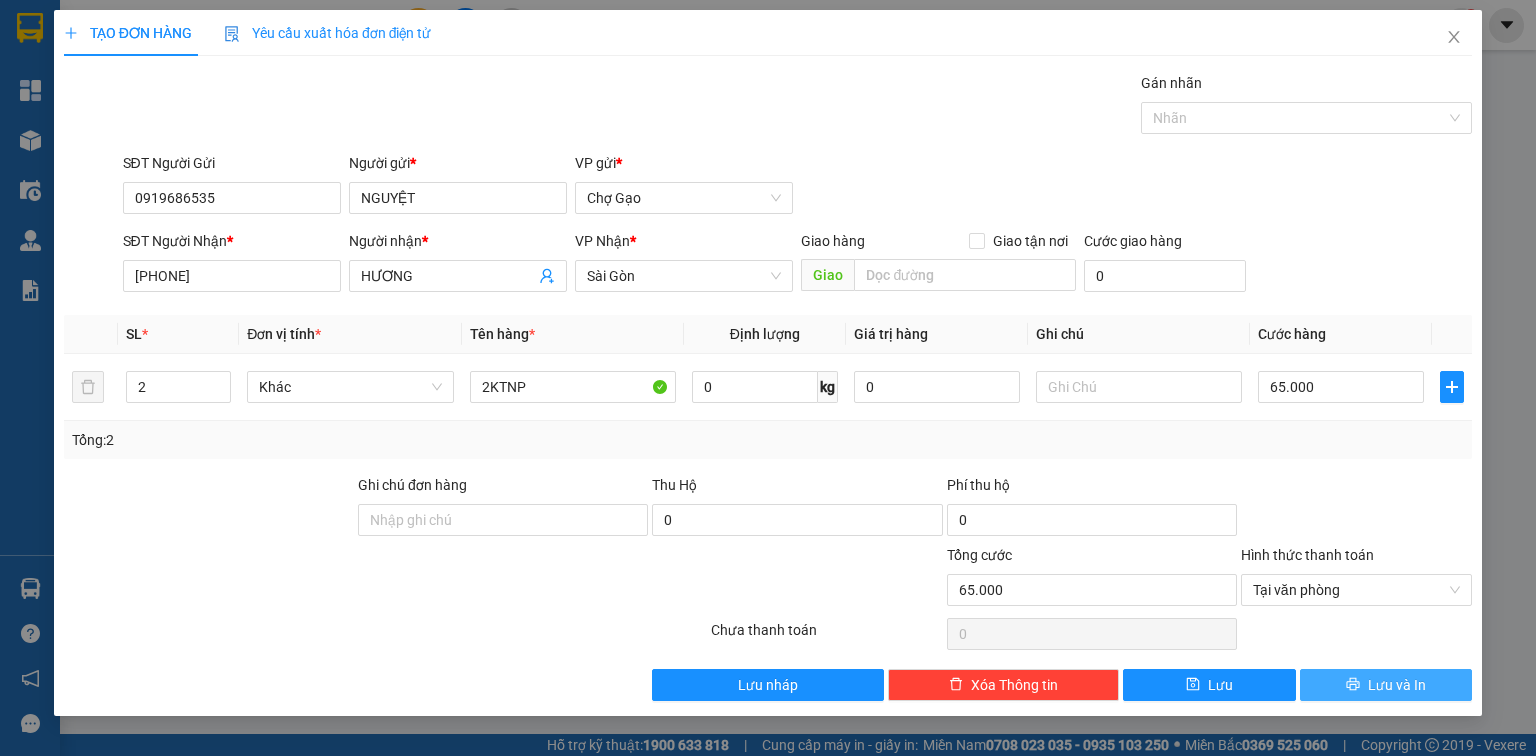 click on "Lưu và In" at bounding box center [1397, 685] 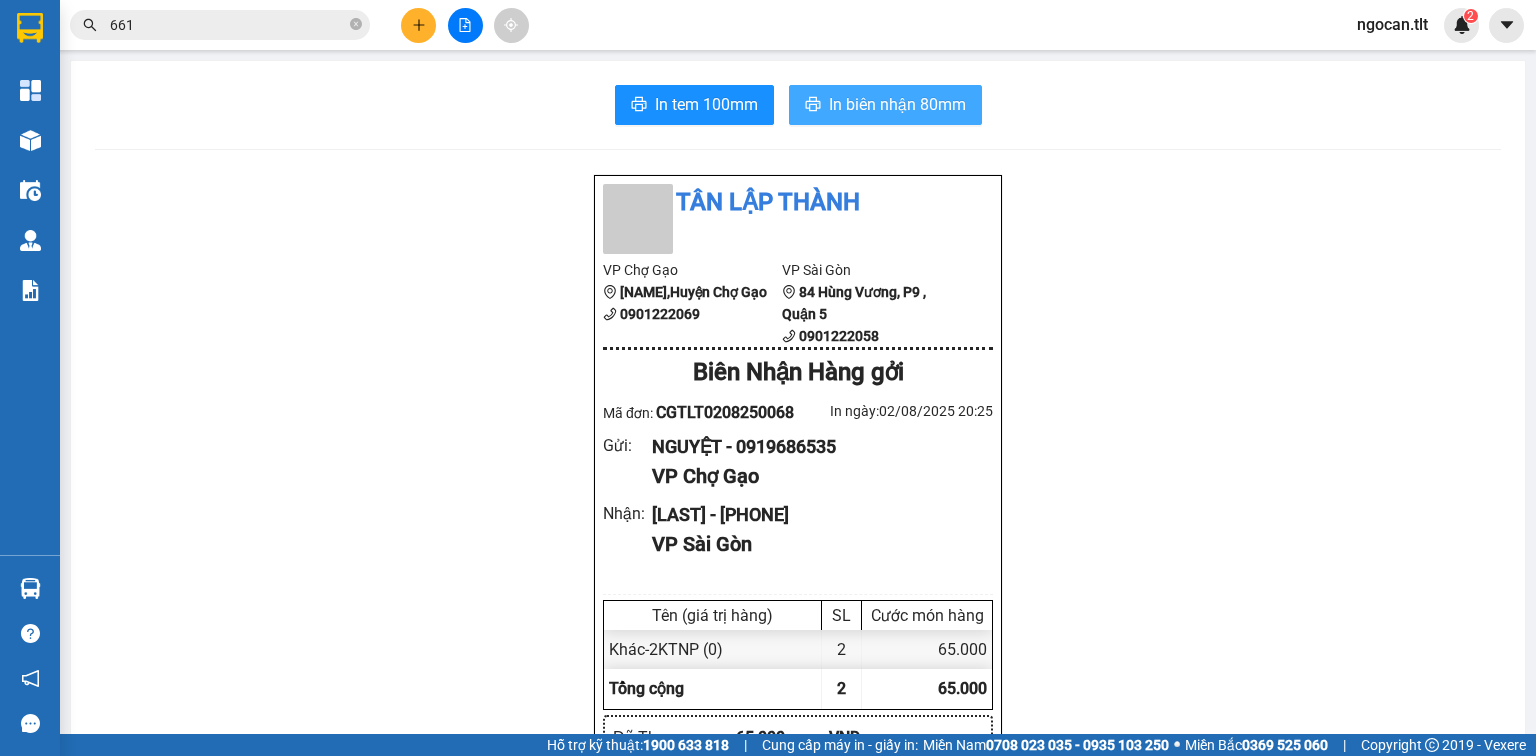 click on "In biên nhận 80mm" at bounding box center [885, 105] 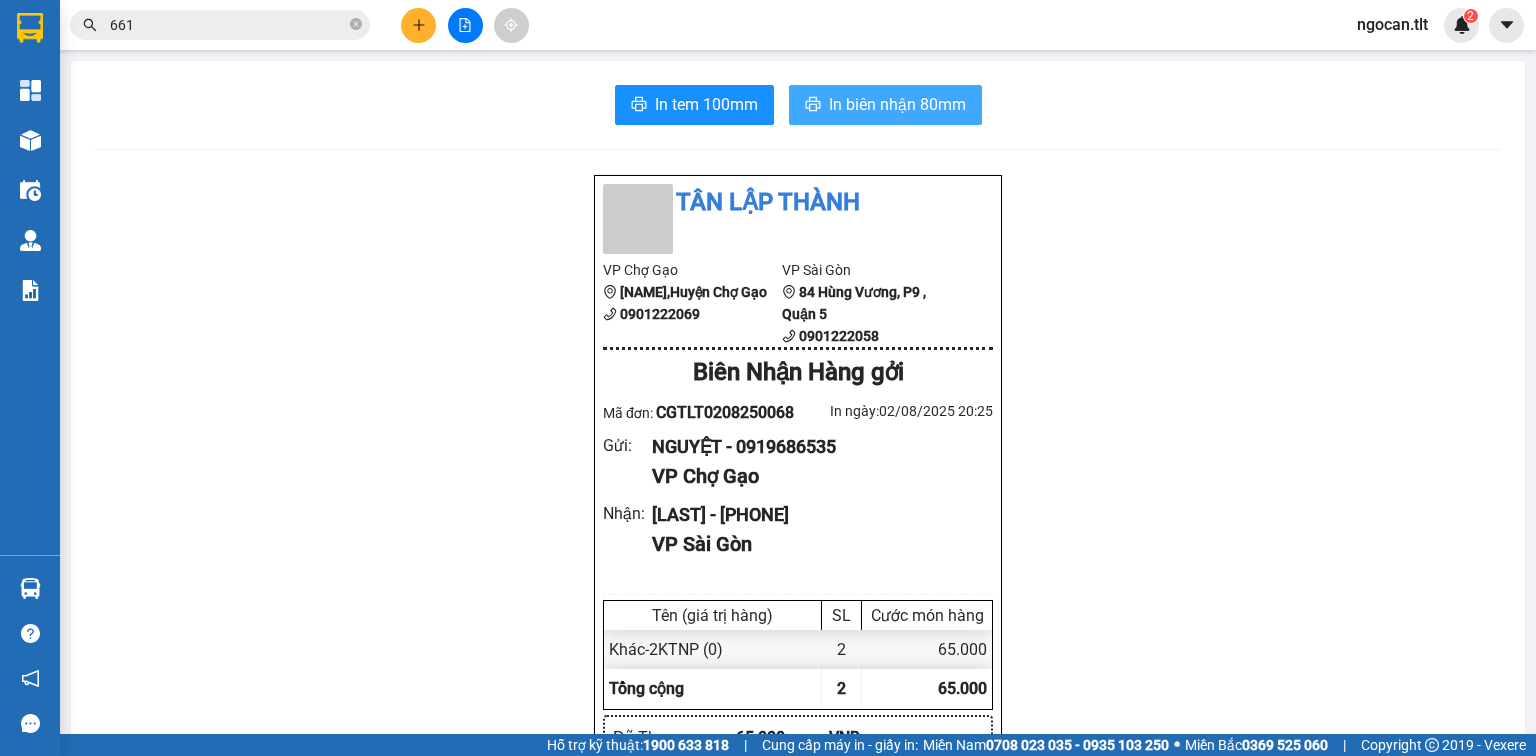 scroll, scrollTop: 0, scrollLeft: 0, axis: both 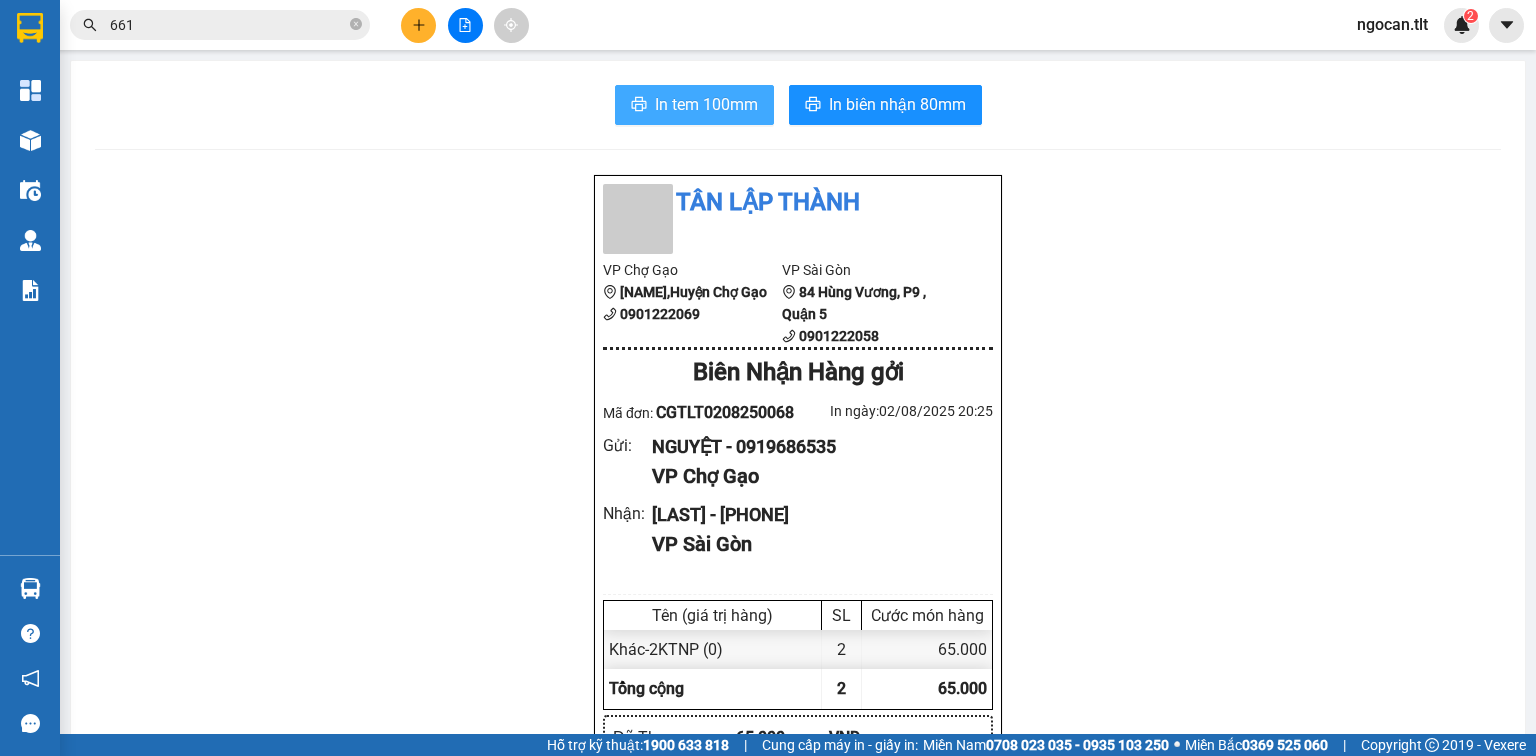 click on "In tem 100mm" at bounding box center [706, 104] 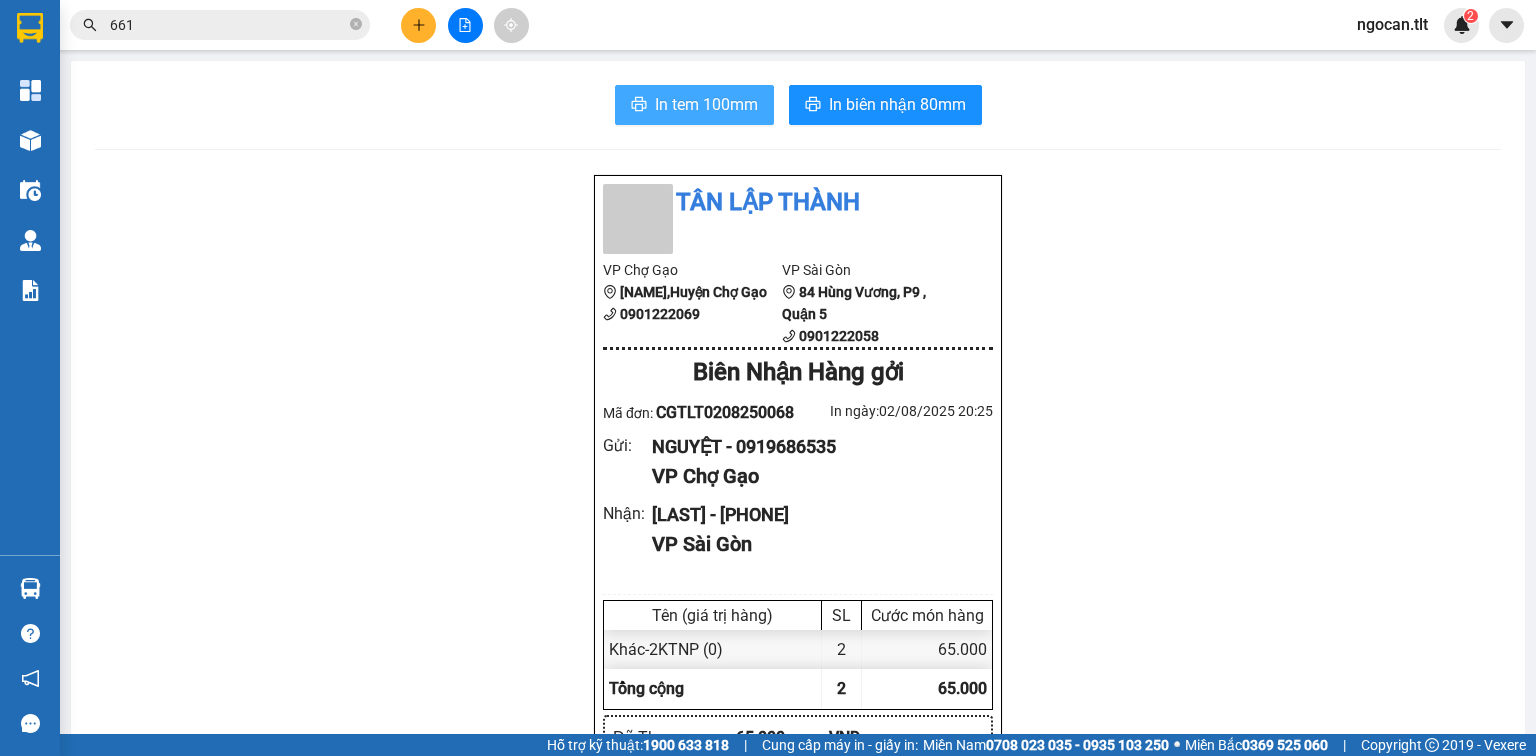 scroll, scrollTop: 0, scrollLeft: 0, axis: both 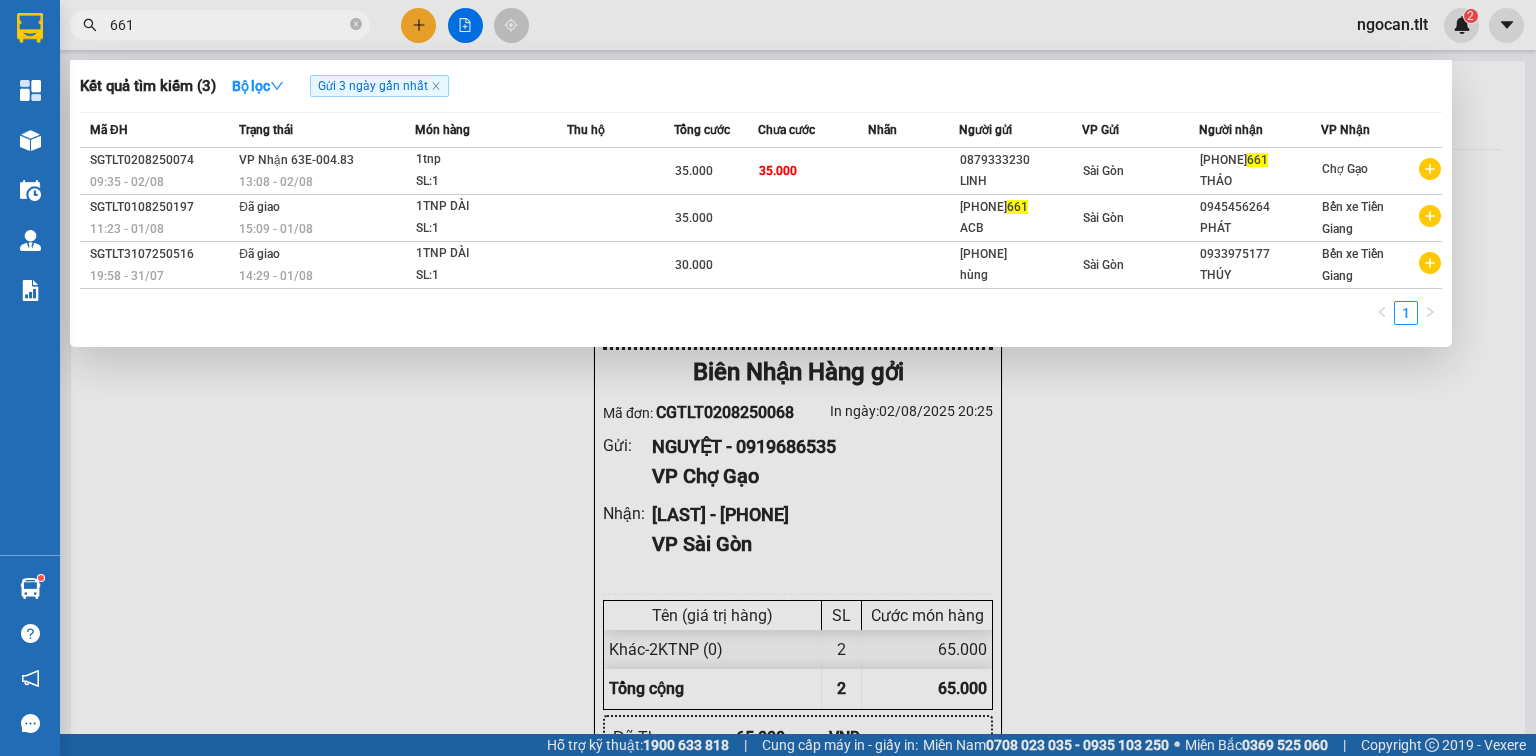 click on "661" at bounding box center (228, 25) 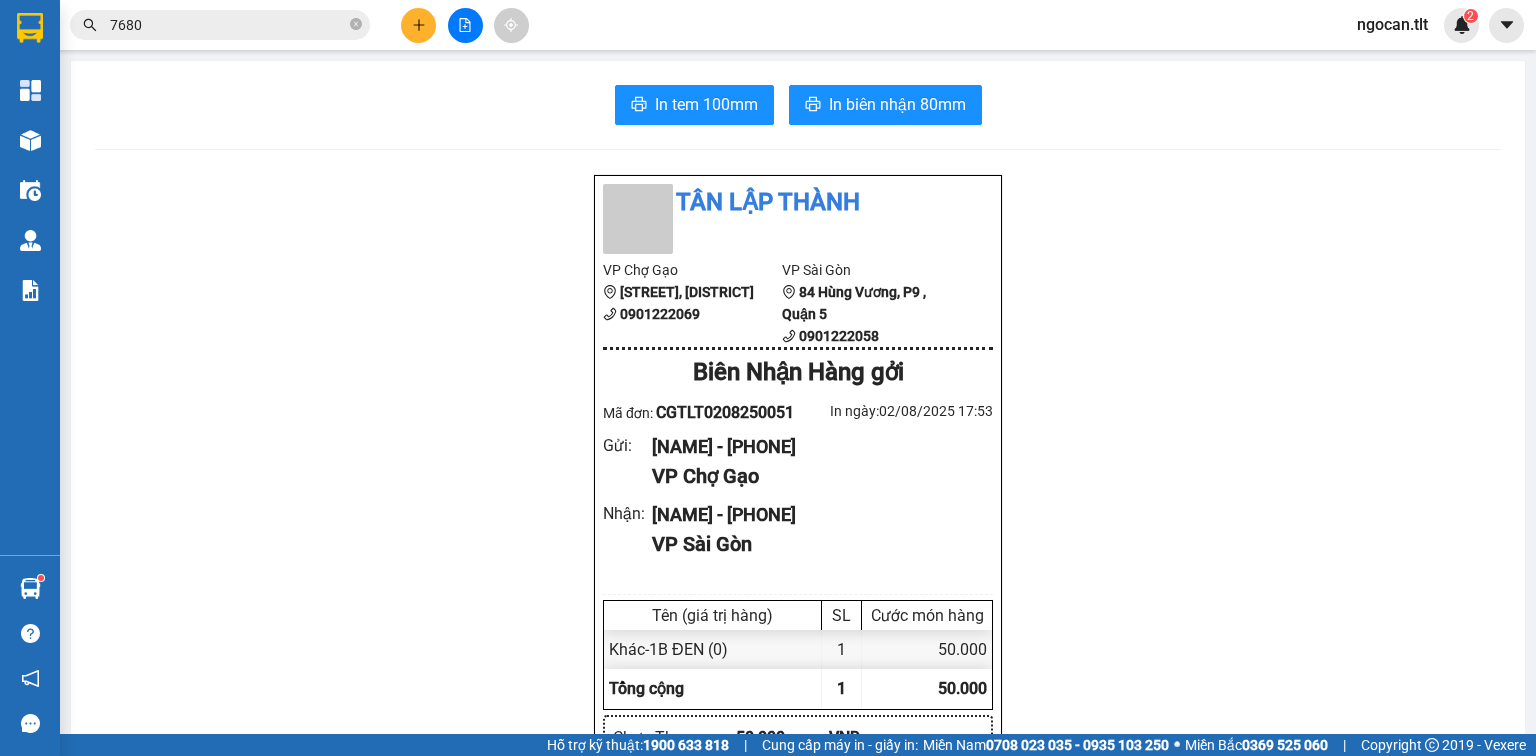 scroll, scrollTop: 0, scrollLeft: 0, axis: both 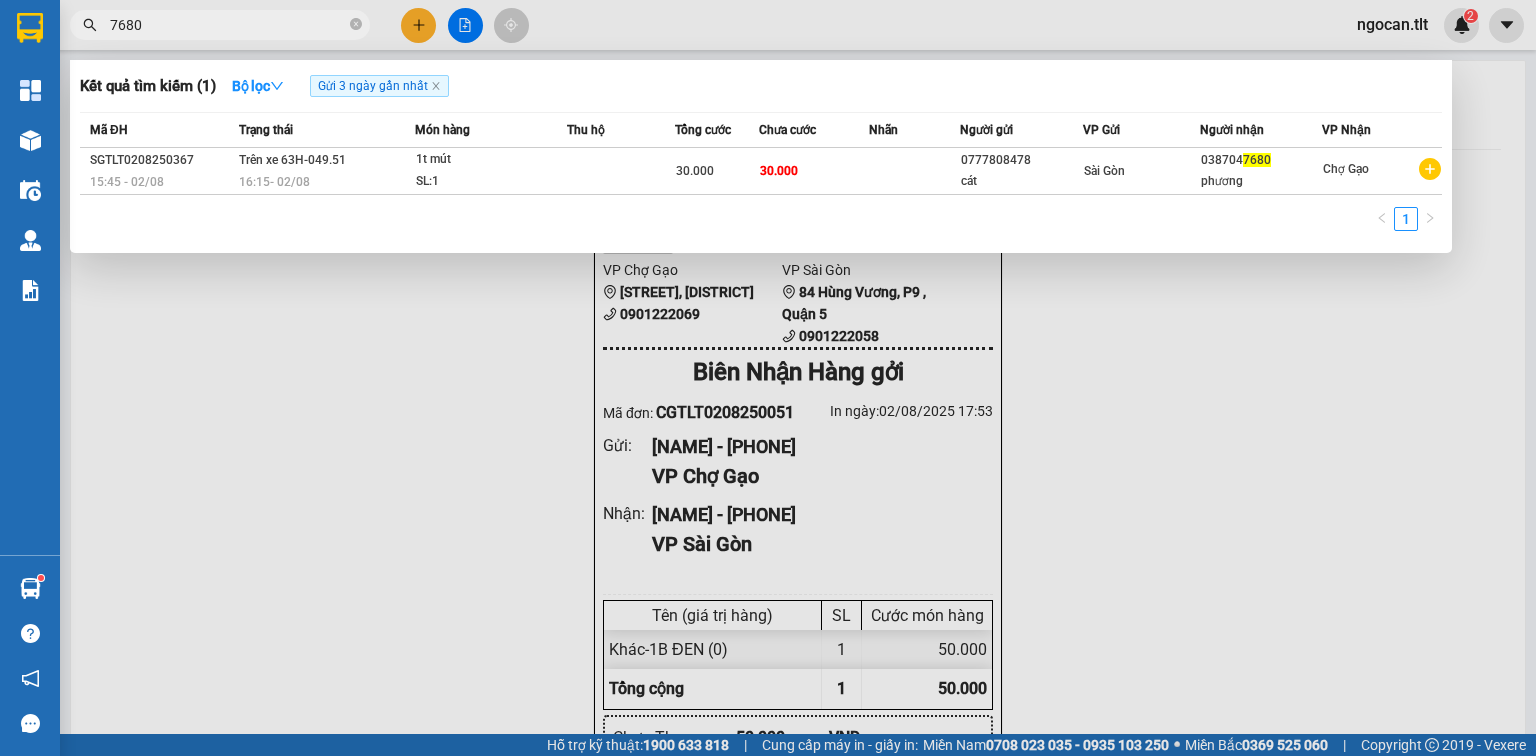 click on "7680" at bounding box center [228, 25] 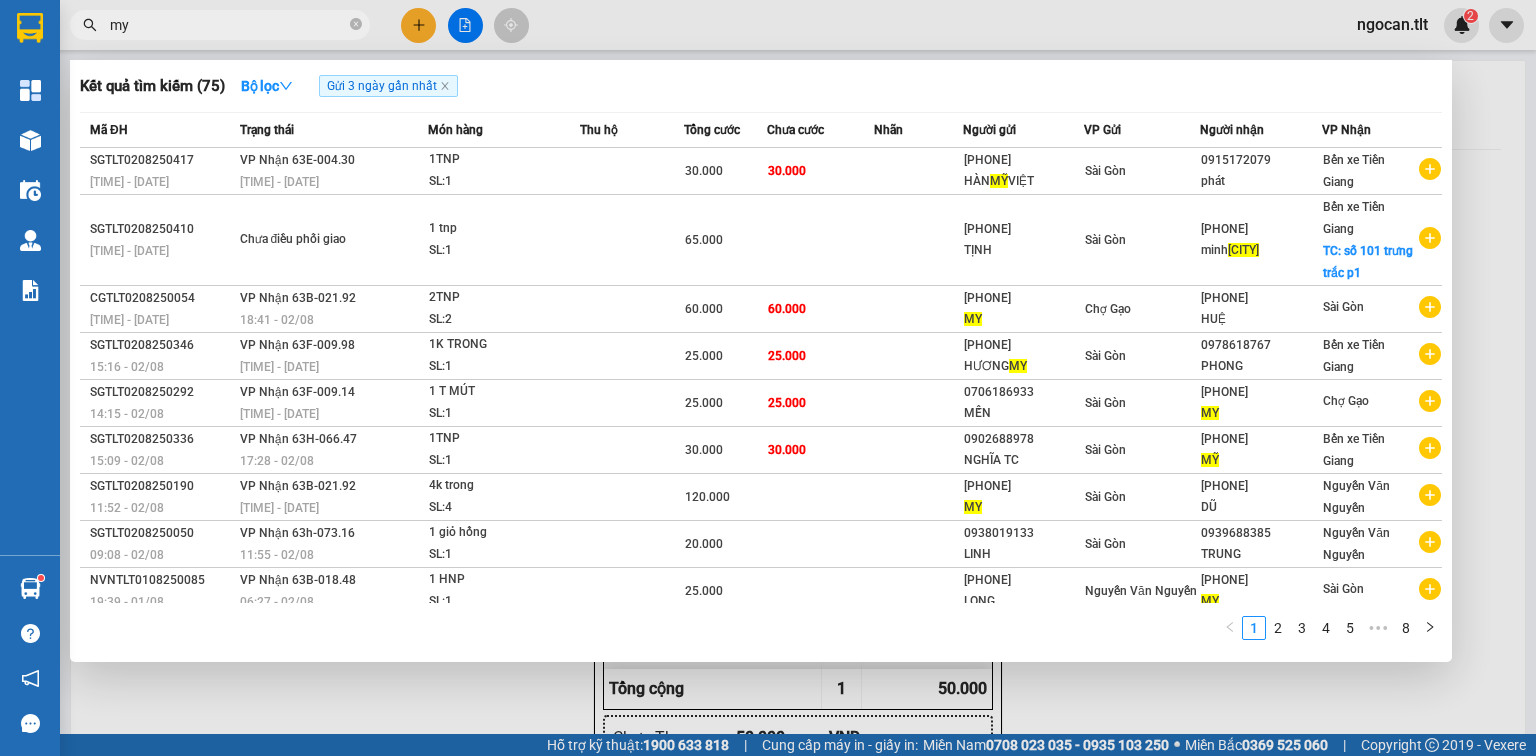 type on "my" 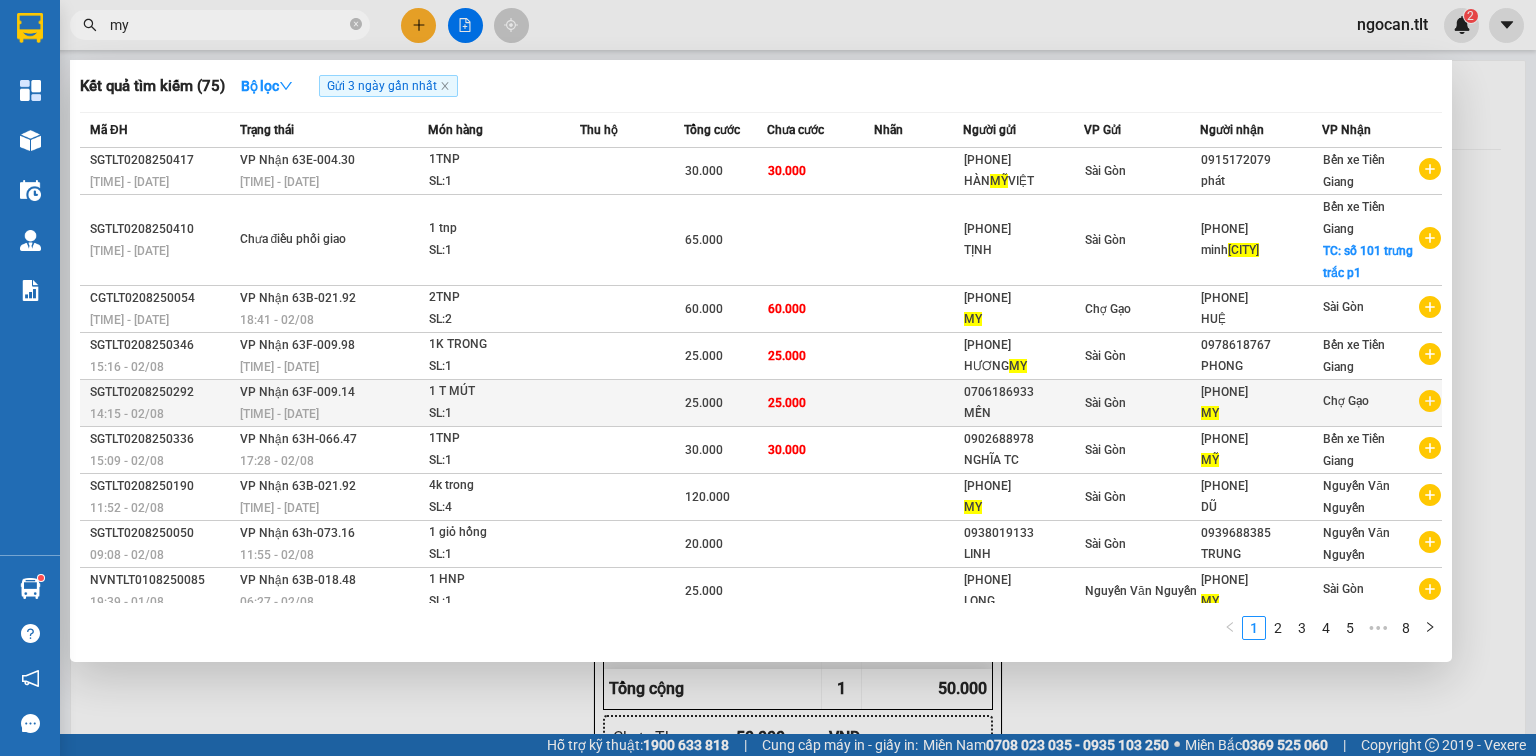 click on "[PHONE]" at bounding box center (1261, 392) 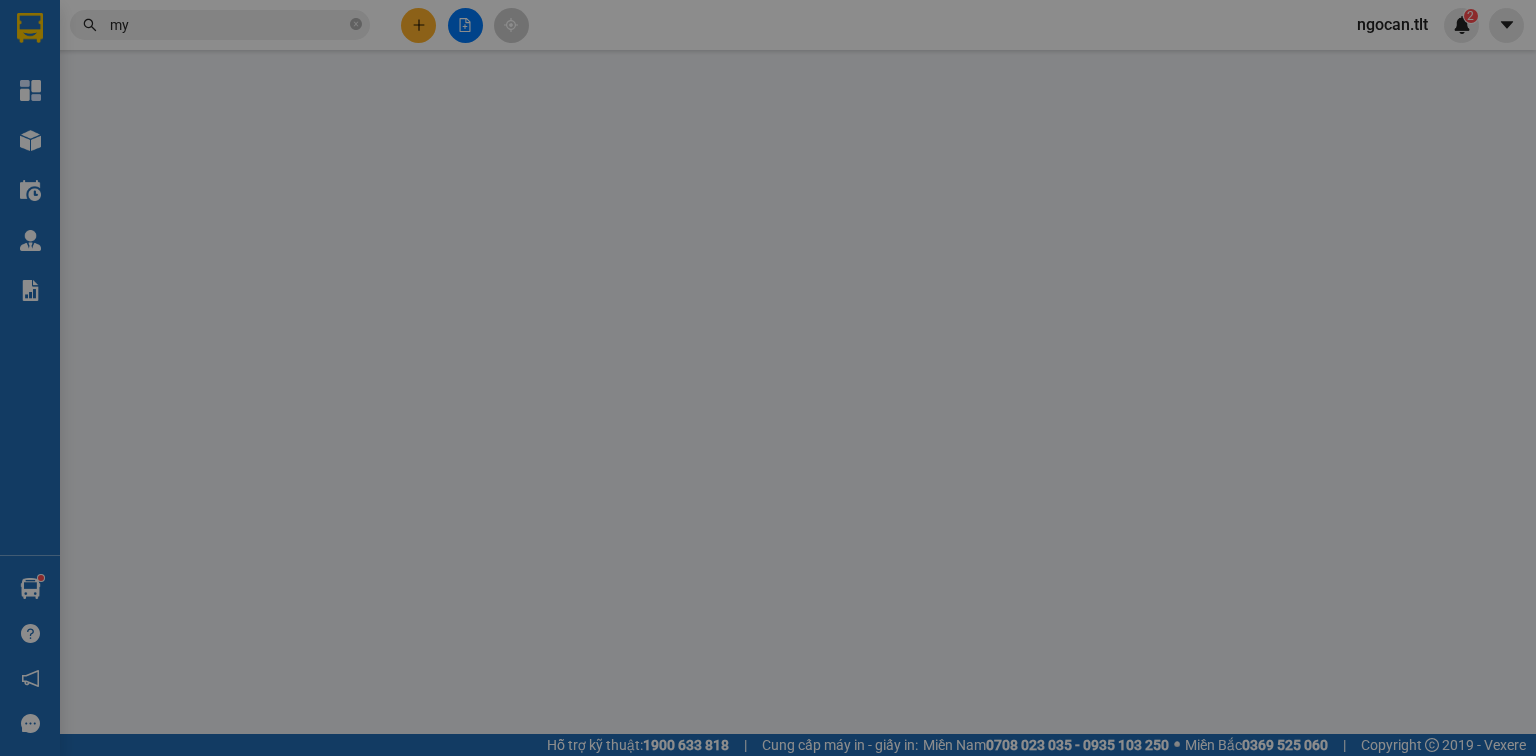 type on "0706186933" 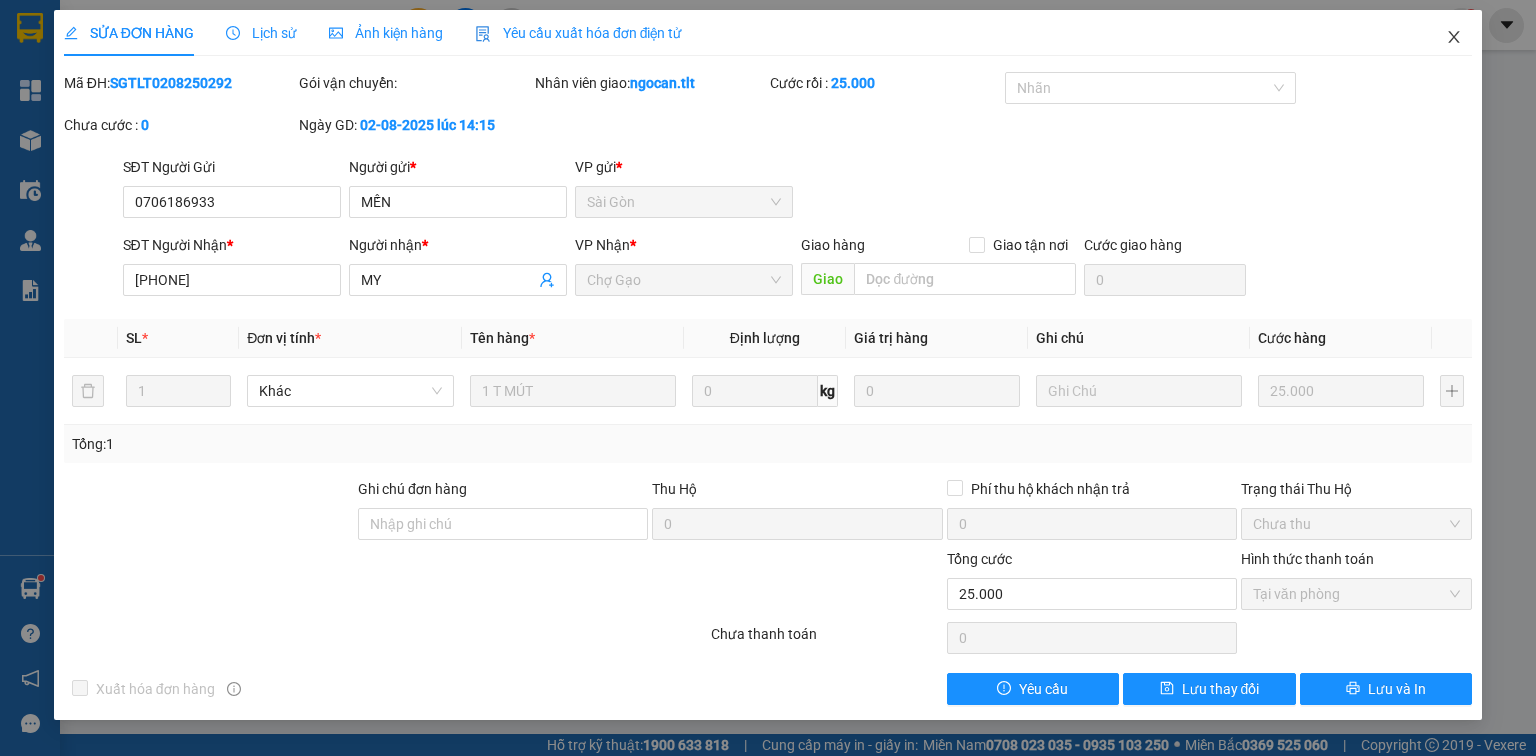click 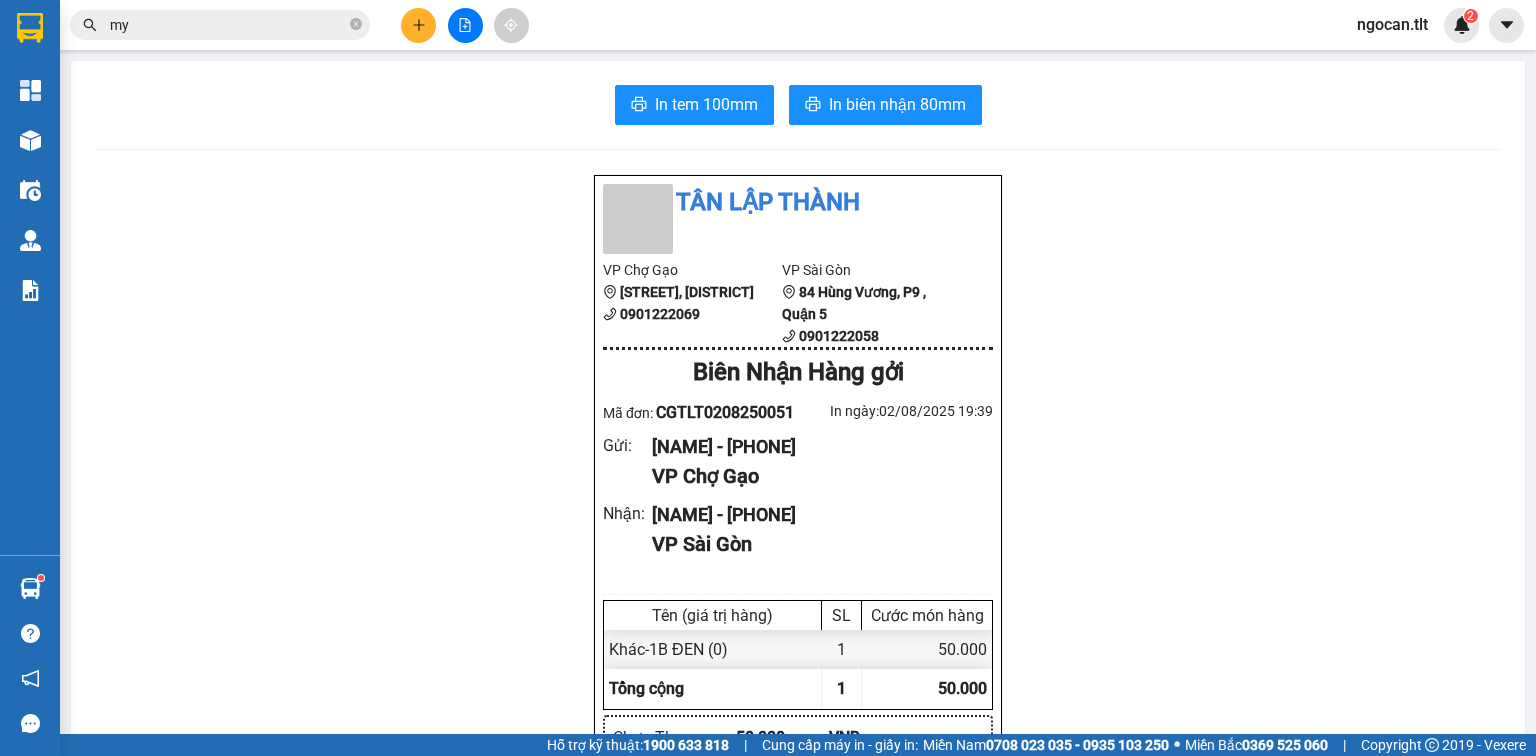 click on "Kết quả tìm kiếm ( 75 )  Bộ lọc  Gửi 3 ngày gần nhất Mã ĐH Trạng thái Món hàng Thu hộ Tổng cước Chưa cước Nhãn Người gửi VP Gửi Người nhận VP Nhận SGTLT0208250417 16:51 - 02/08 VP Nhận   63E-004.30 19:10 - 02/08 1TNP SL:  1 30.000 30.000 [PHONE] HÀN  MỸ  VIỆT Sài Gòn [PHONE] phát Bến xe Tiền Giang SGTLT0208250410 16:48 - 02/08 Chưa điều phối giao 1 tnp SL:  1 65.000 [PHONE] TỊNH  Sài Gòn [PHONE] minh  mỷ Bến xe Tiền Giang TC: số 101 trưng trắc  p1 CGTLT0208250054 15:36 - 02/08 VP Nhận   63B-021.92 18:41 - 02/08 2TNP SL:  2 60.000 60.000 [PHONE] MY Chợ Gạo [PHONE] HUỆ Sài Gòn SGTLT0208250346 15:16 - 02/08 VP Nhận   63F-009.98 17:31 - 02/08 1K TRONG SL:  1 25.000 25.000 [PHONE] HƯƠNG  MY Sài Gòn [PHONE] PHONG Bến xe Tiền Giang SGTLT0208250292 14:15 - 02/08 VP Nhận   63F-009.14 16:47 - 02/08 1 T MÚT SL:  1 25.000 25.000 [PHONE] MẾN  Sài Gòn [PHONE] MY Chợ Gạo   1TNP" at bounding box center (195, 25) 